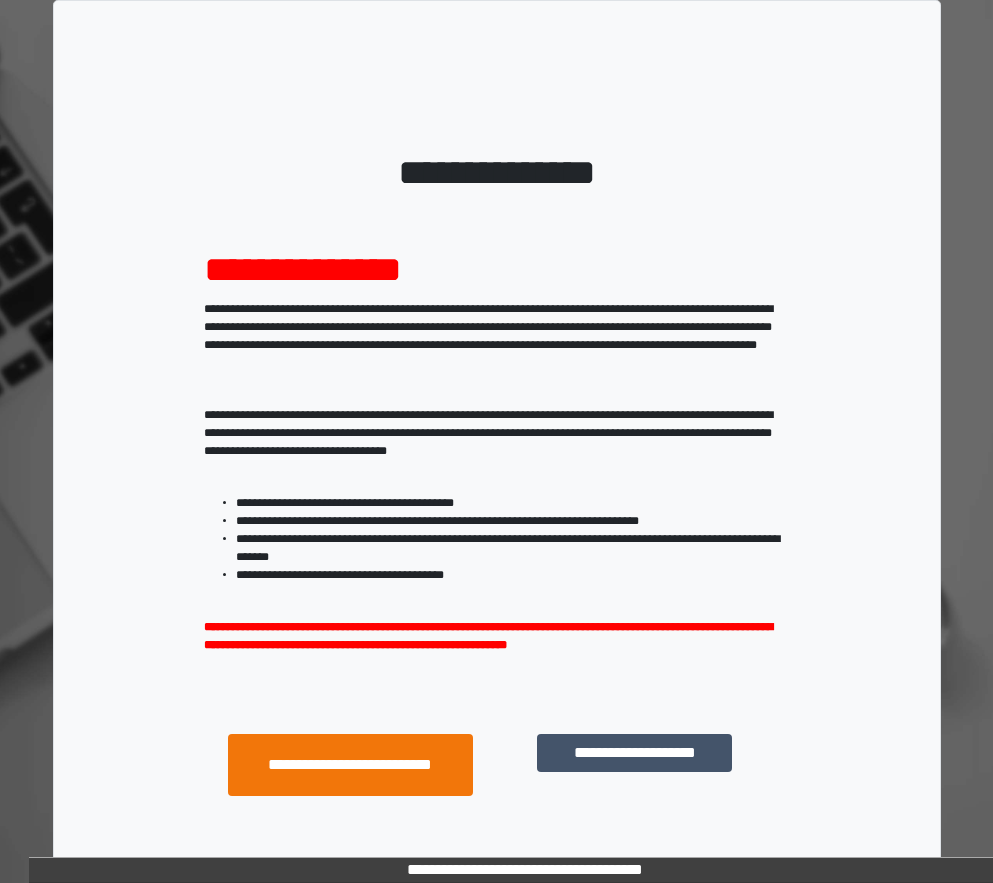 scroll, scrollTop: 0, scrollLeft: 0, axis: both 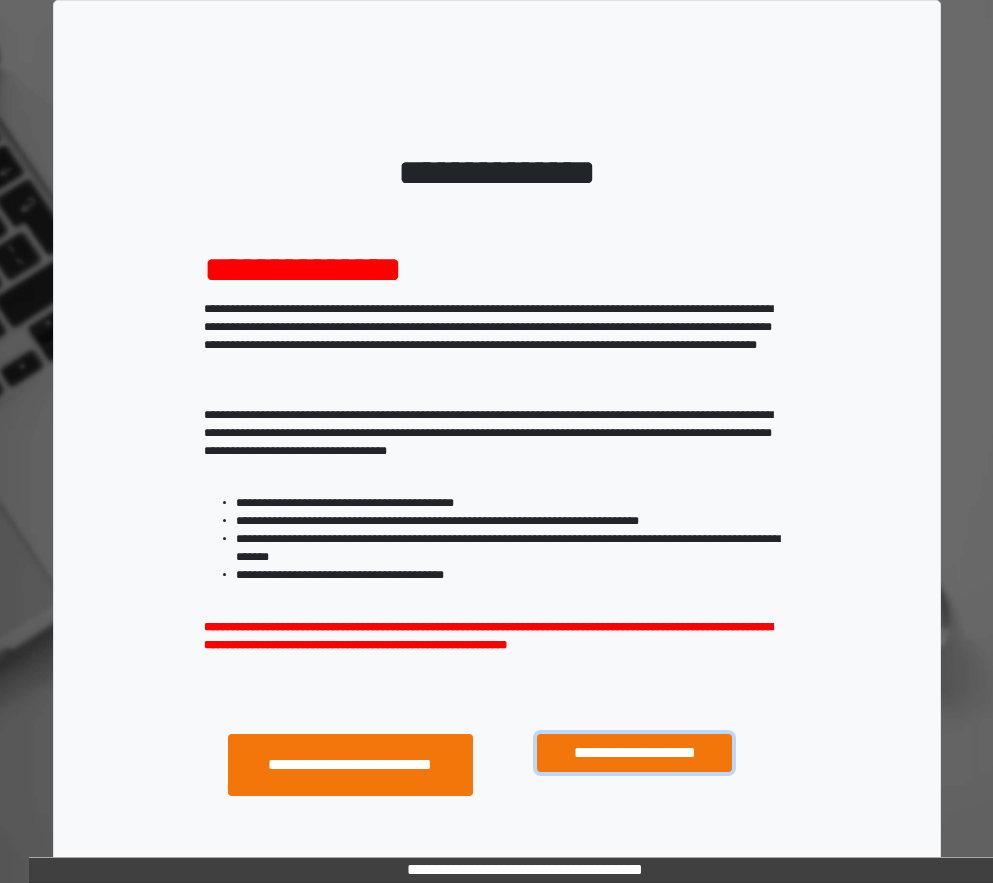click on "**********" at bounding box center [634, 753] 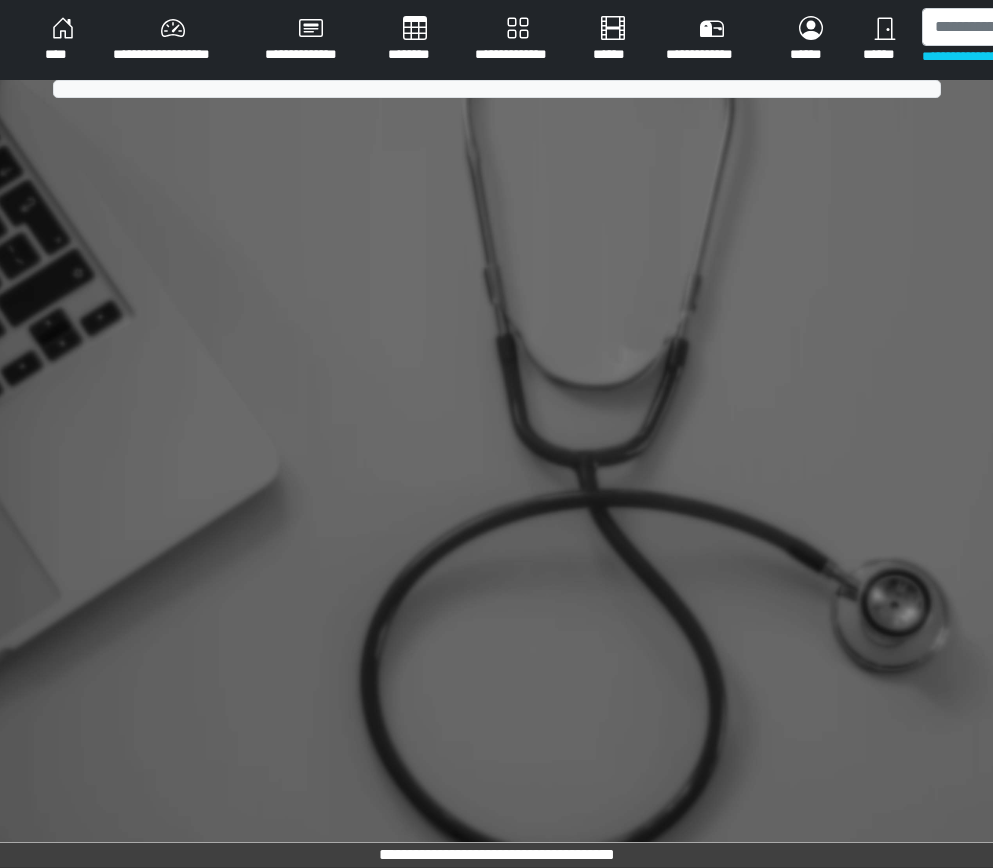 scroll, scrollTop: 0, scrollLeft: 0, axis: both 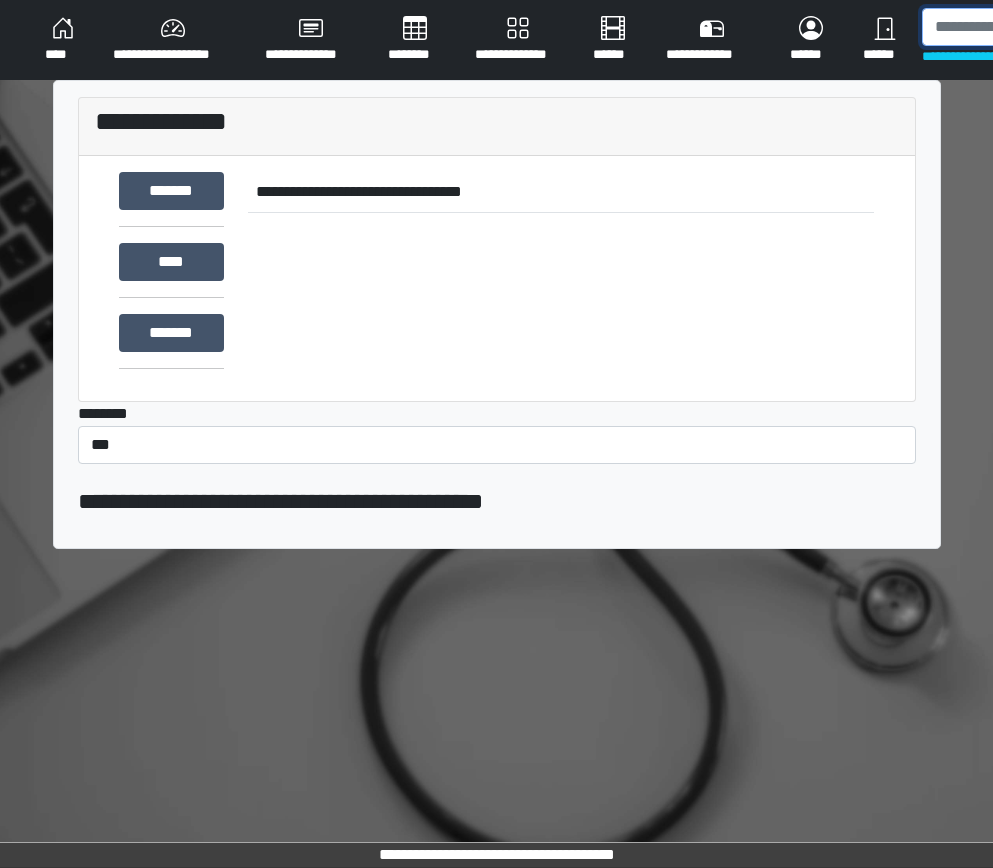 click at bounding box center (1025, 27) 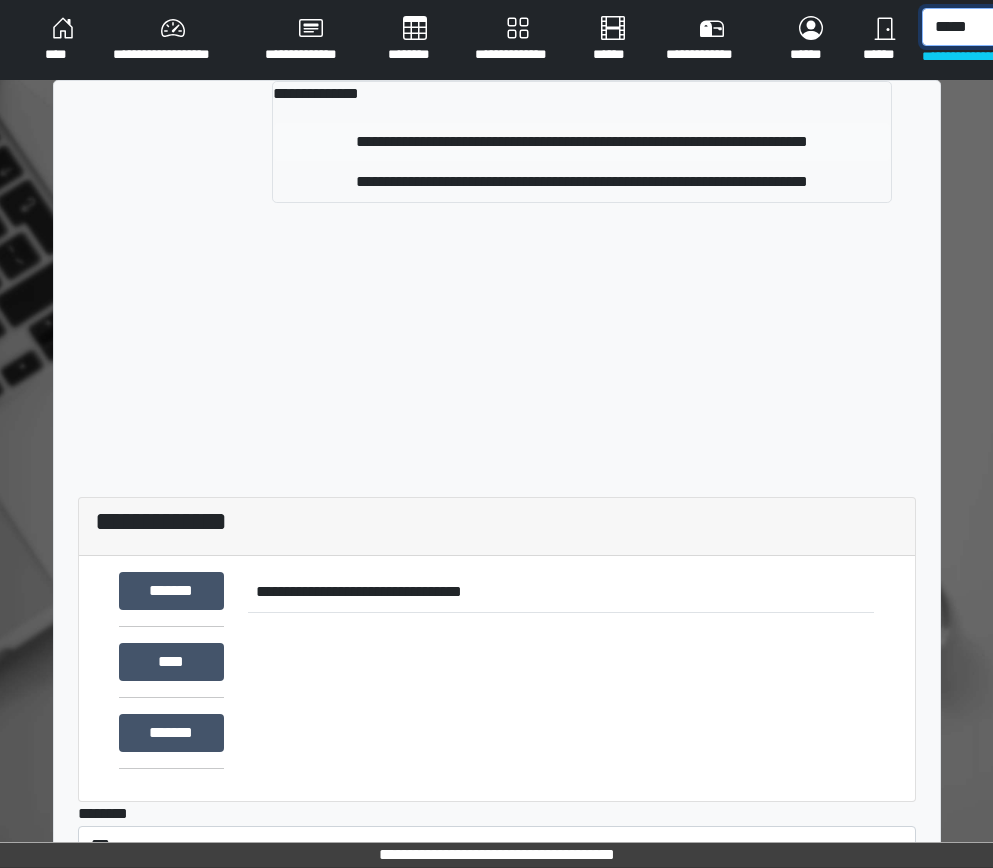 type on "*****" 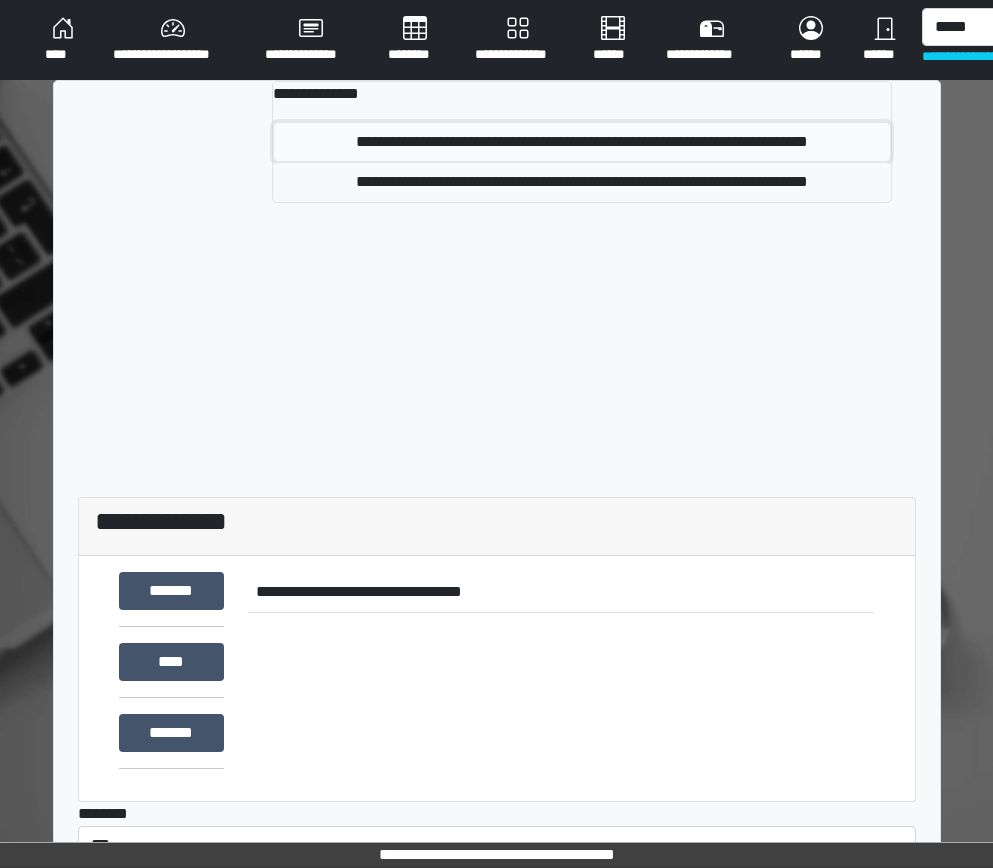 click on "**********" at bounding box center [582, 142] 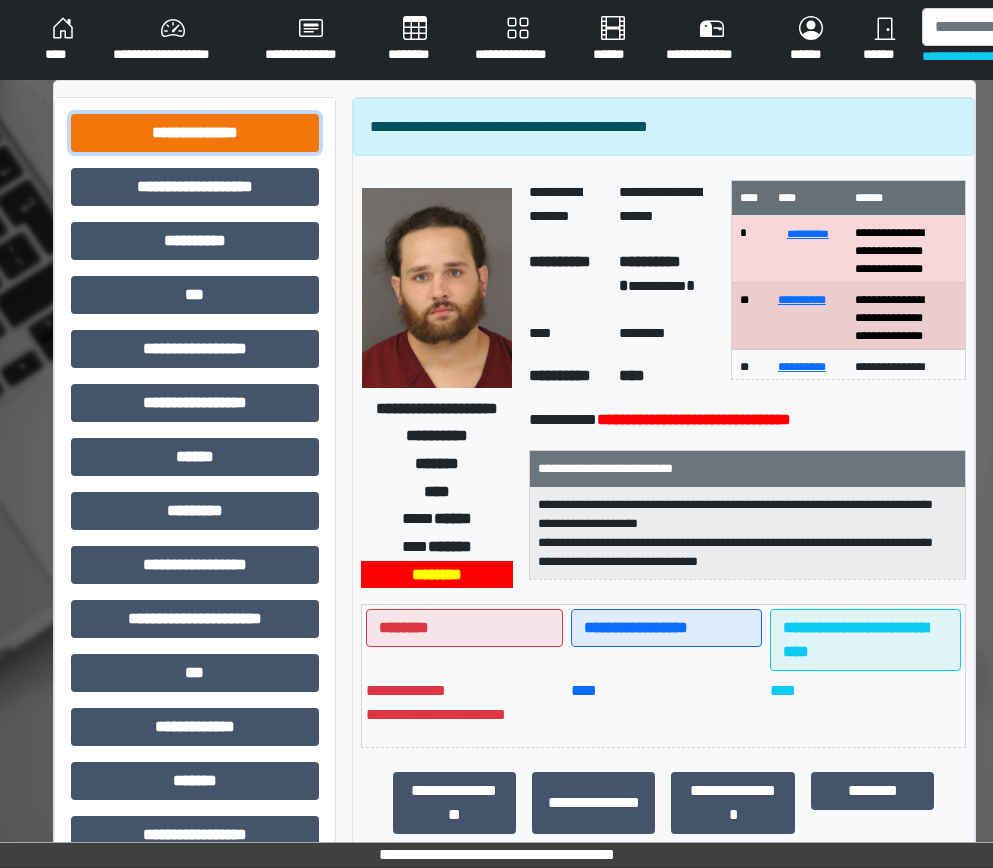 click on "**********" at bounding box center [195, 133] 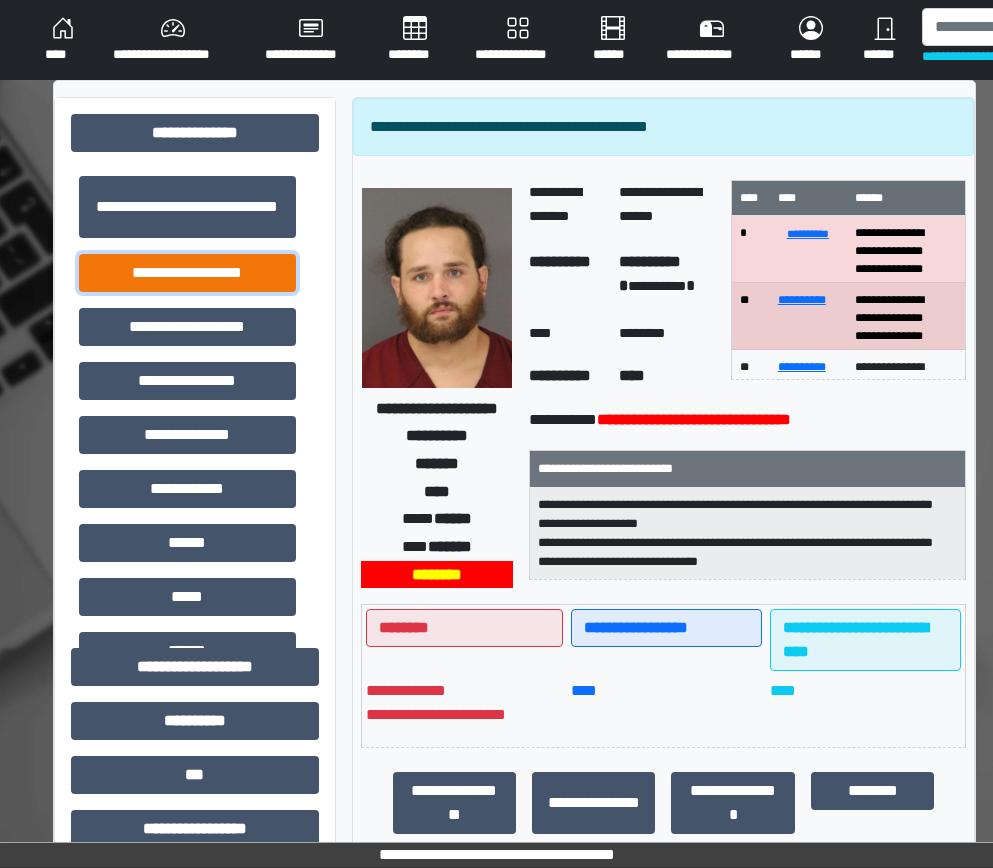 click on "**********" at bounding box center [187, 273] 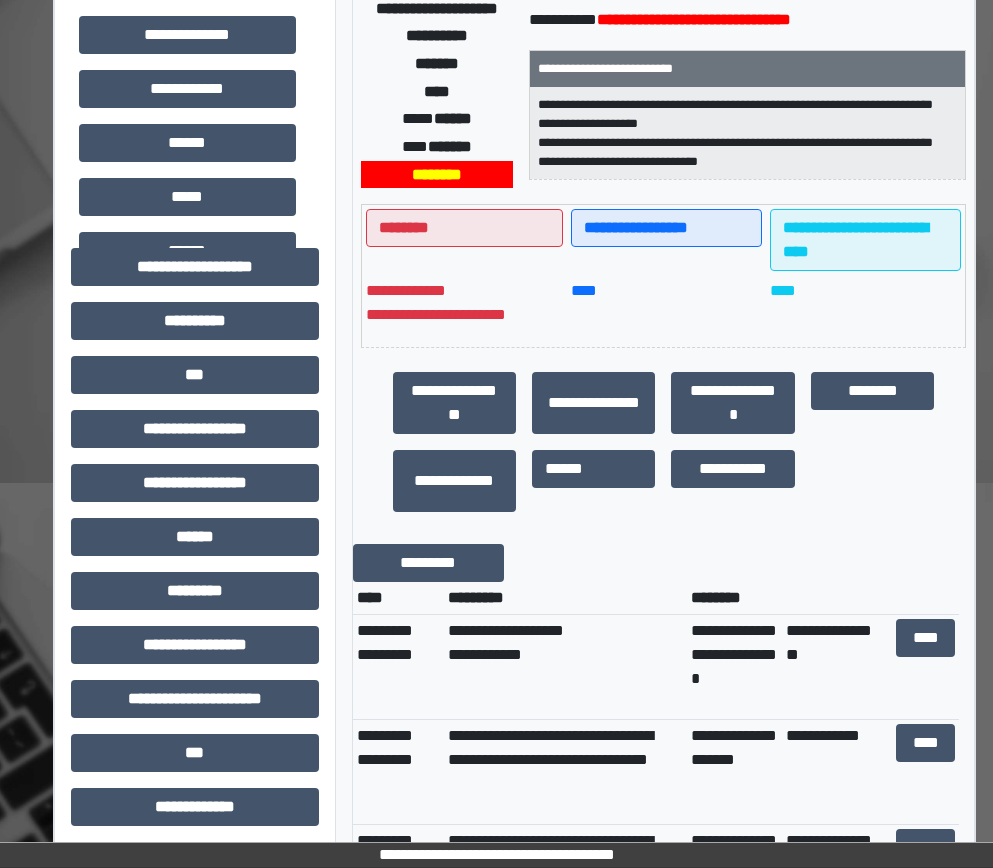 scroll, scrollTop: 500, scrollLeft: 0, axis: vertical 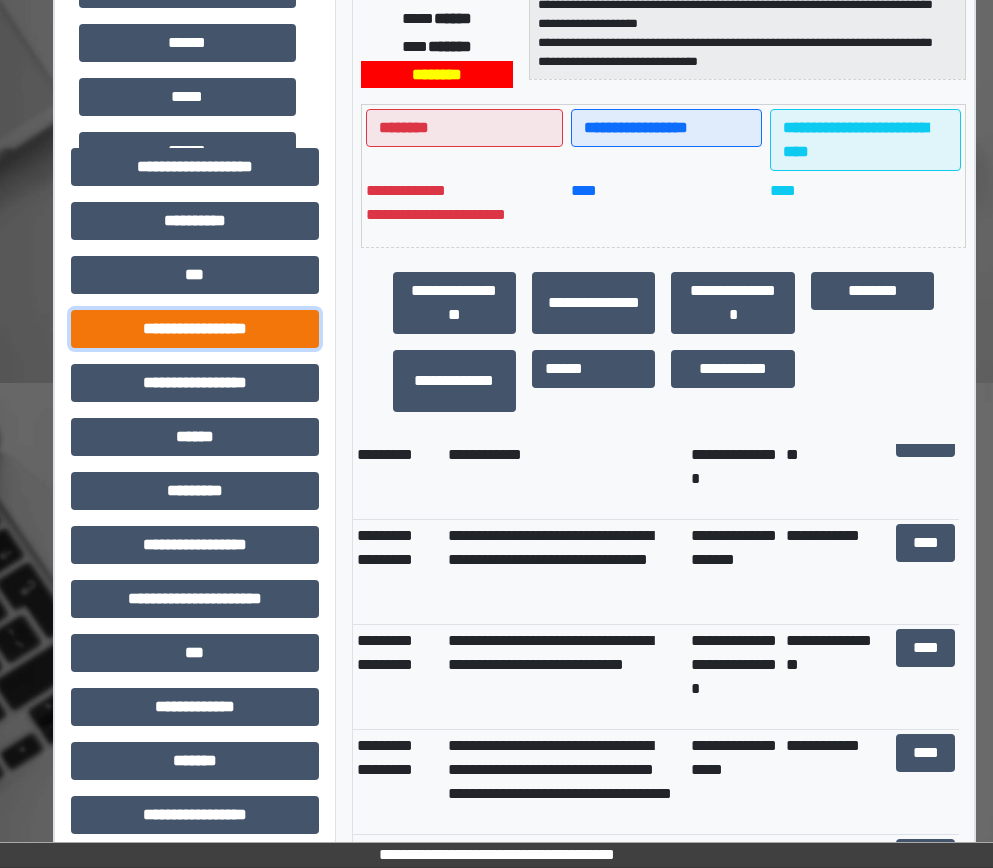 click on "**********" at bounding box center [195, 329] 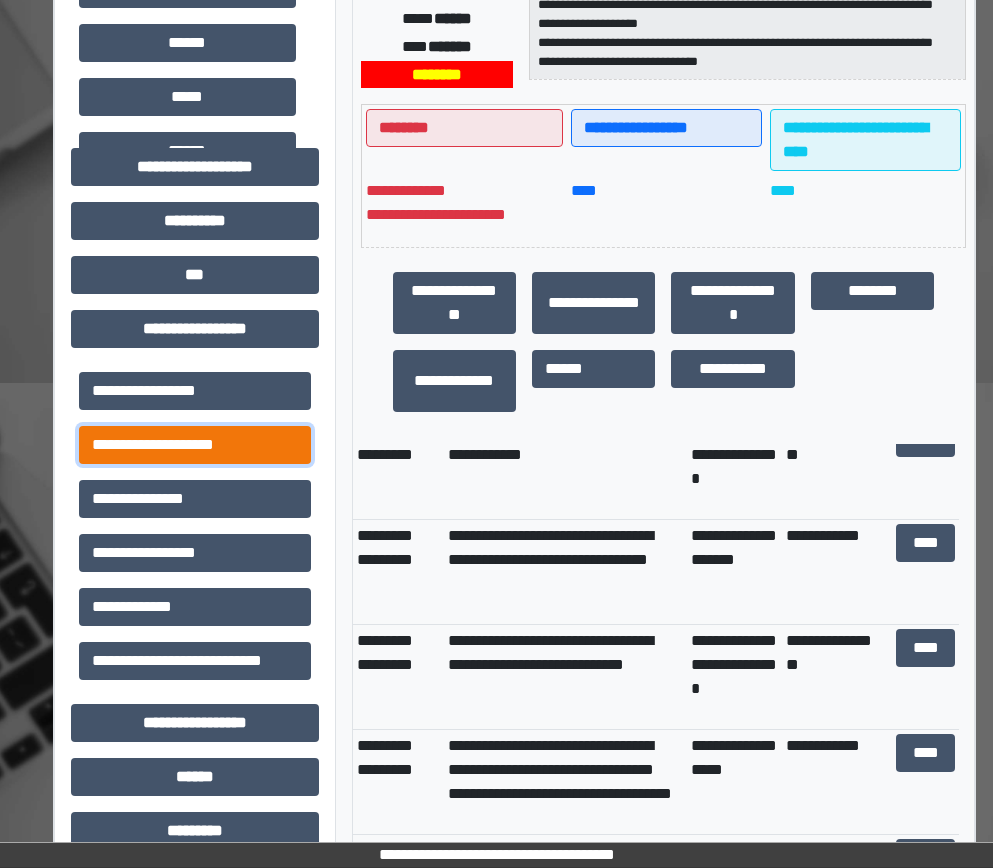 click on "**********" at bounding box center (195, 445) 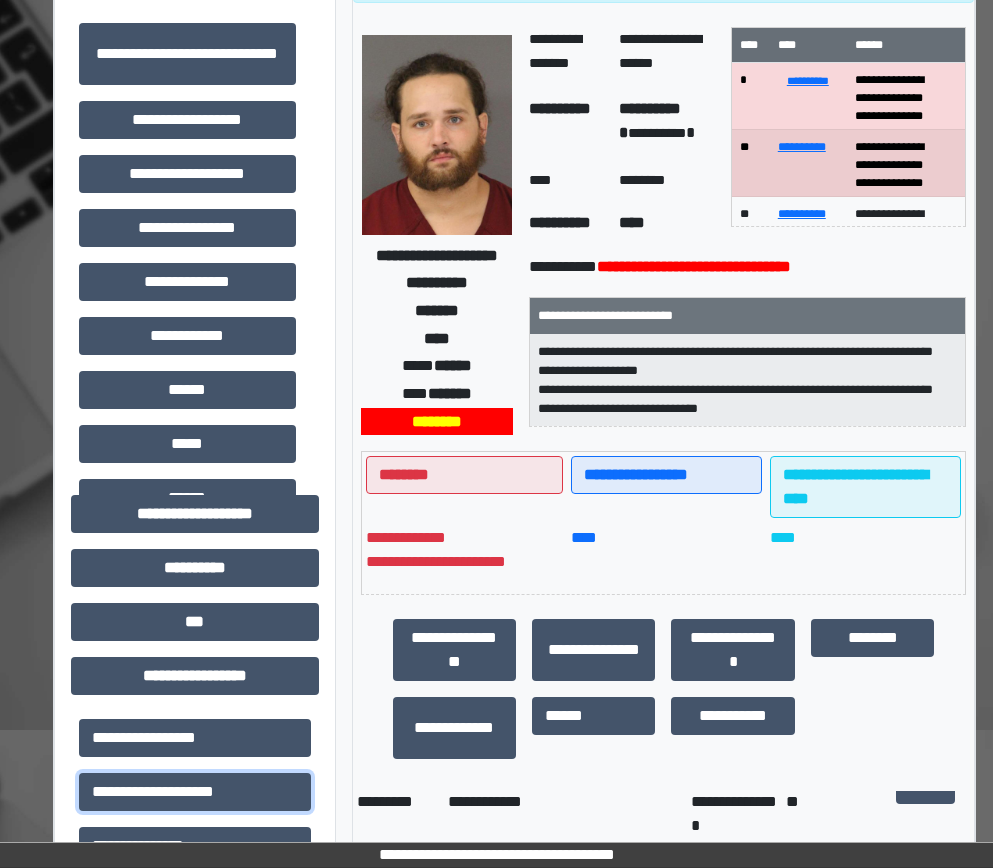 scroll, scrollTop: 0, scrollLeft: 0, axis: both 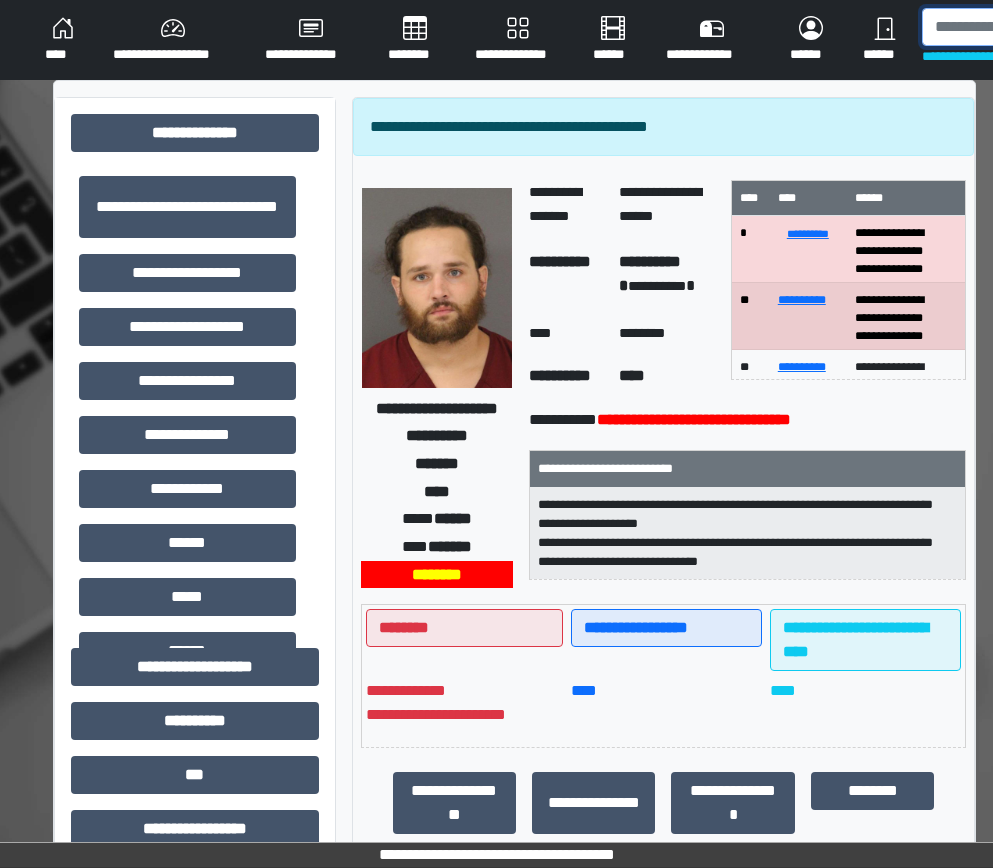 click at bounding box center (1025, 27) 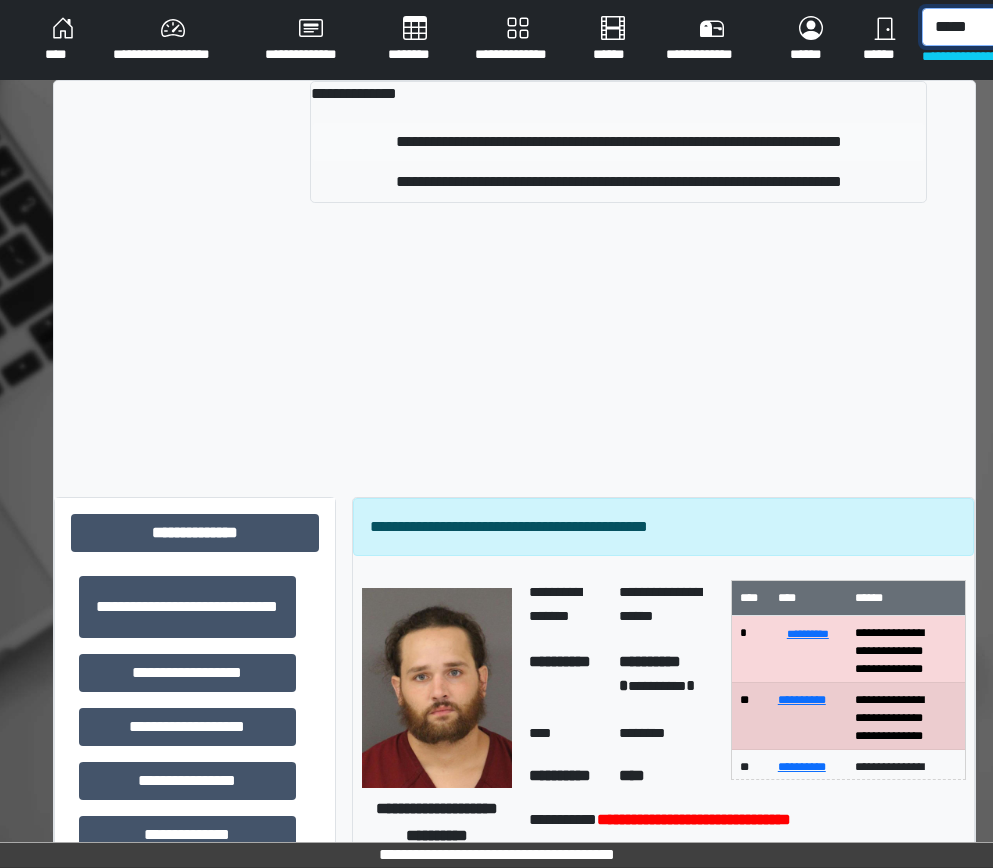type on "*****" 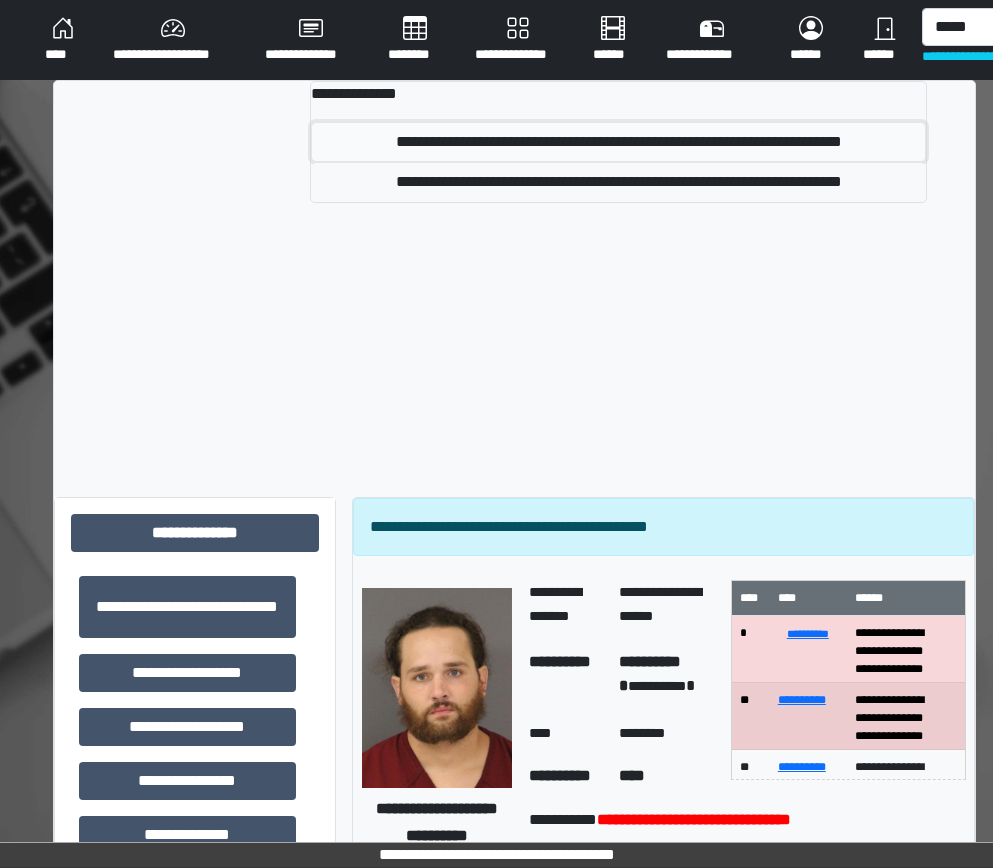 click on "**********" at bounding box center (618, 142) 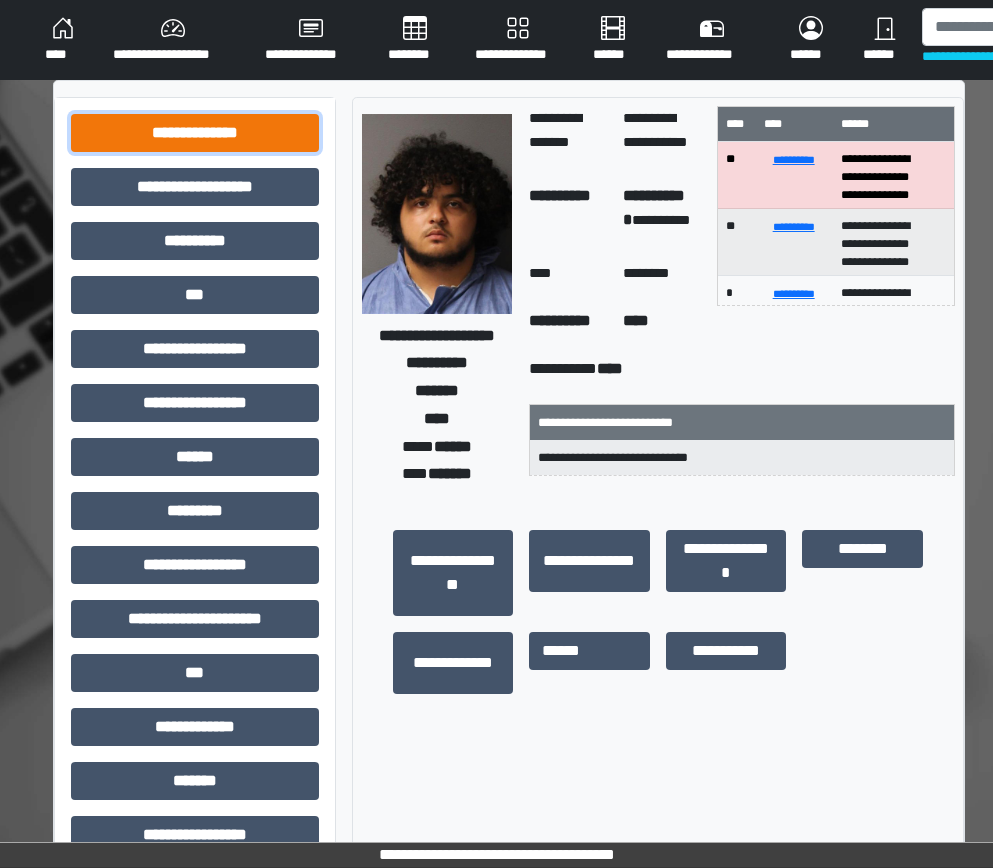 click on "**********" at bounding box center (195, 133) 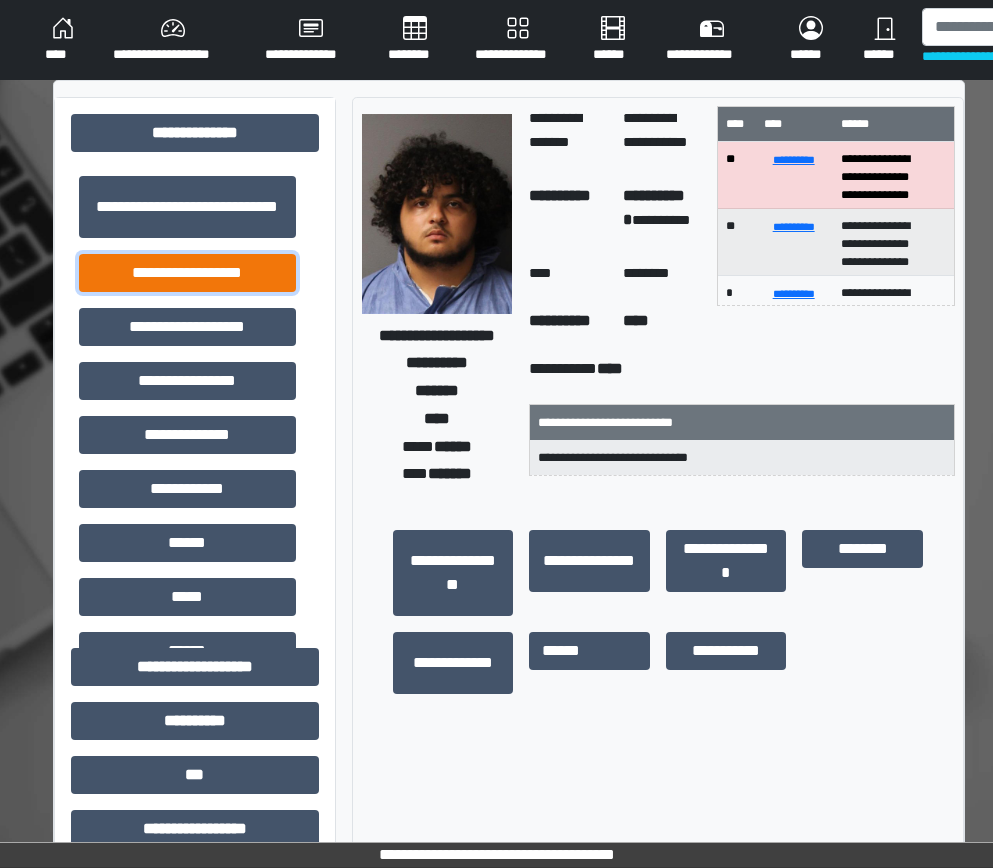 click on "**********" at bounding box center (187, 273) 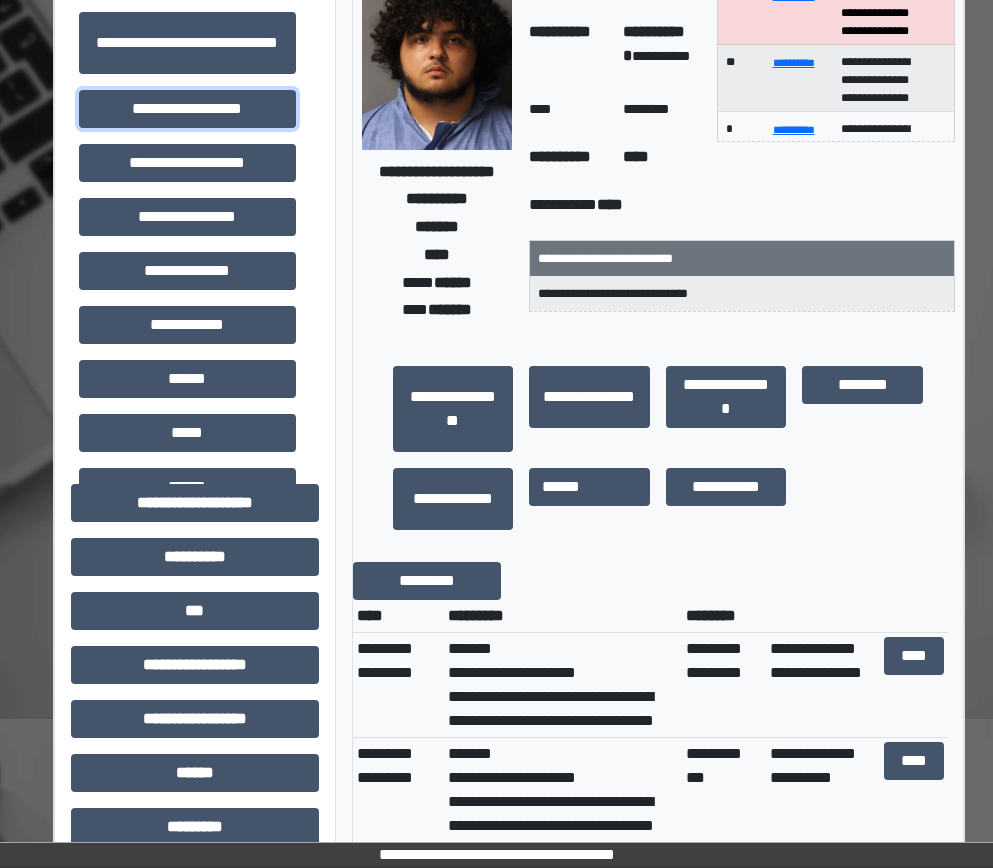 scroll, scrollTop: 200, scrollLeft: 0, axis: vertical 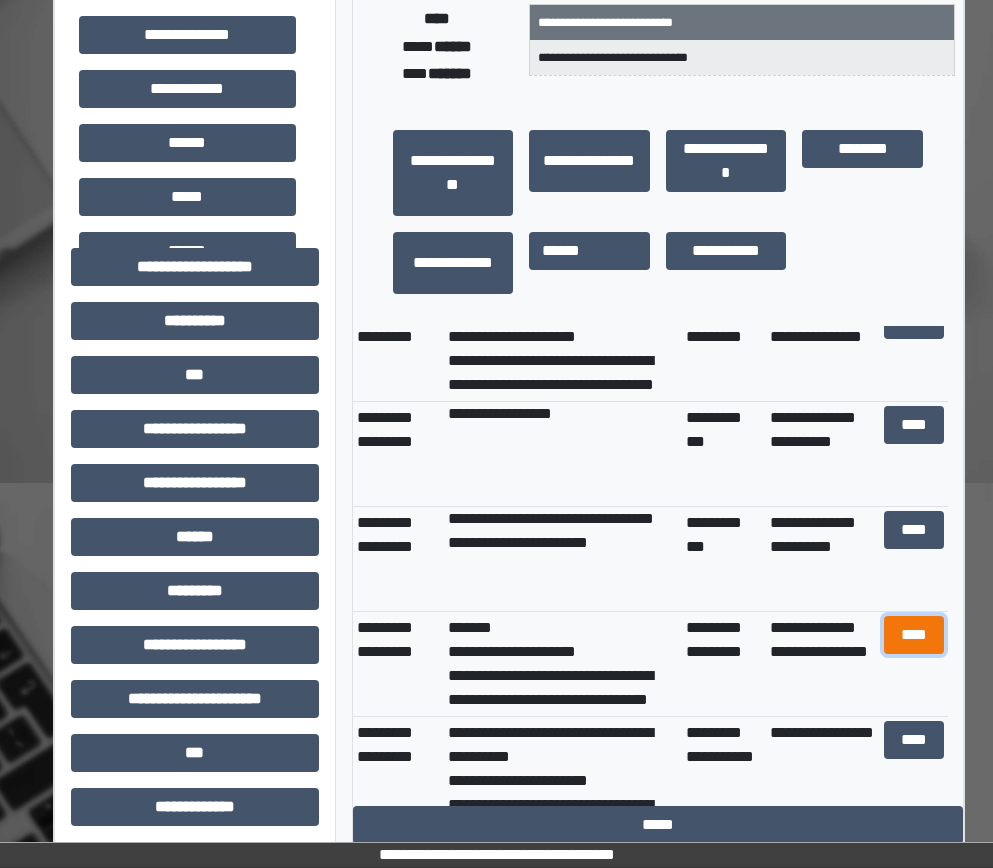 click on "****" at bounding box center [914, 635] 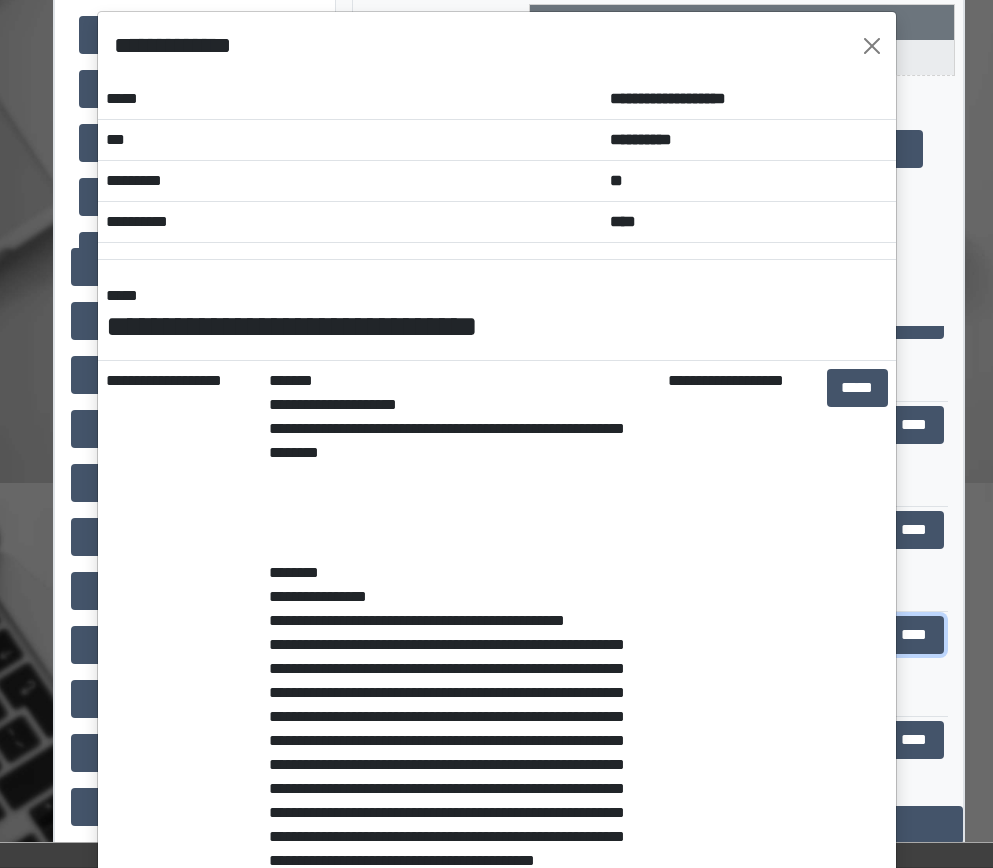 scroll, scrollTop: 0, scrollLeft: 0, axis: both 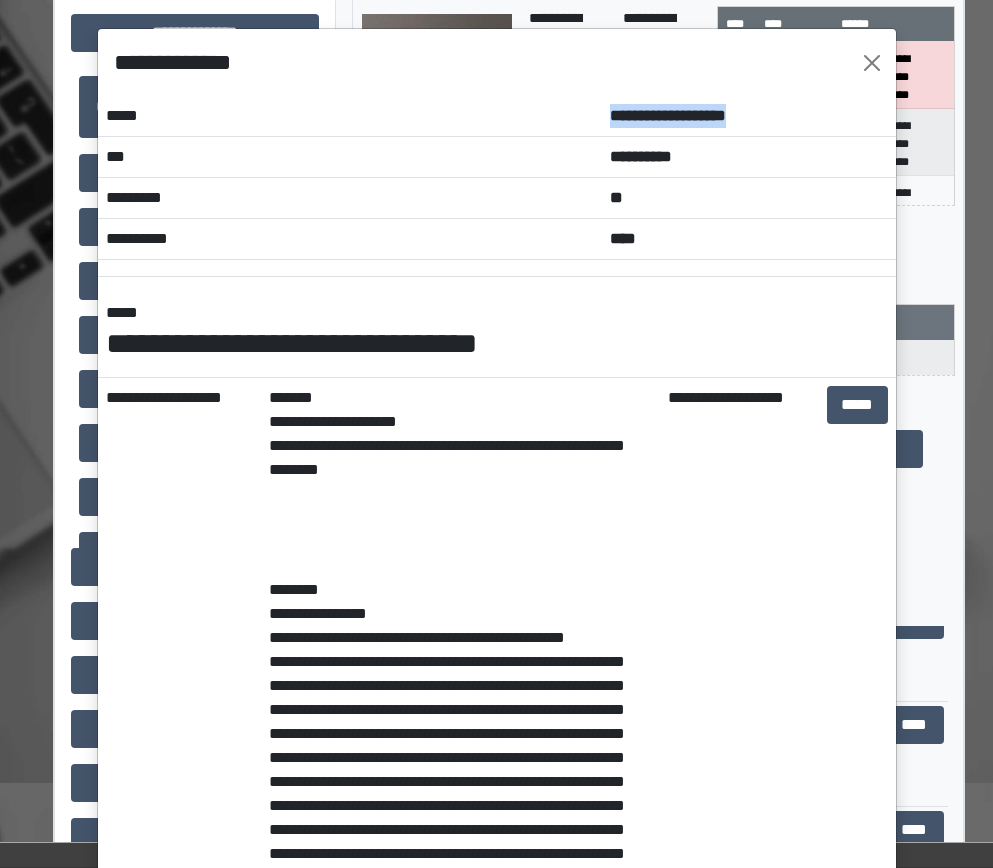 drag, startPoint x: 512, startPoint y: 120, endPoint x: 321, endPoint y: 113, distance: 191.12823 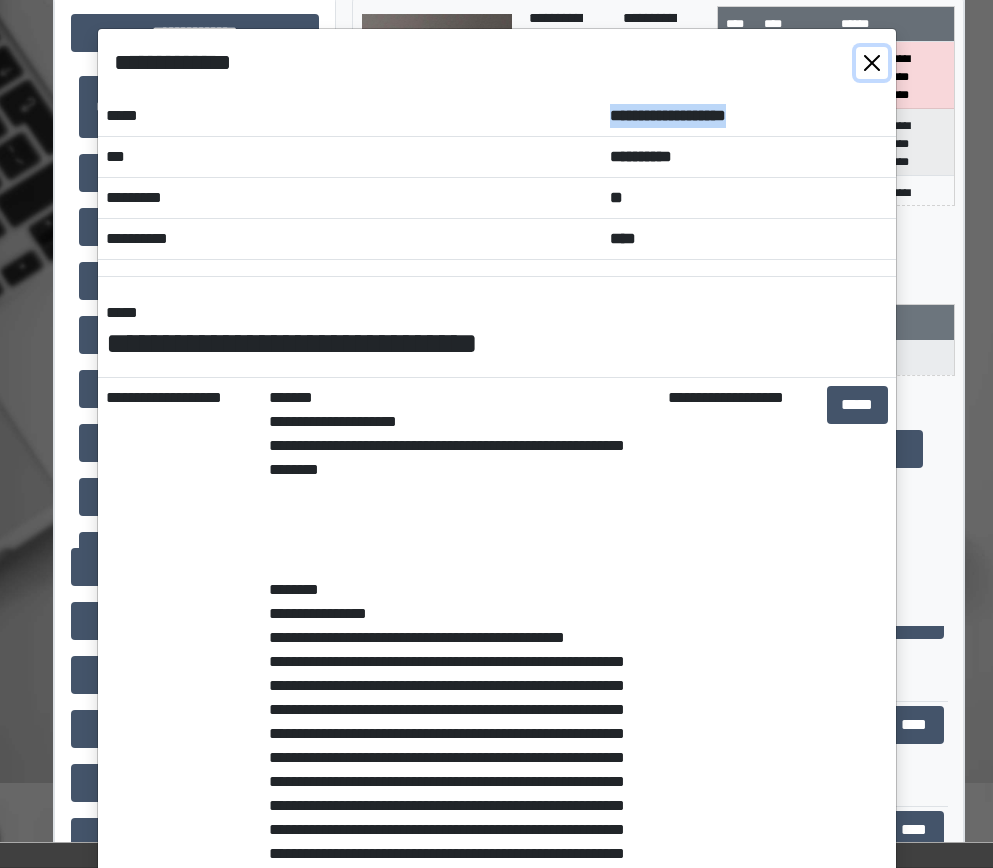 click at bounding box center (872, 63) 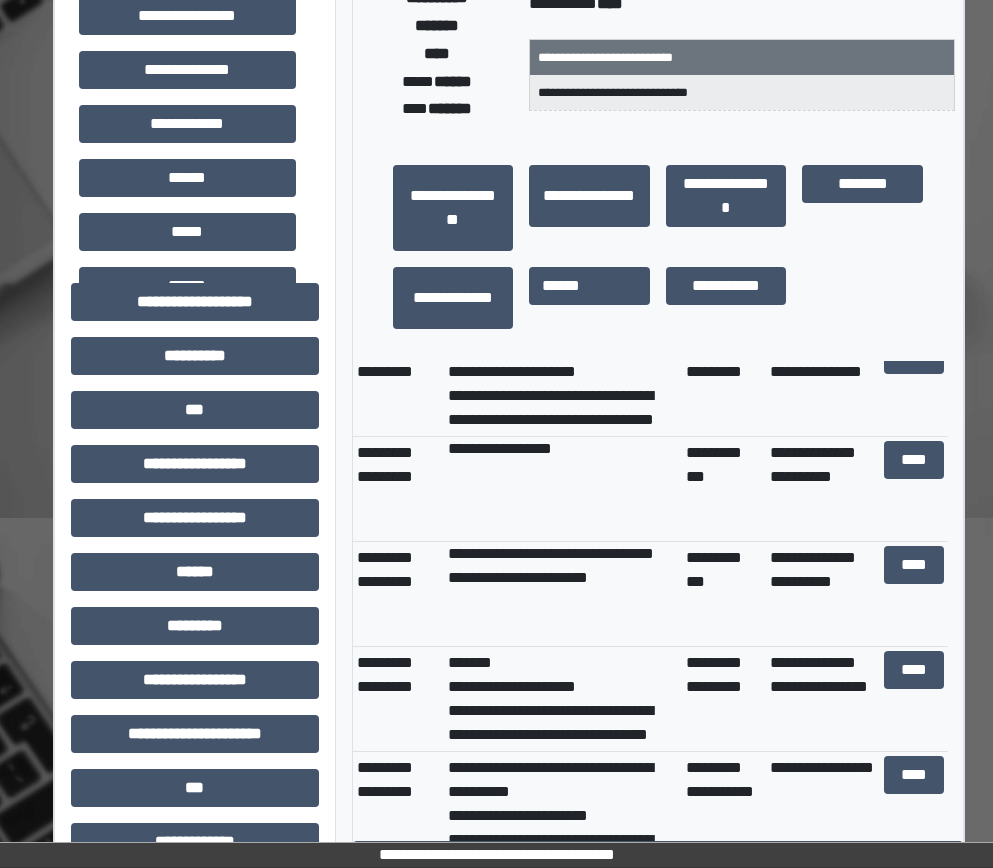 scroll, scrollTop: 400, scrollLeft: 0, axis: vertical 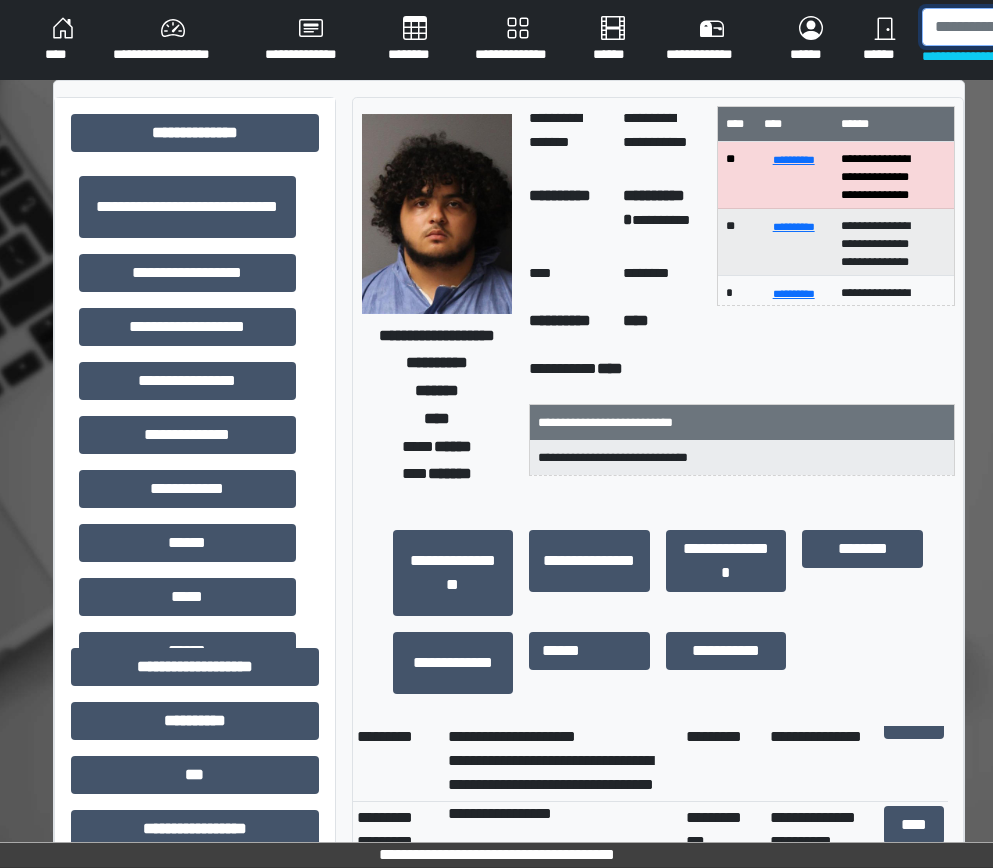 click at bounding box center (1025, 27) 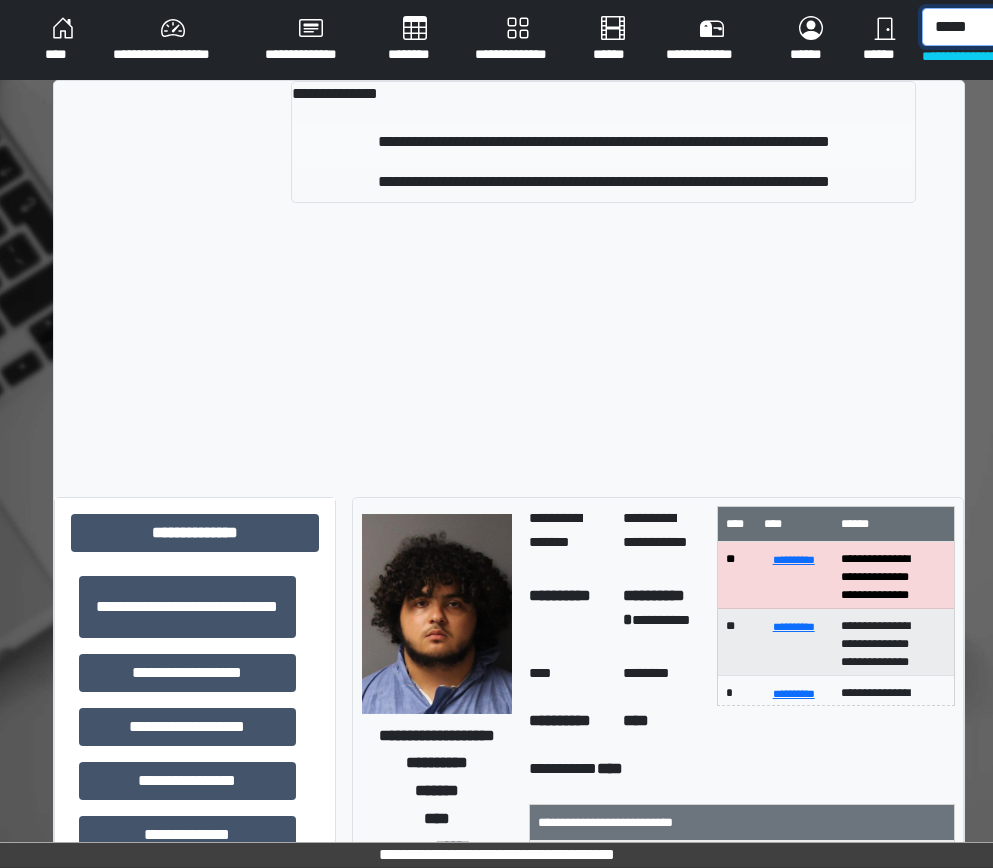 type on "*****" 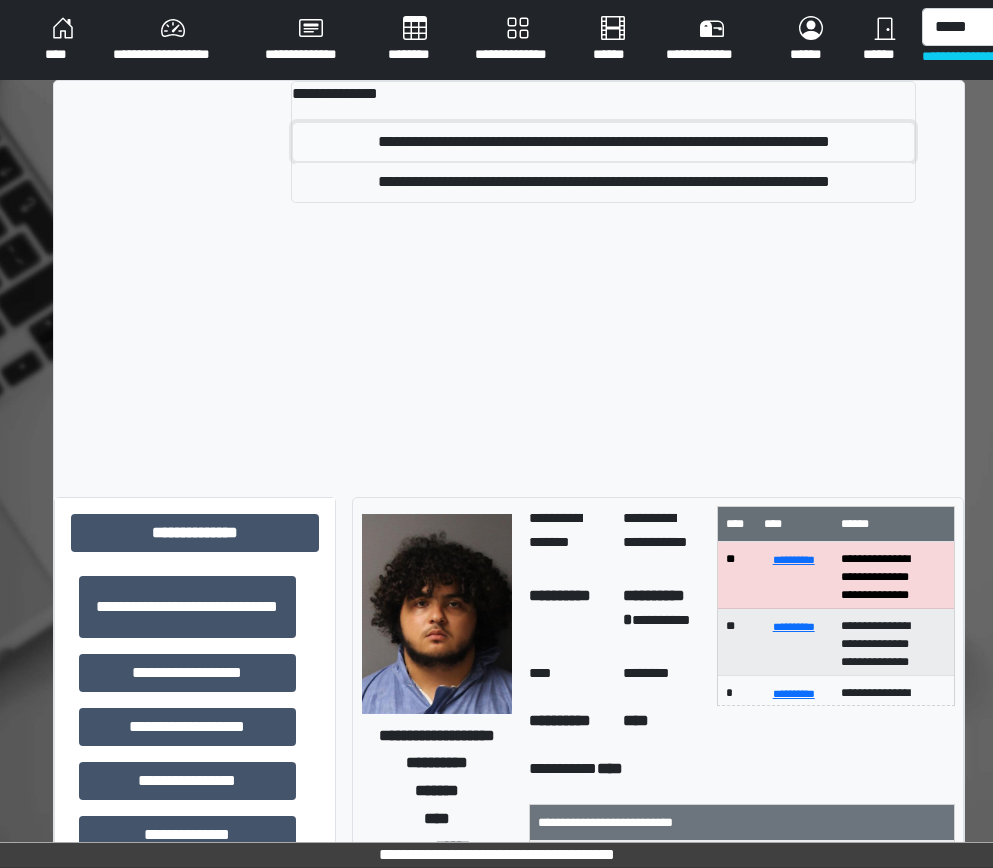 click on "**********" at bounding box center [603, 142] 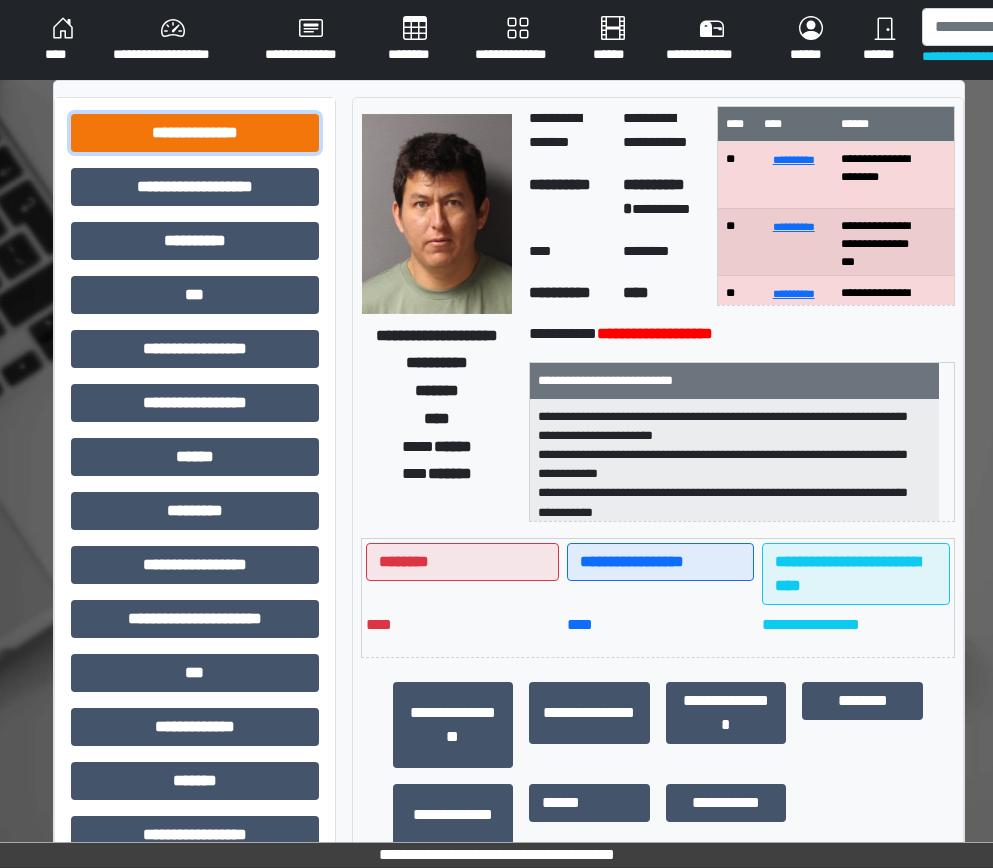 click on "**********" at bounding box center (195, 133) 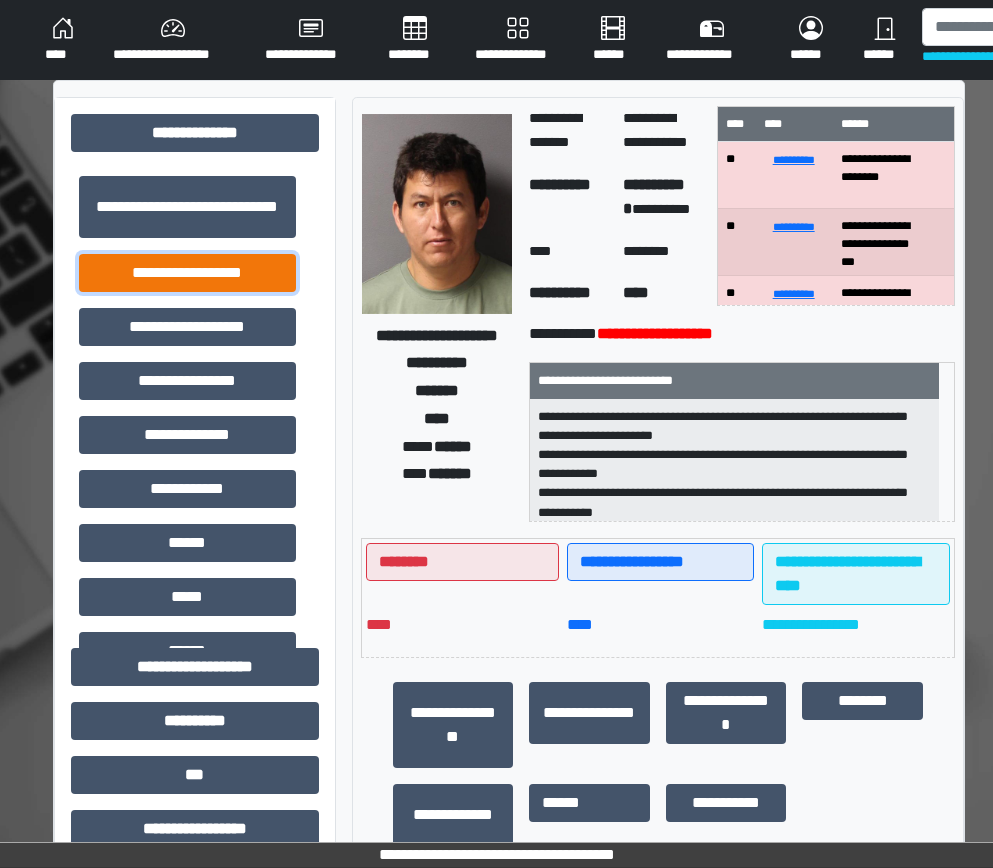 click on "**********" at bounding box center (187, 273) 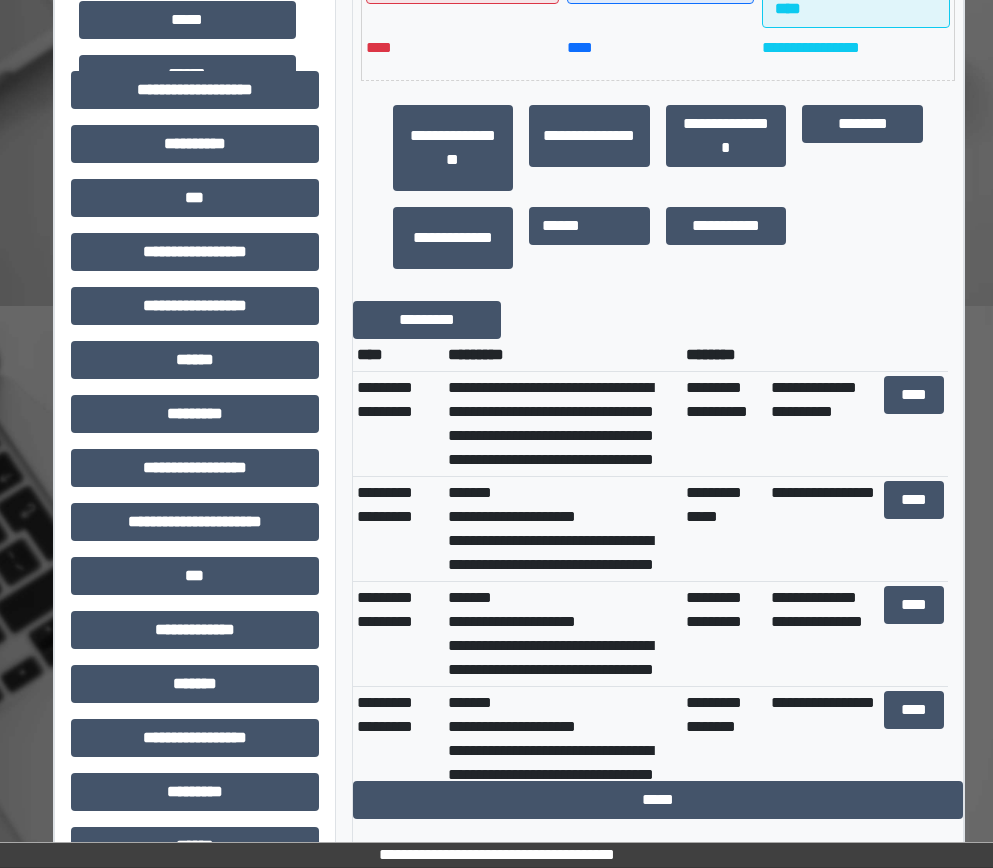 scroll, scrollTop: 600, scrollLeft: 0, axis: vertical 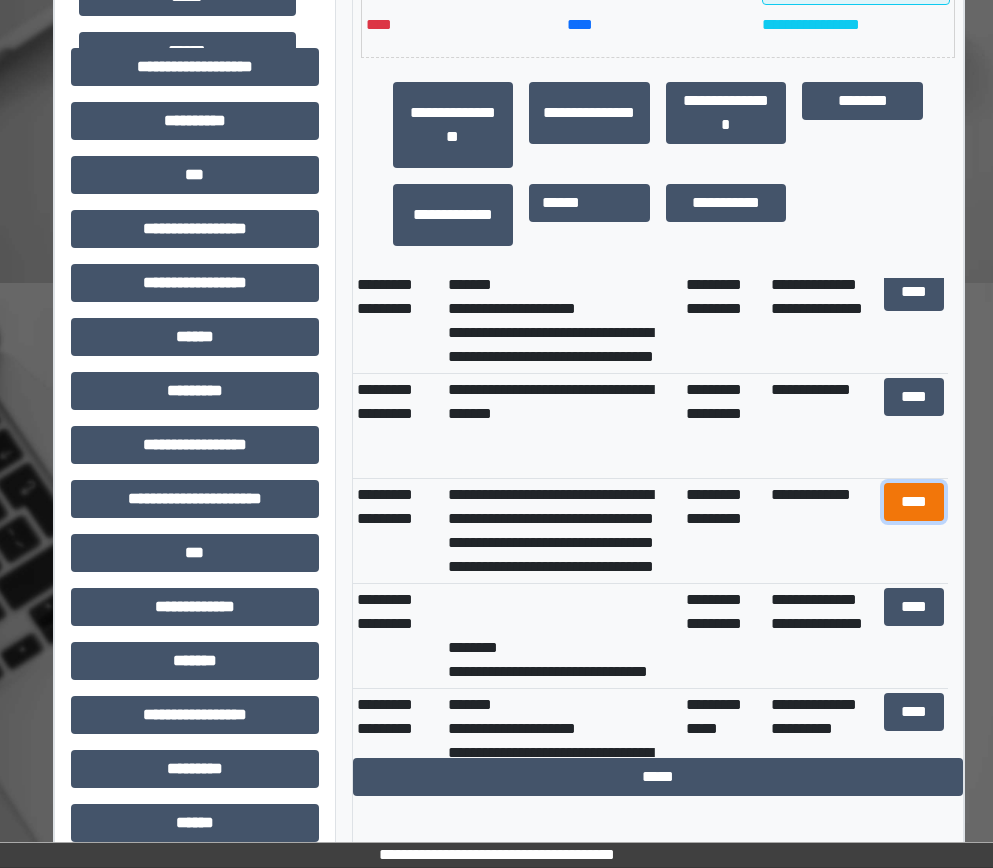 click on "****" at bounding box center [914, 502] 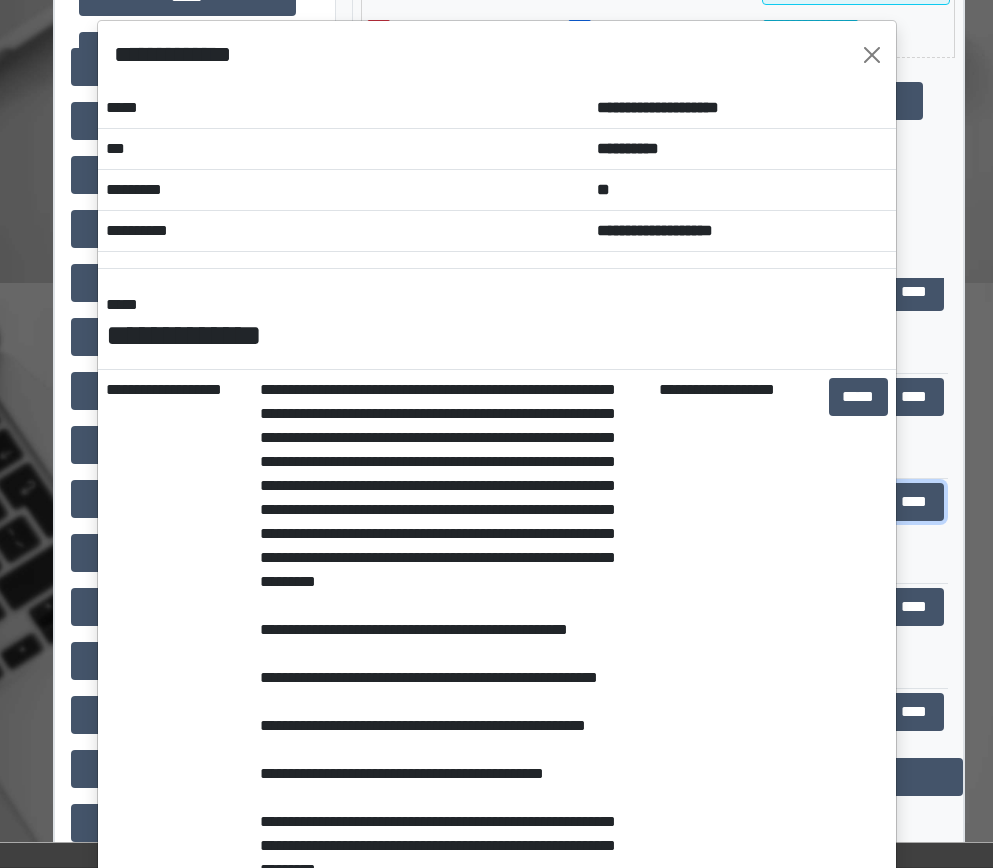scroll, scrollTop: 0, scrollLeft: 0, axis: both 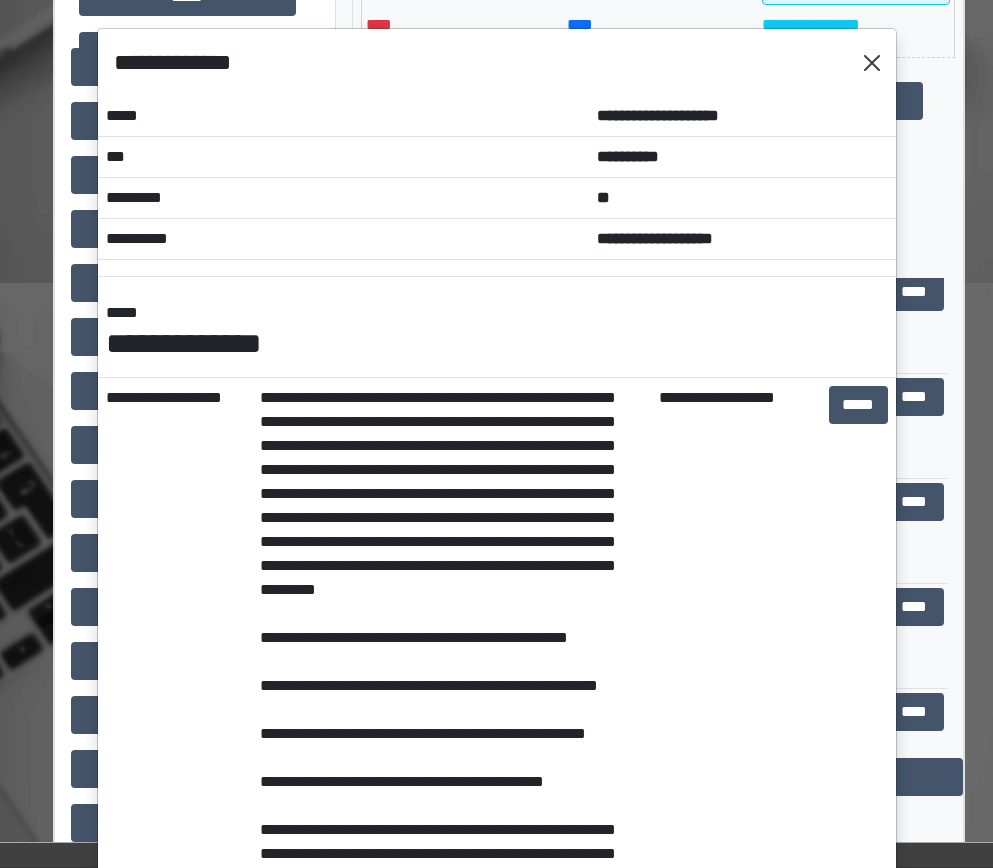drag, startPoint x: 857, startPoint y: 82, endPoint x: 858, endPoint y: 70, distance: 12.0415945 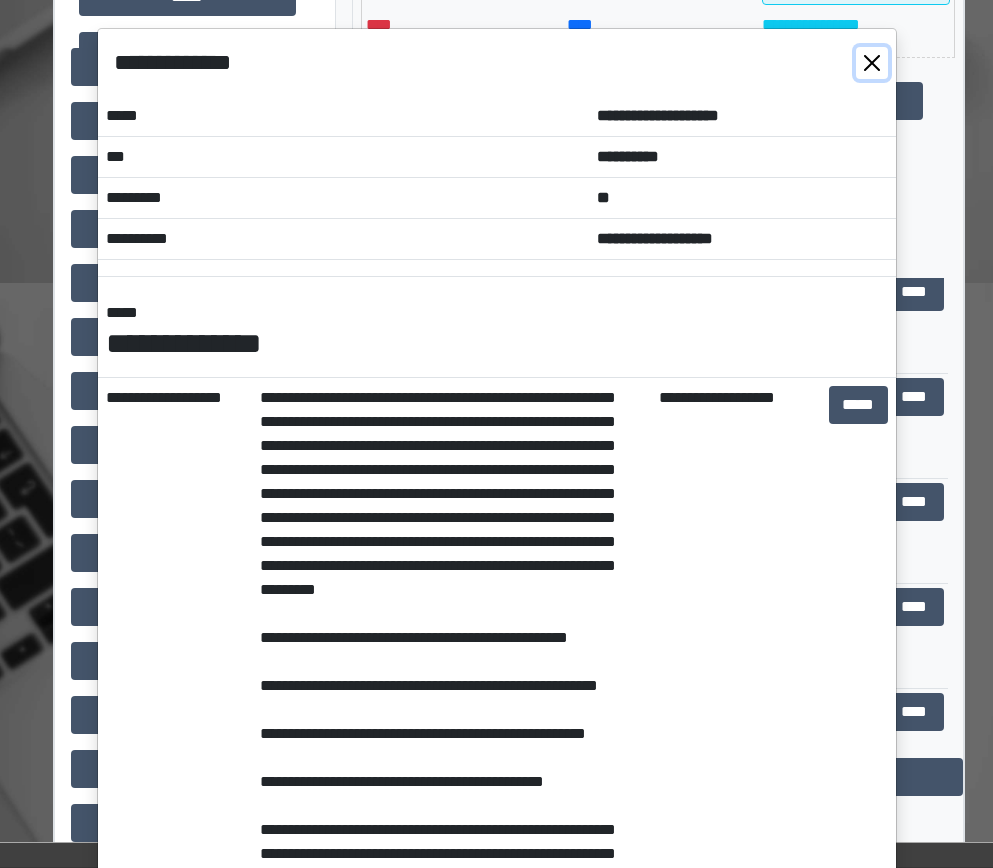 click at bounding box center (872, 63) 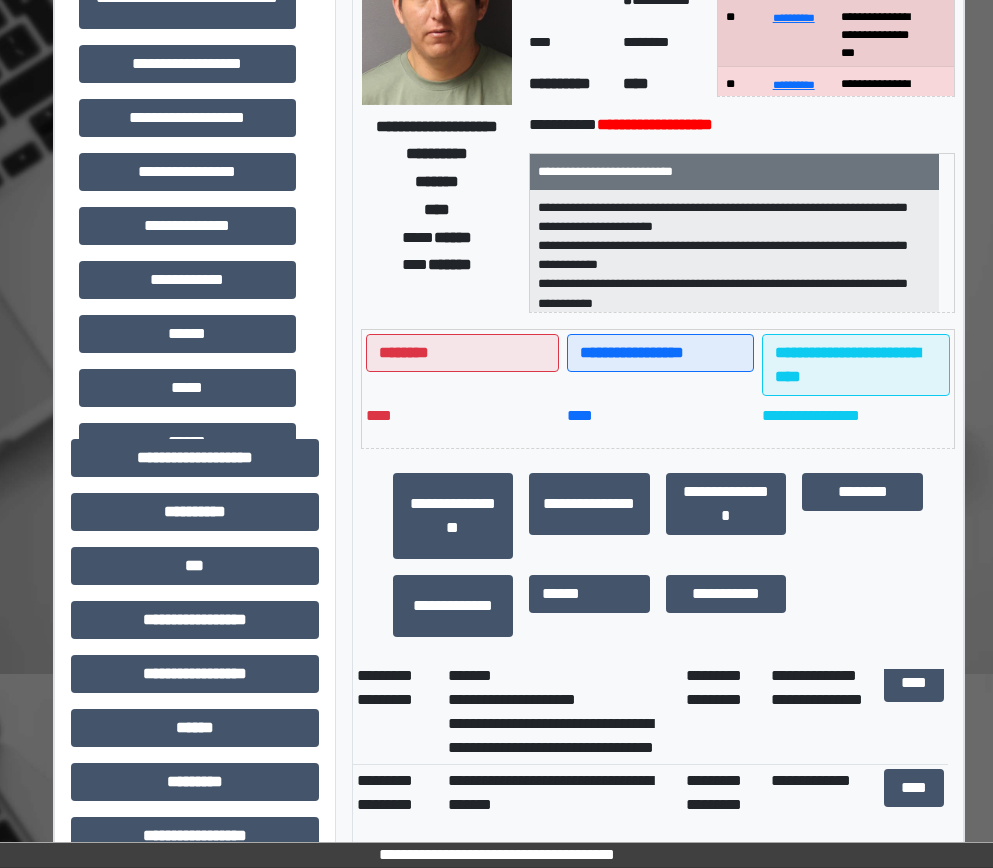 scroll, scrollTop: 200, scrollLeft: 0, axis: vertical 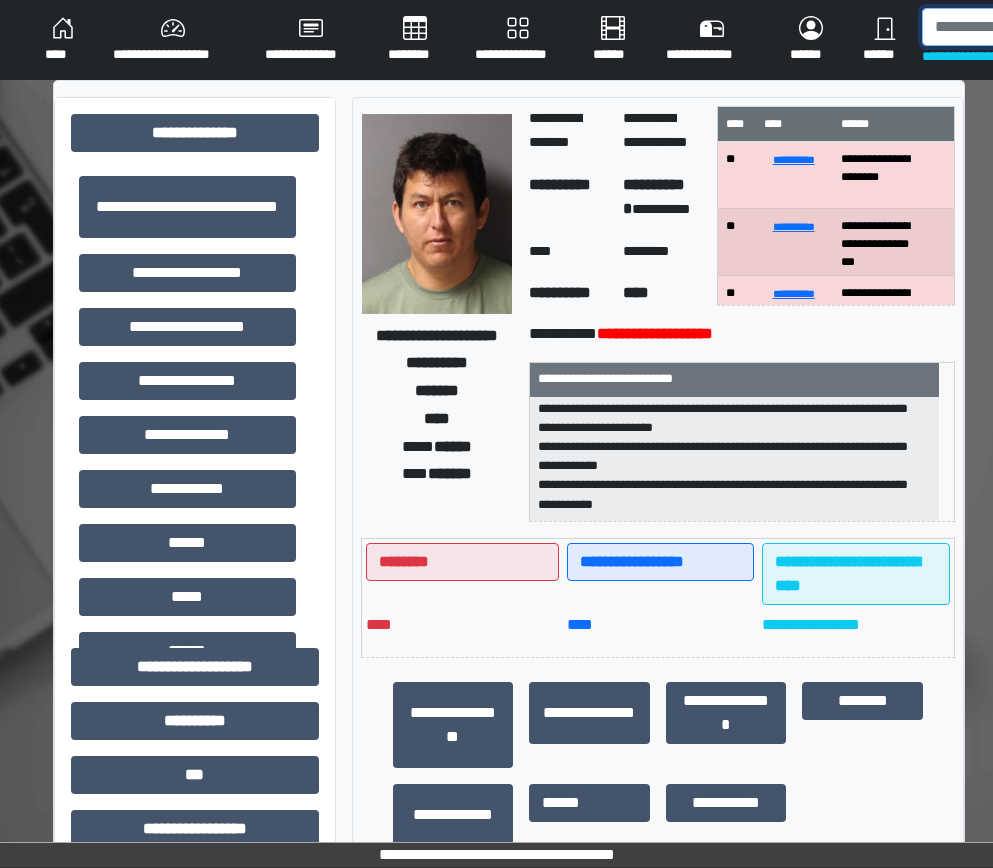 click at bounding box center [1025, 27] 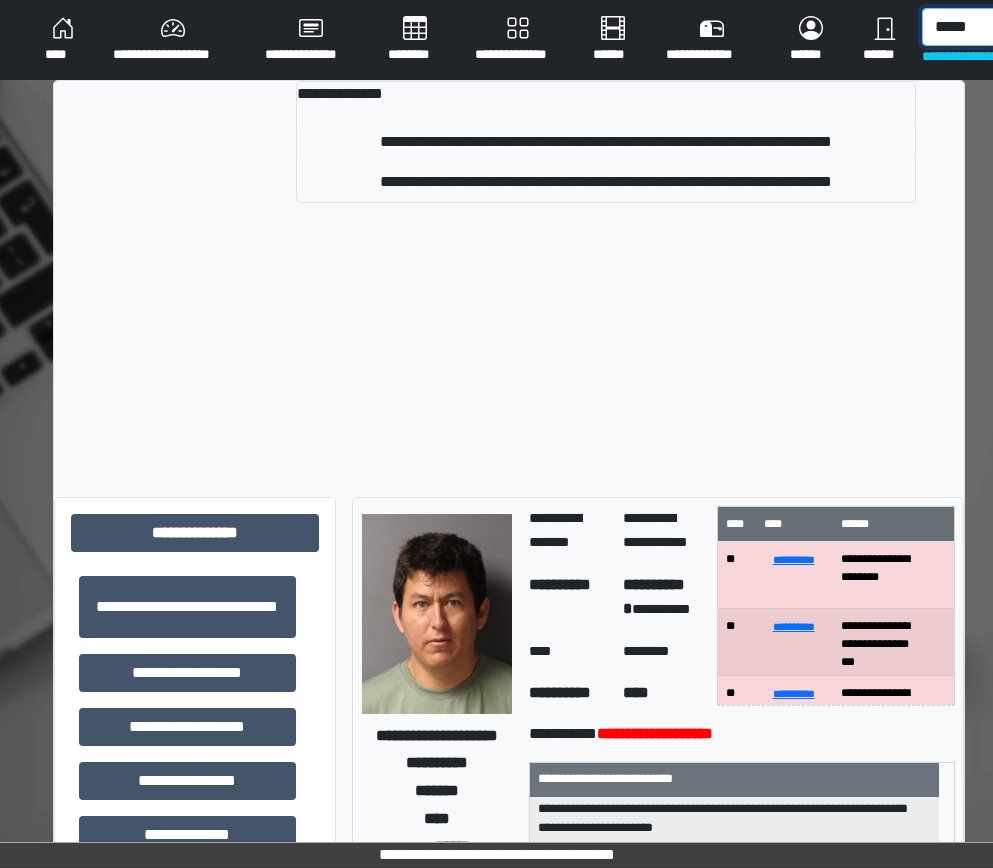 type on "*****" 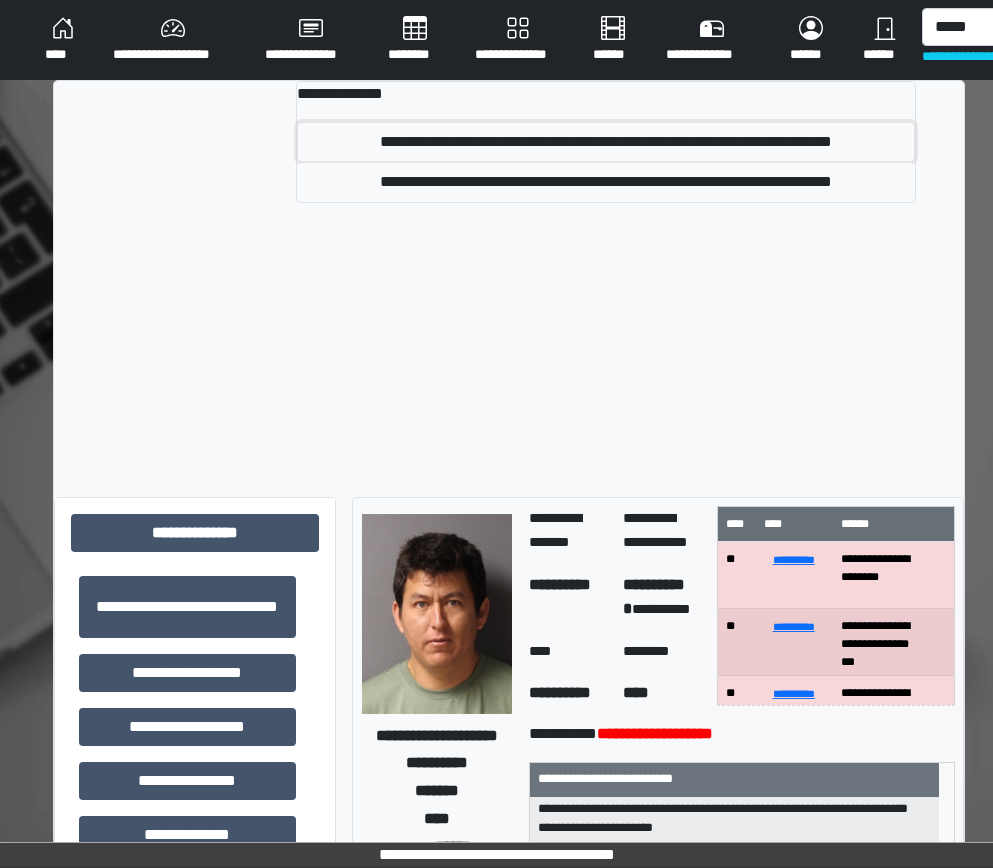 click on "**********" at bounding box center [606, 142] 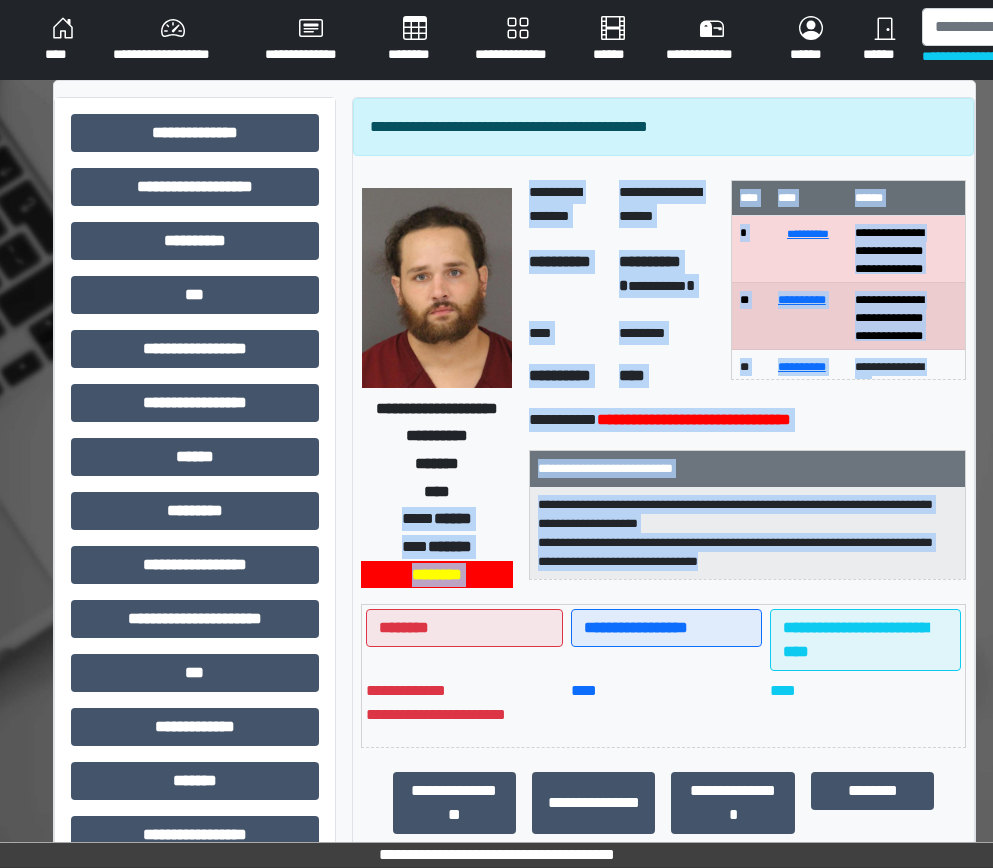 drag, startPoint x: 864, startPoint y: 559, endPoint x: 455, endPoint y: 504, distance: 412.6815 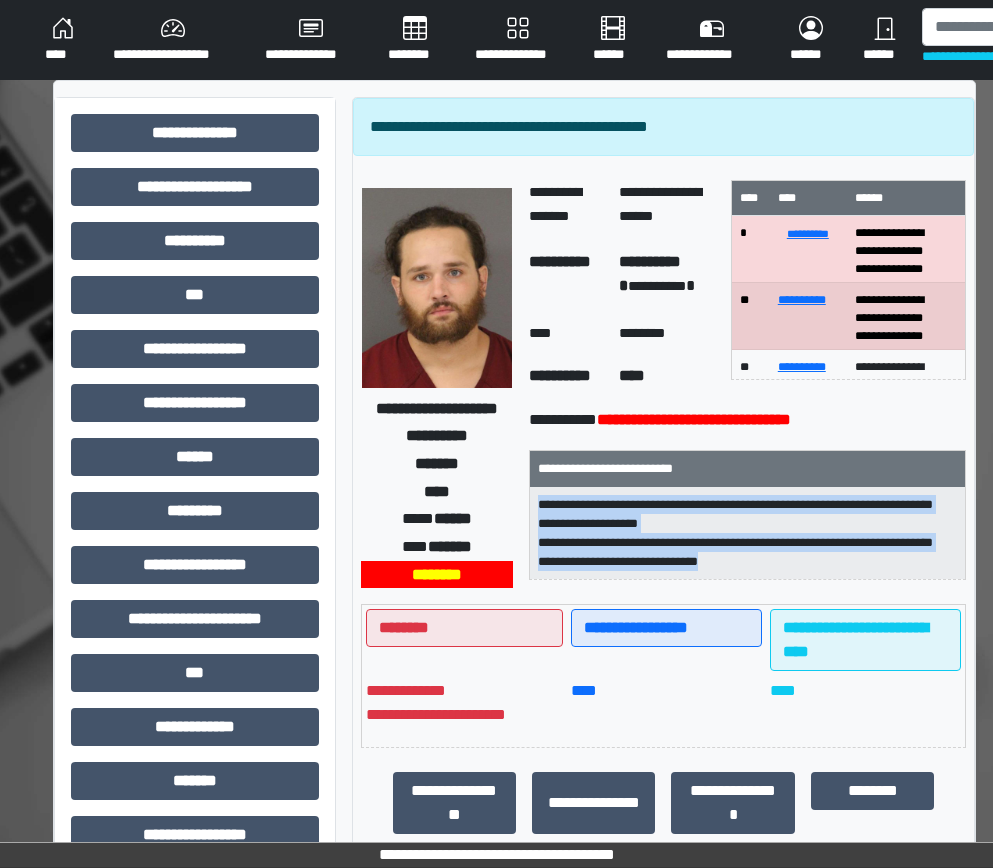 drag, startPoint x: 851, startPoint y: 560, endPoint x: 537, endPoint y: 509, distance: 318.11475 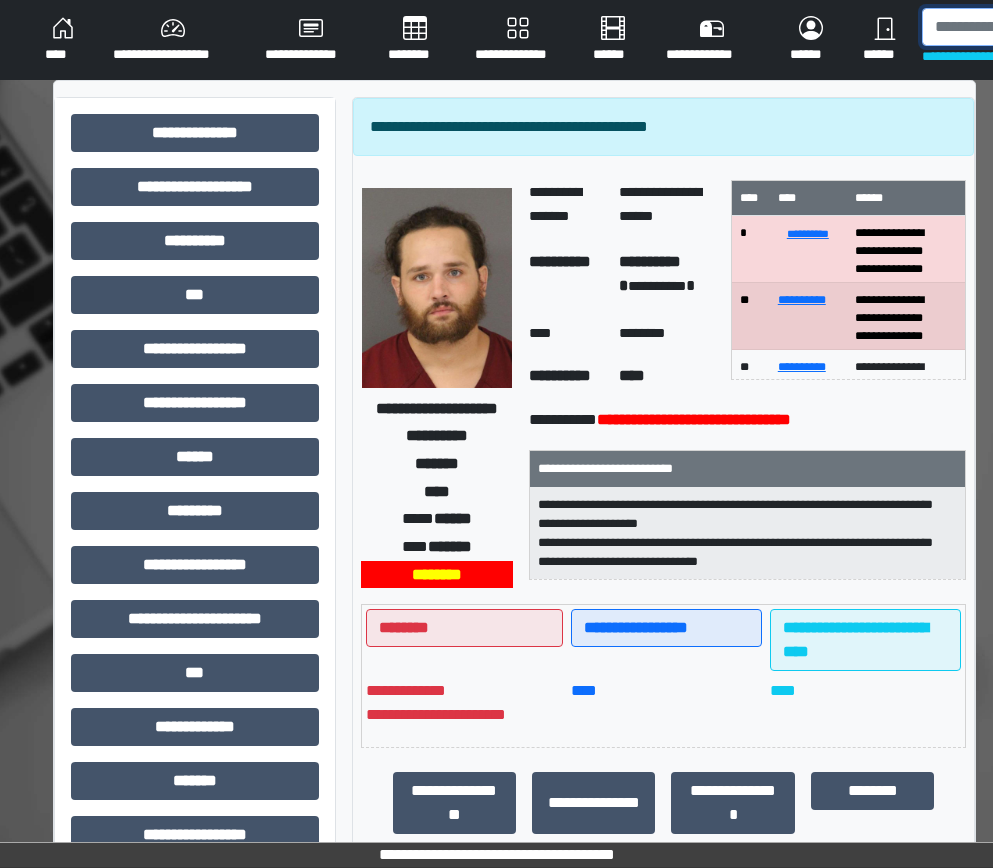 click at bounding box center (1025, 27) 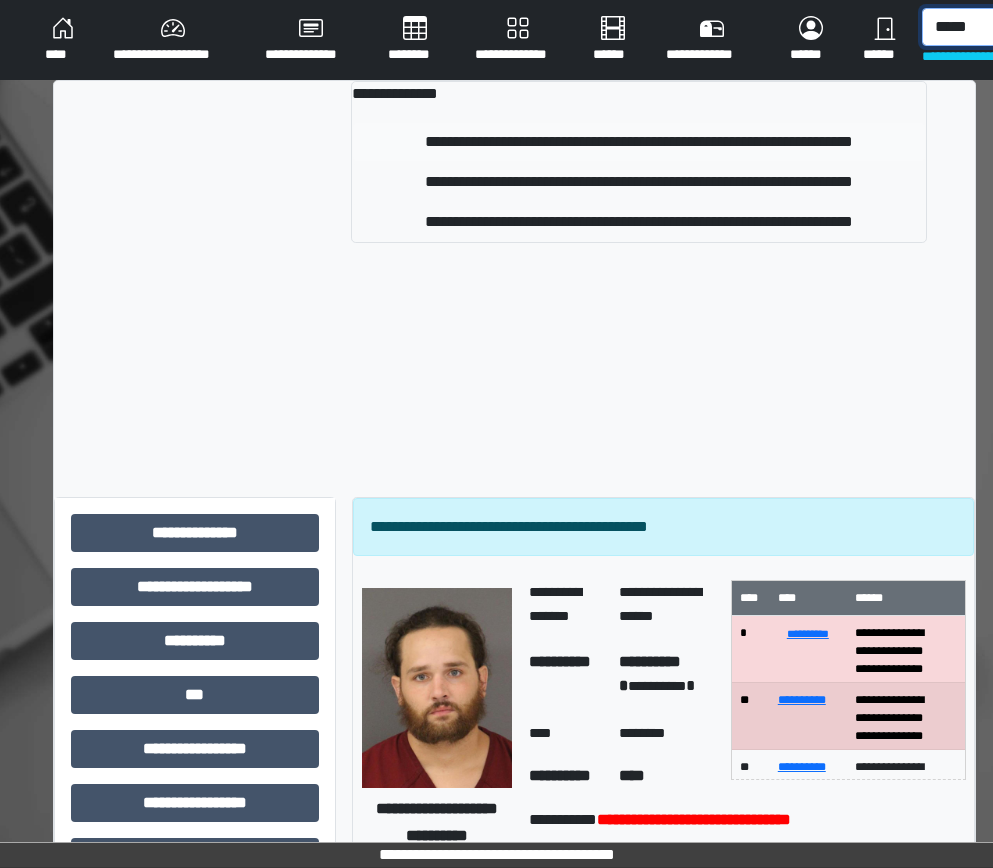 type on "*****" 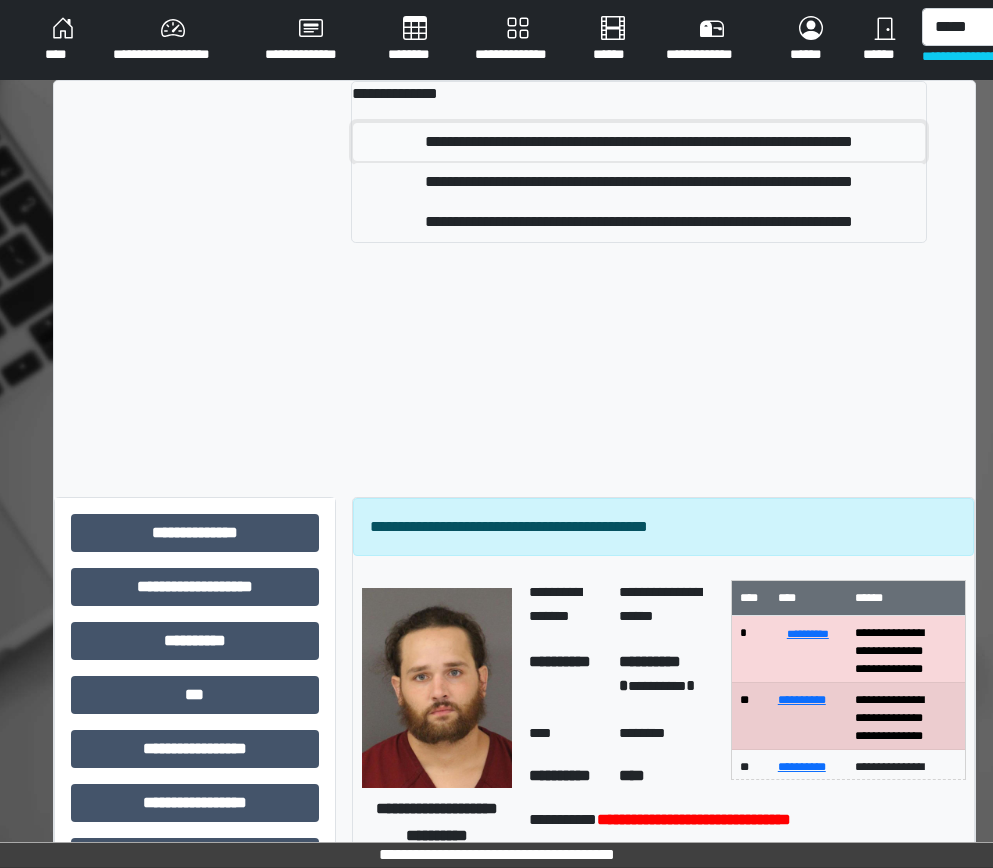 click on "**********" at bounding box center [639, 142] 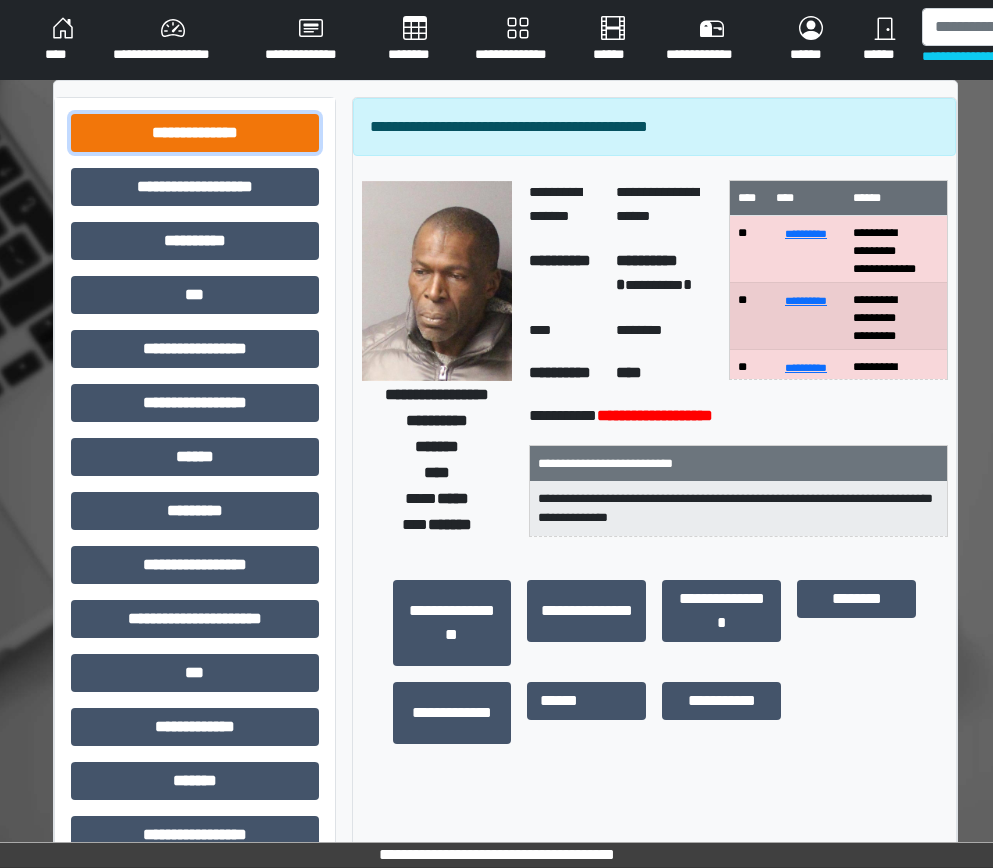 click on "**********" at bounding box center [195, 133] 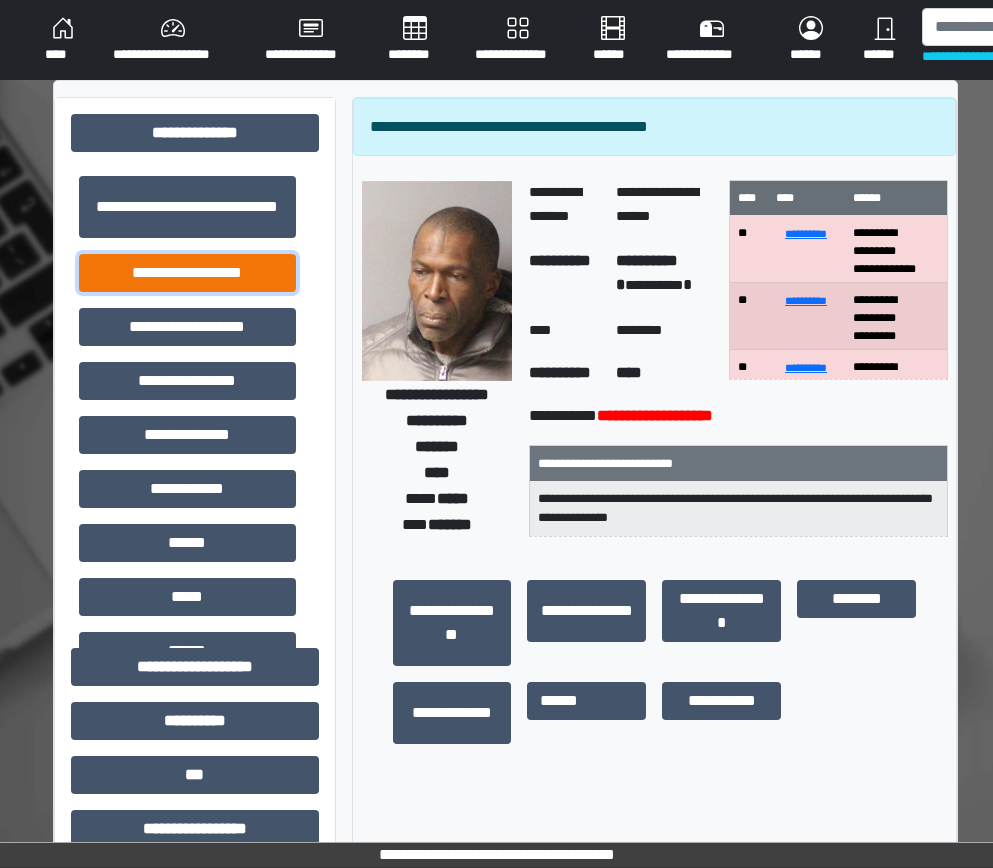 click on "**********" at bounding box center [187, 273] 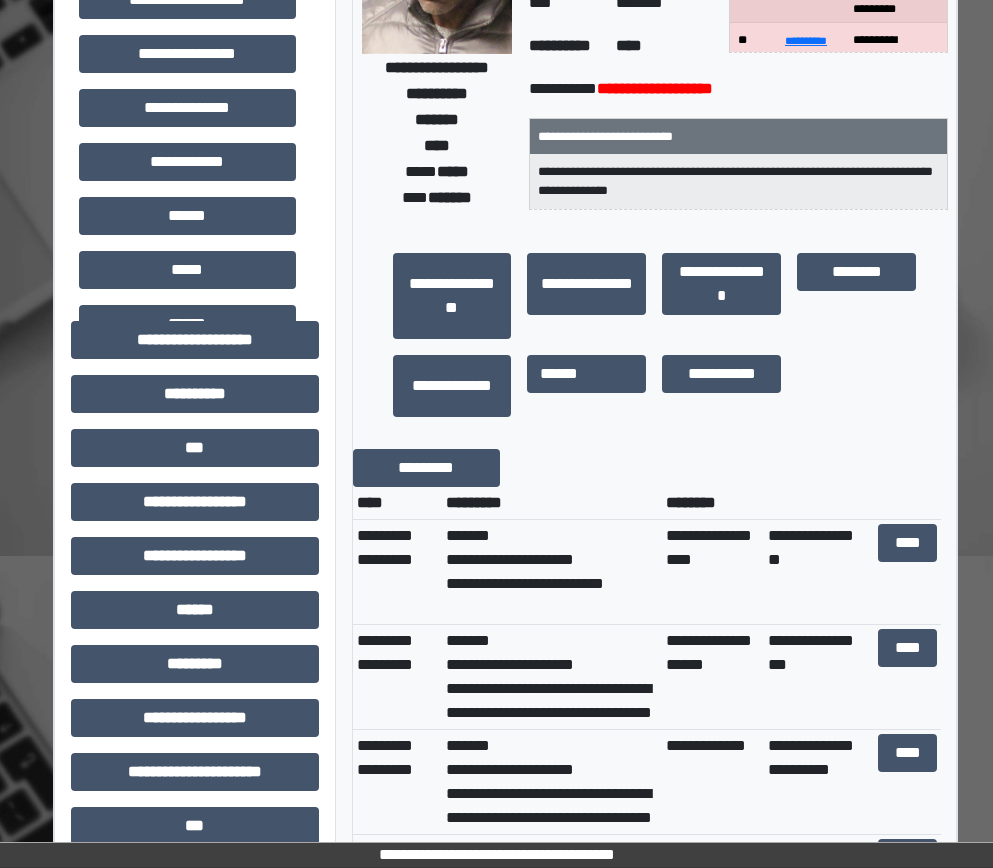 scroll, scrollTop: 400, scrollLeft: 0, axis: vertical 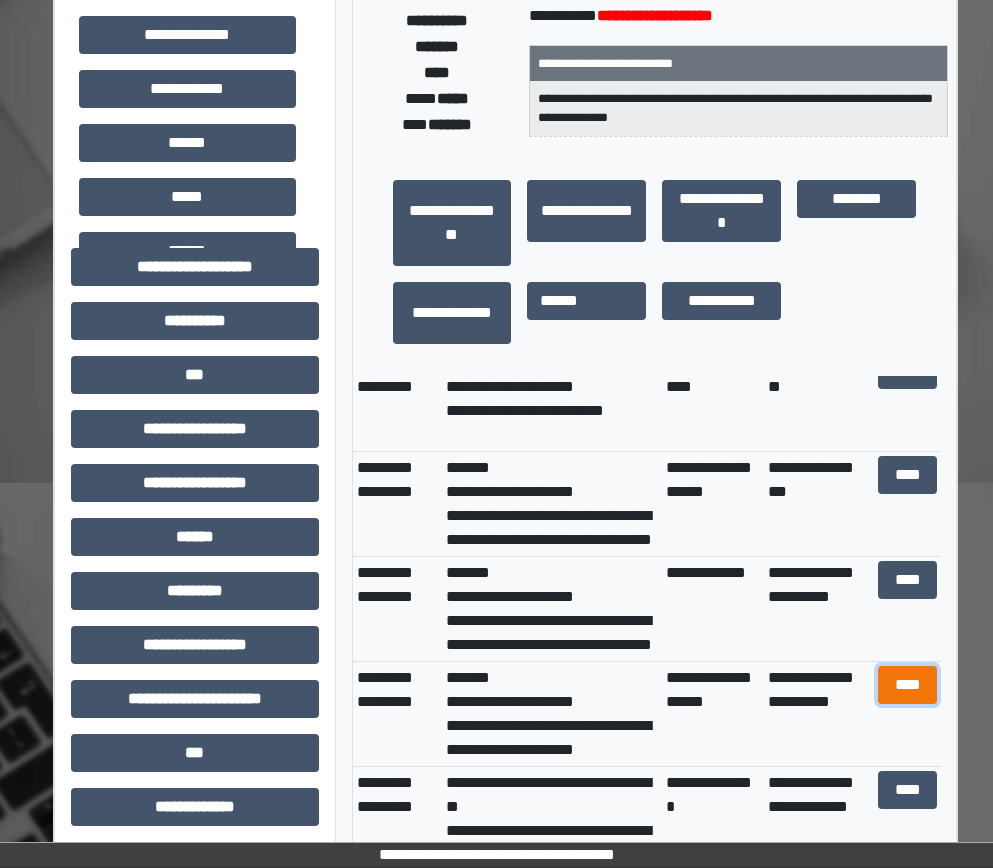 click on "****" at bounding box center (908, 685) 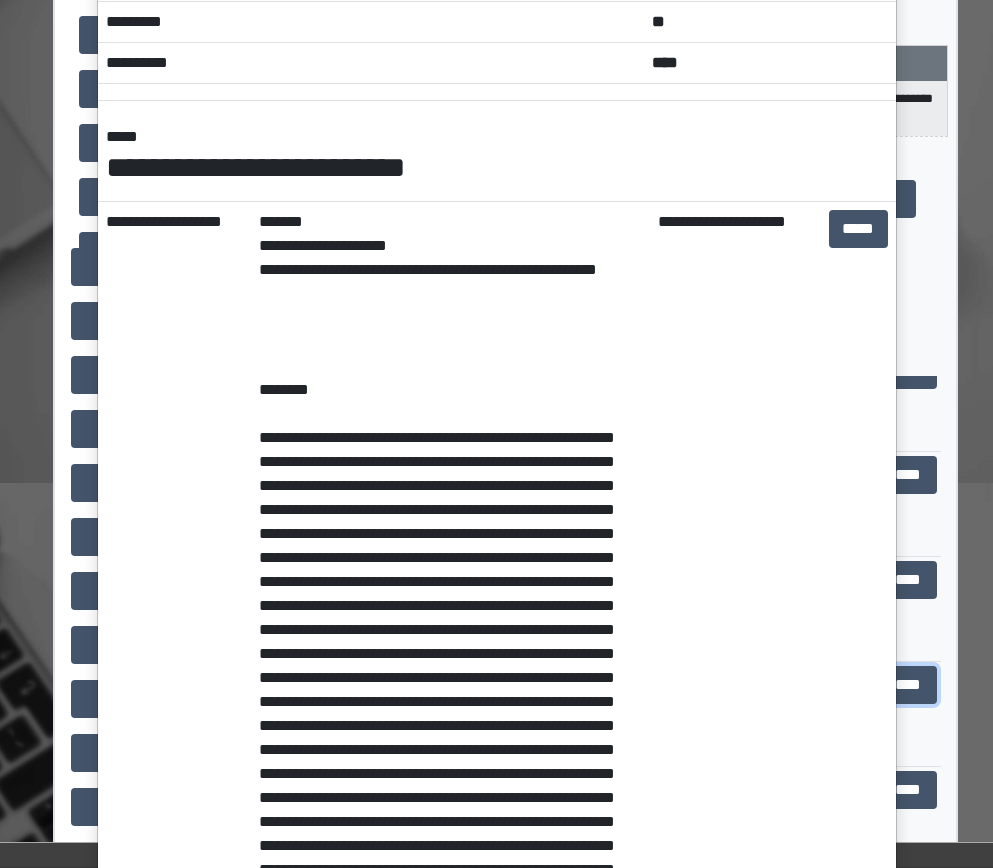 scroll, scrollTop: 0, scrollLeft: 0, axis: both 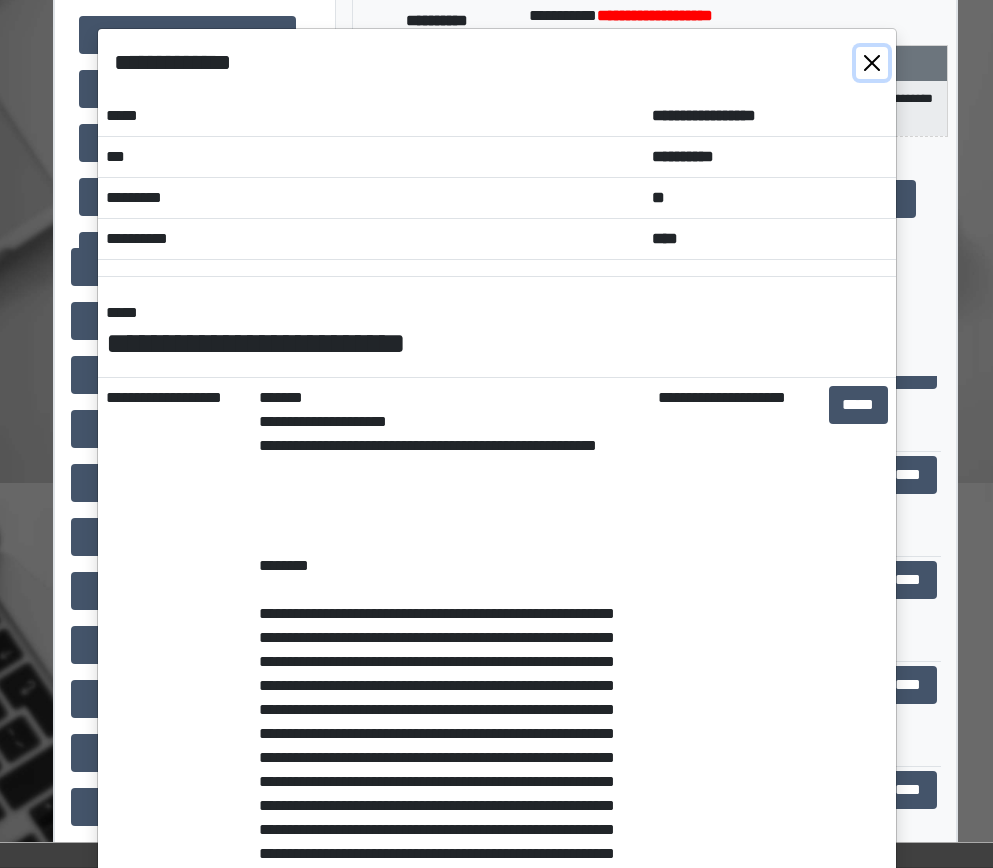 click at bounding box center (872, 63) 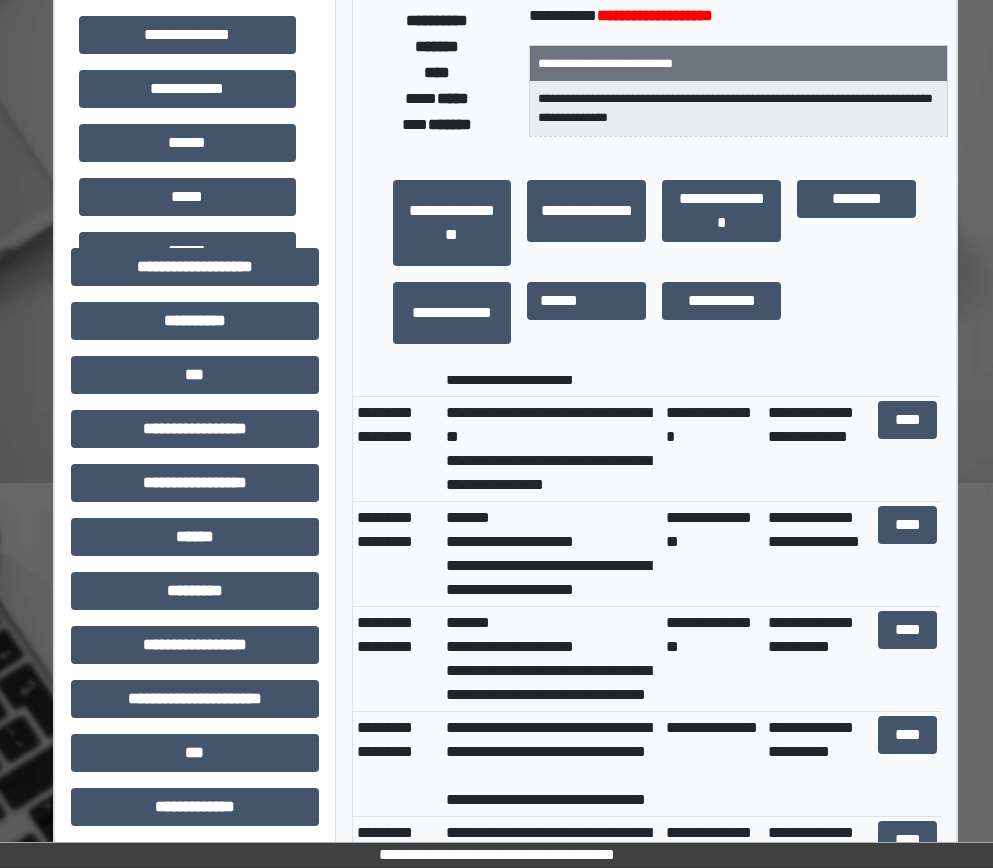 scroll, scrollTop: 500, scrollLeft: 0, axis: vertical 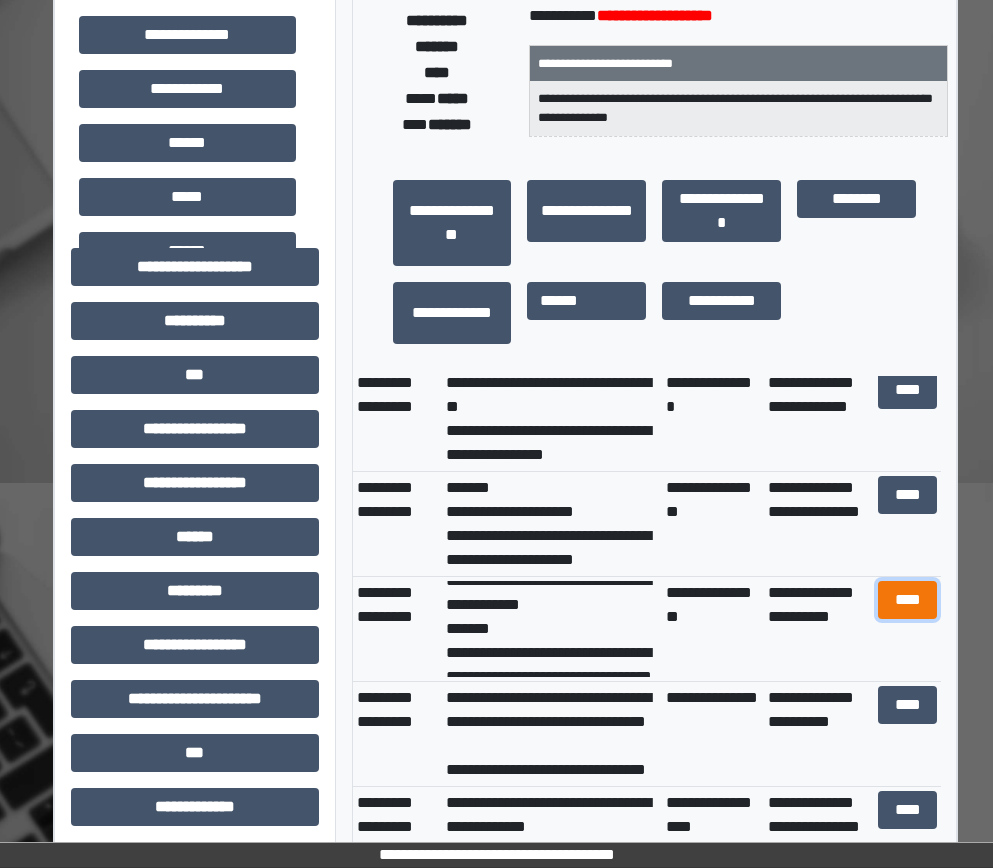 click on "****" at bounding box center [908, 600] 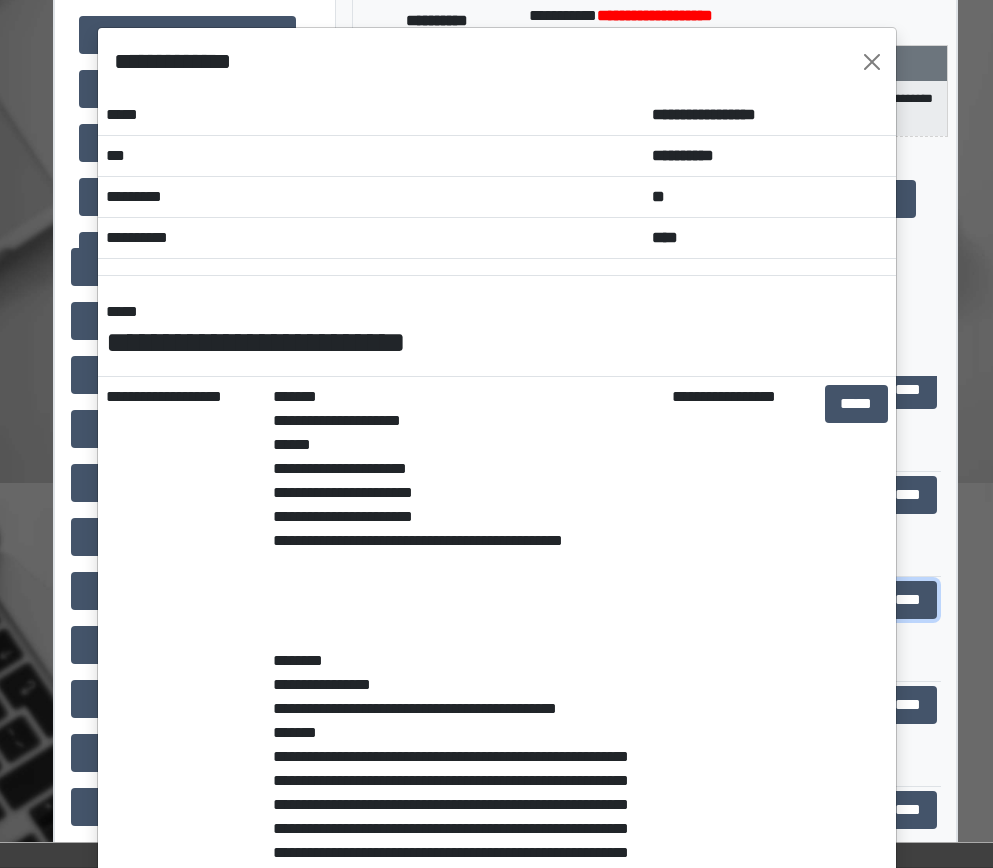 scroll, scrollTop: 0, scrollLeft: 0, axis: both 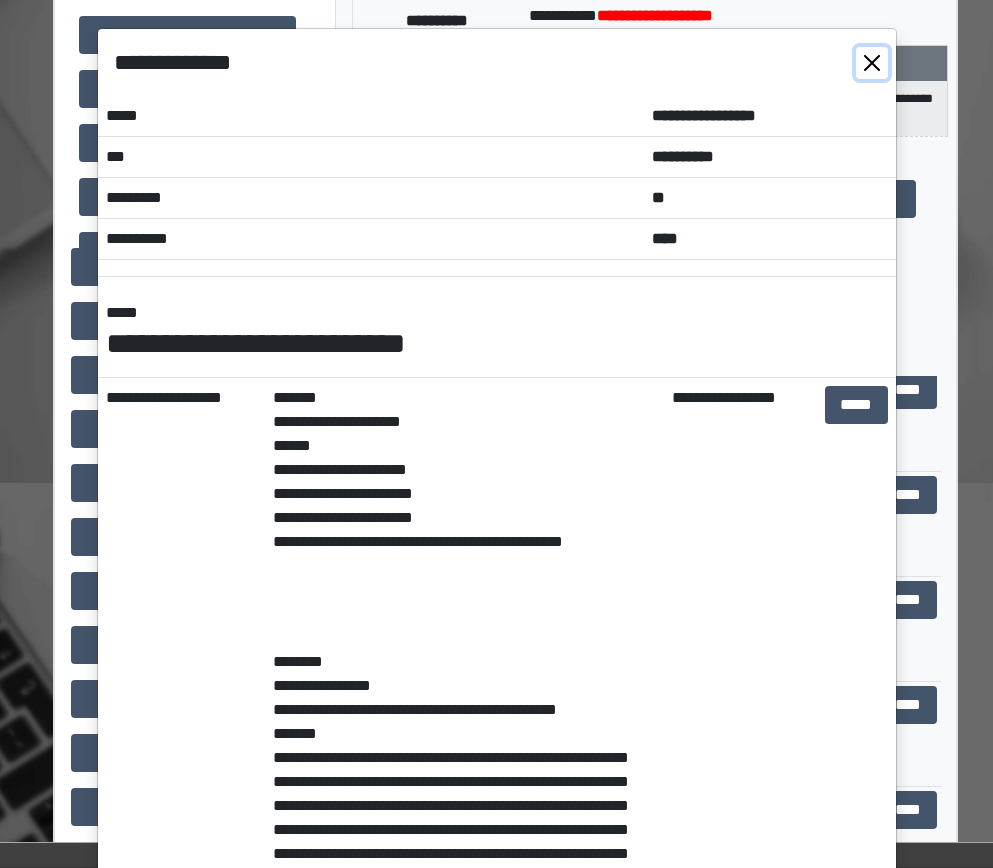 click at bounding box center [872, 63] 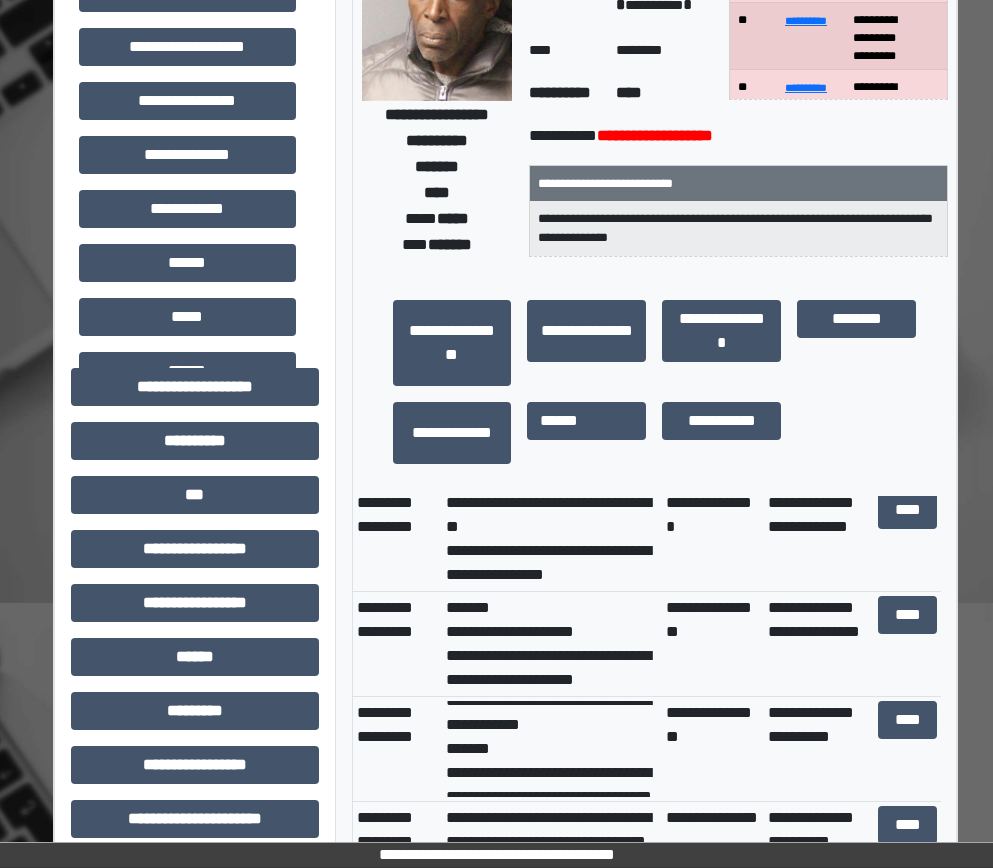 scroll, scrollTop: 0, scrollLeft: 0, axis: both 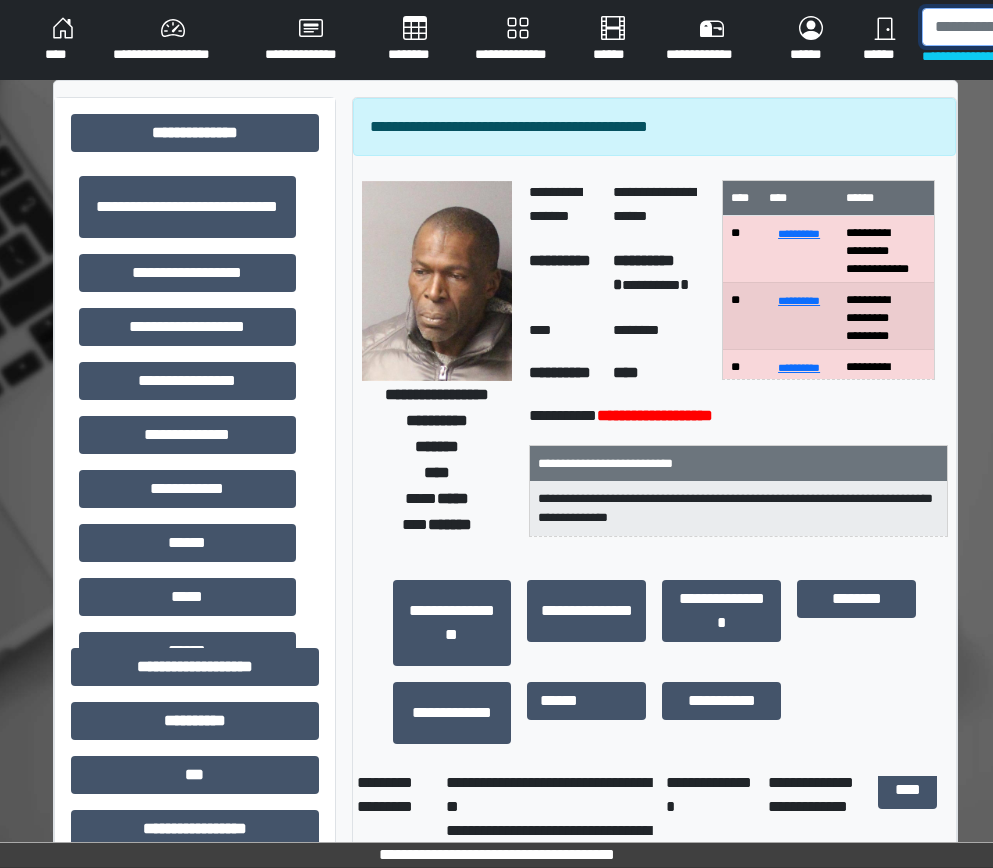 click at bounding box center (1025, 27) 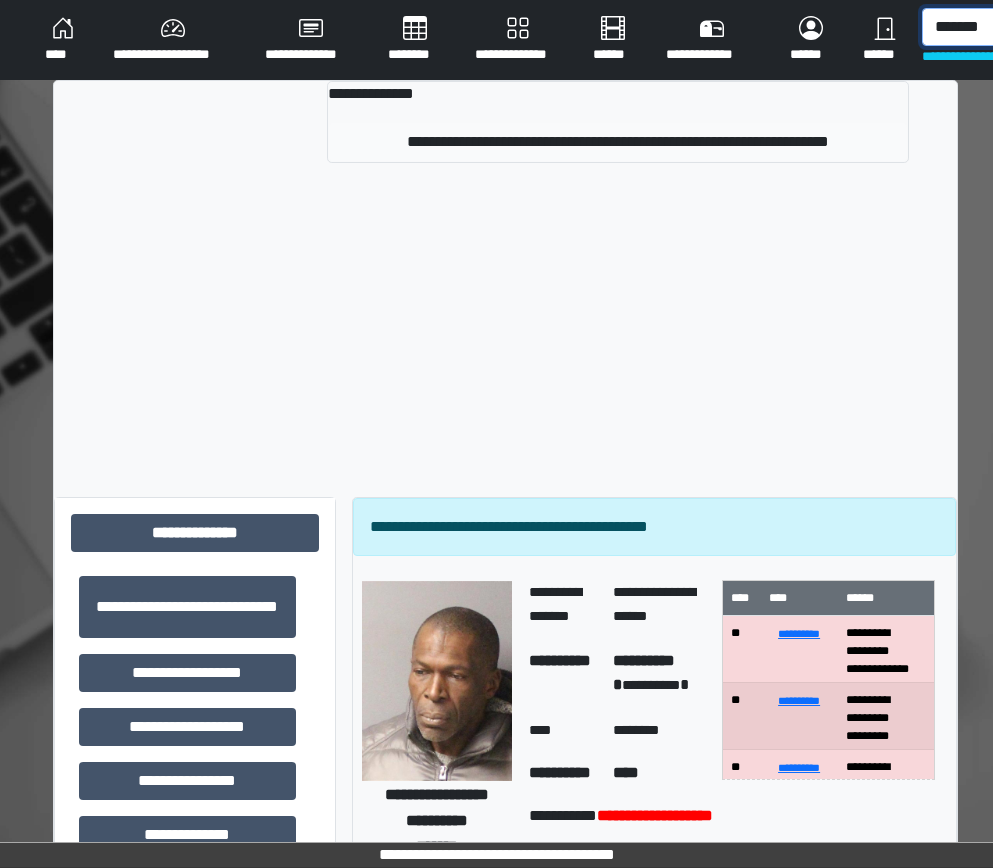 type on "*******" 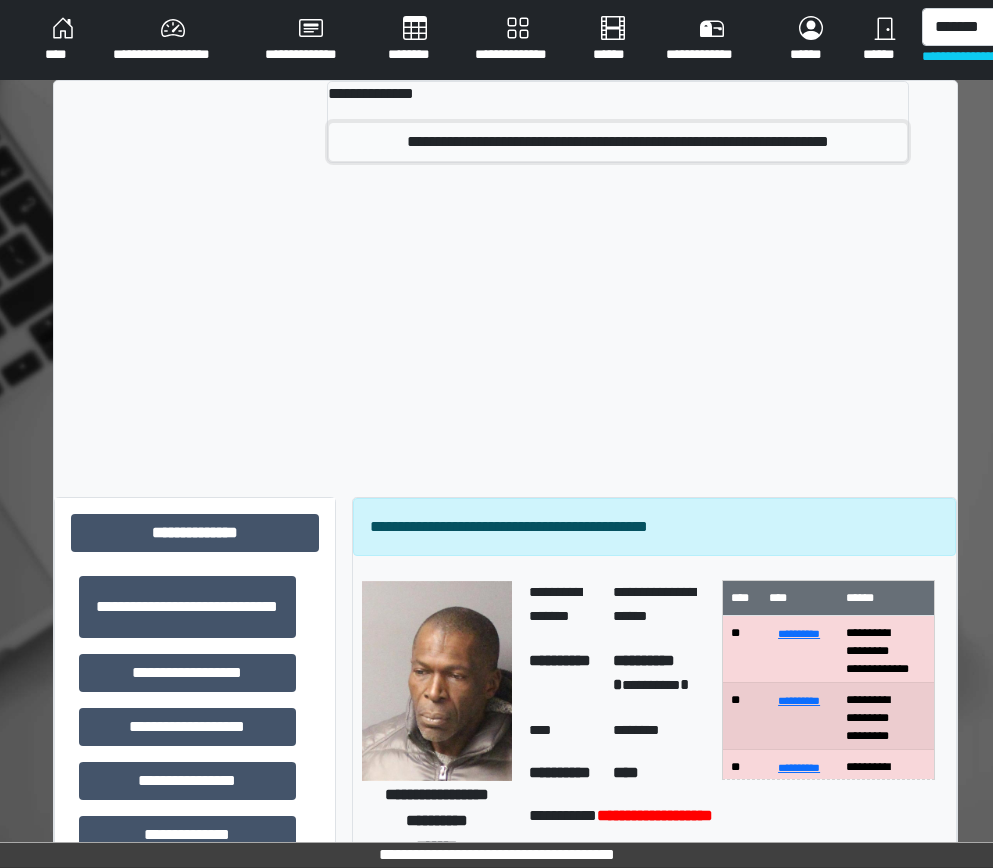 click on "**********" at bounding box center [618, 142] 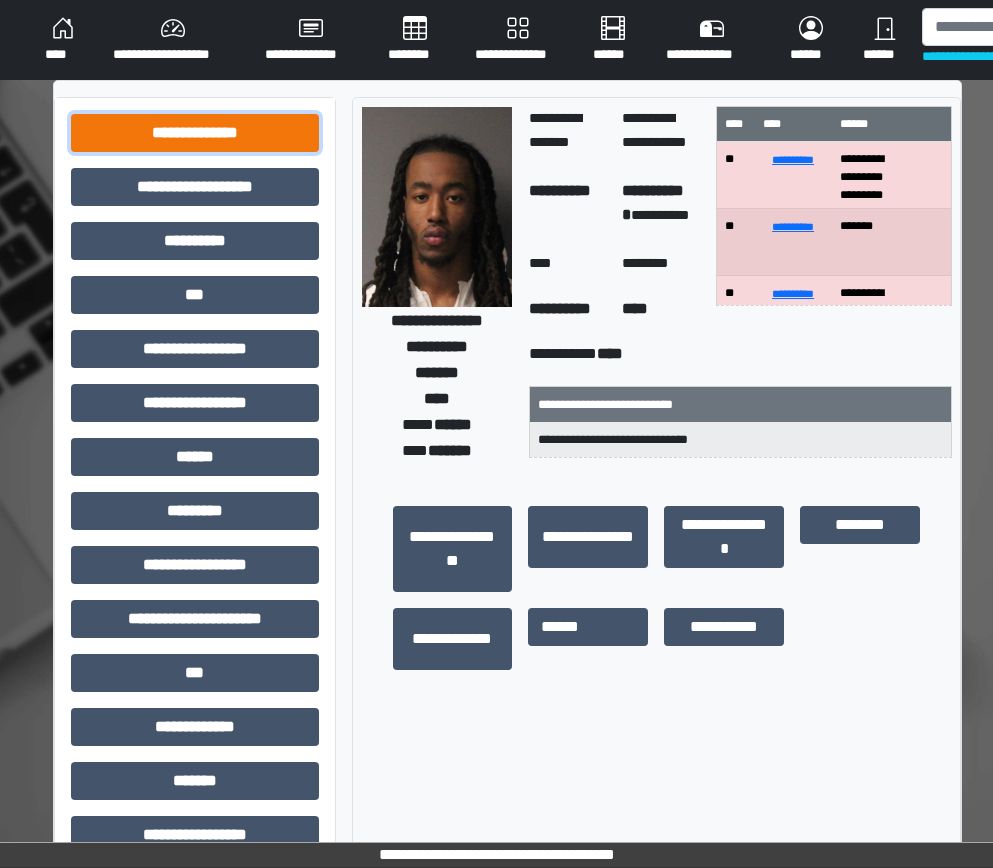 click on "**********" at bounding box center [195, 133] 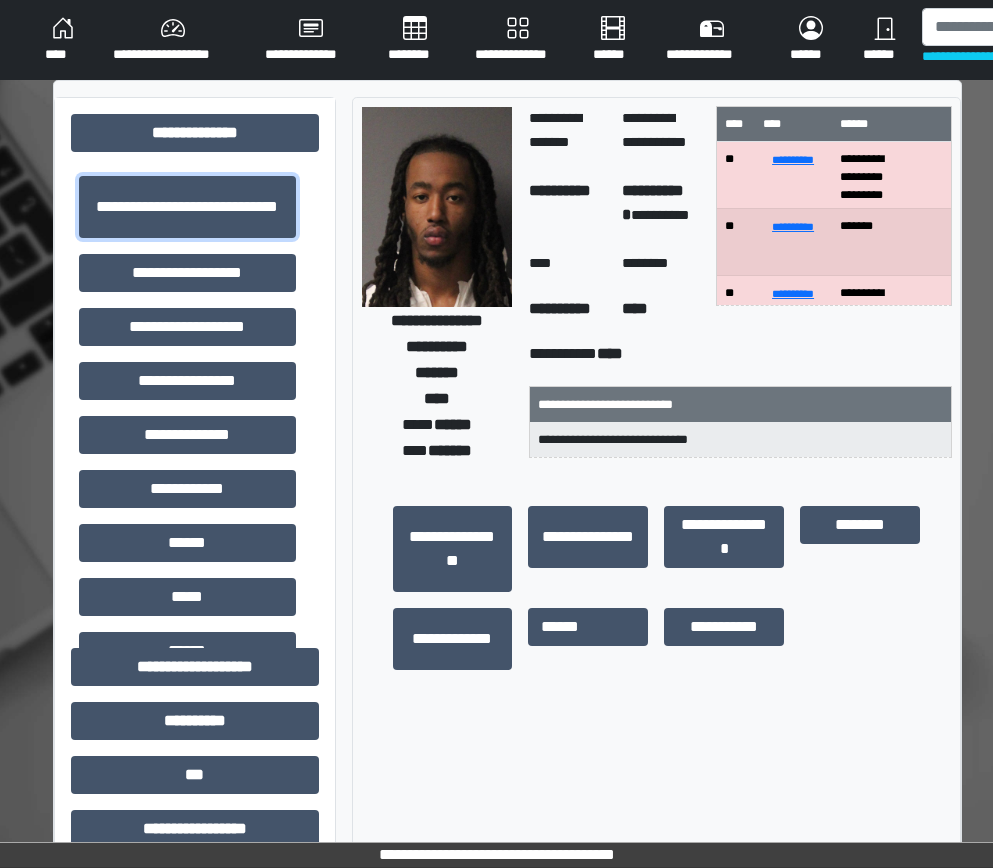 click on "**********" at bounding box center [187, 207] 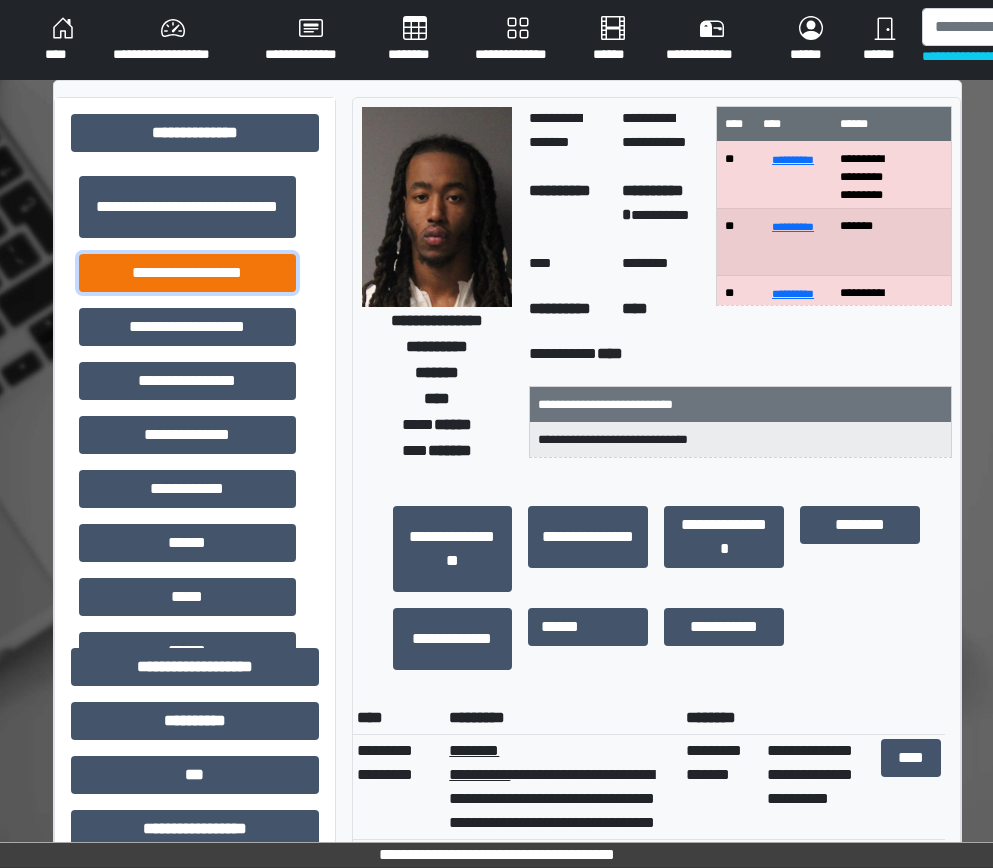 click on "**********" at bounding box center [187, 273] 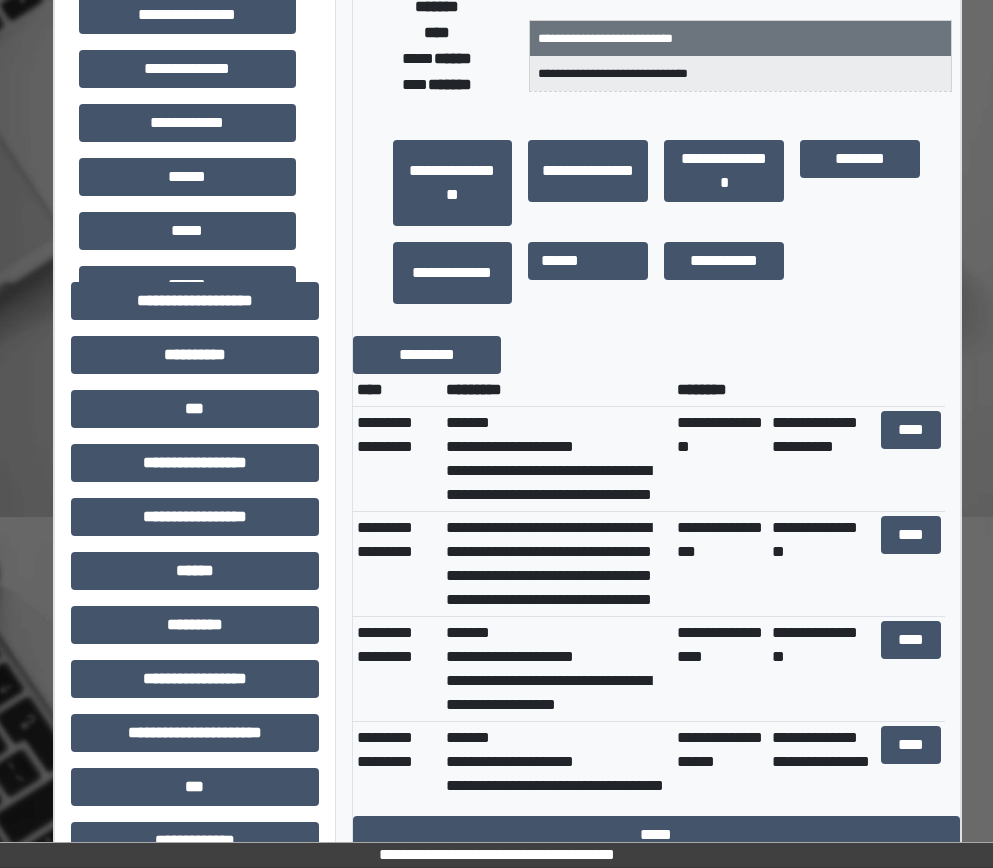 scroll, scrollTop: 400, scrollLeft: 0, axis: vertical 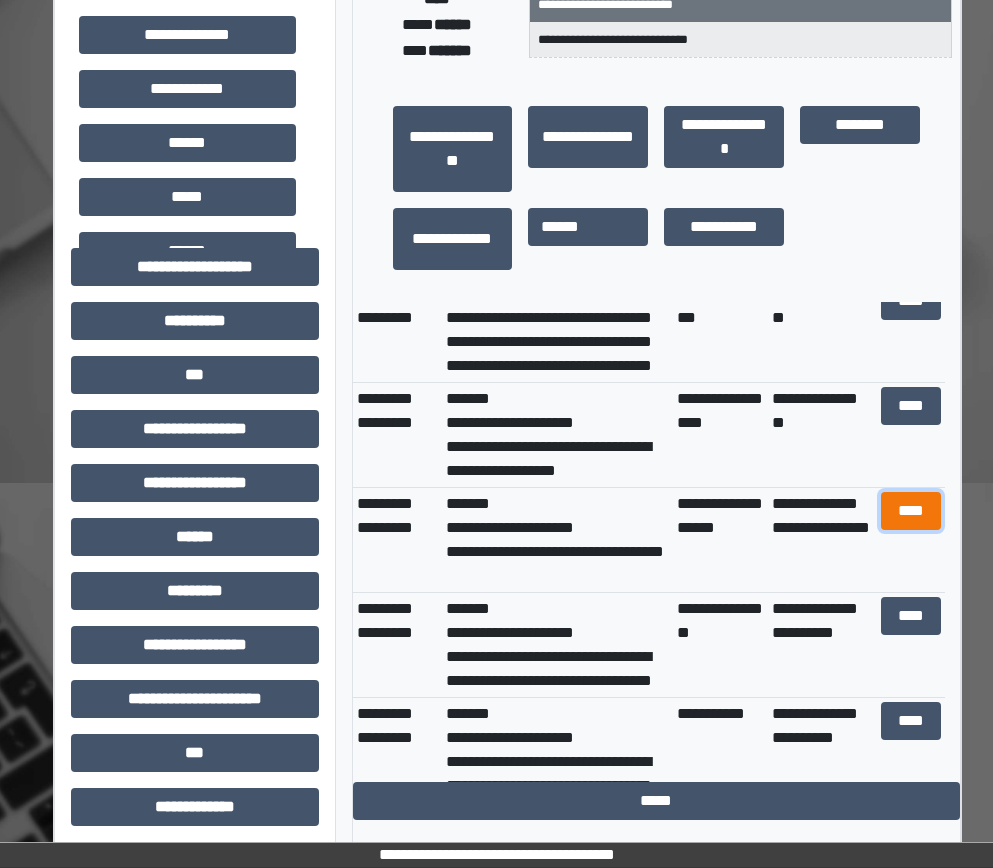 click on "****" at bounding box center (911, 511) 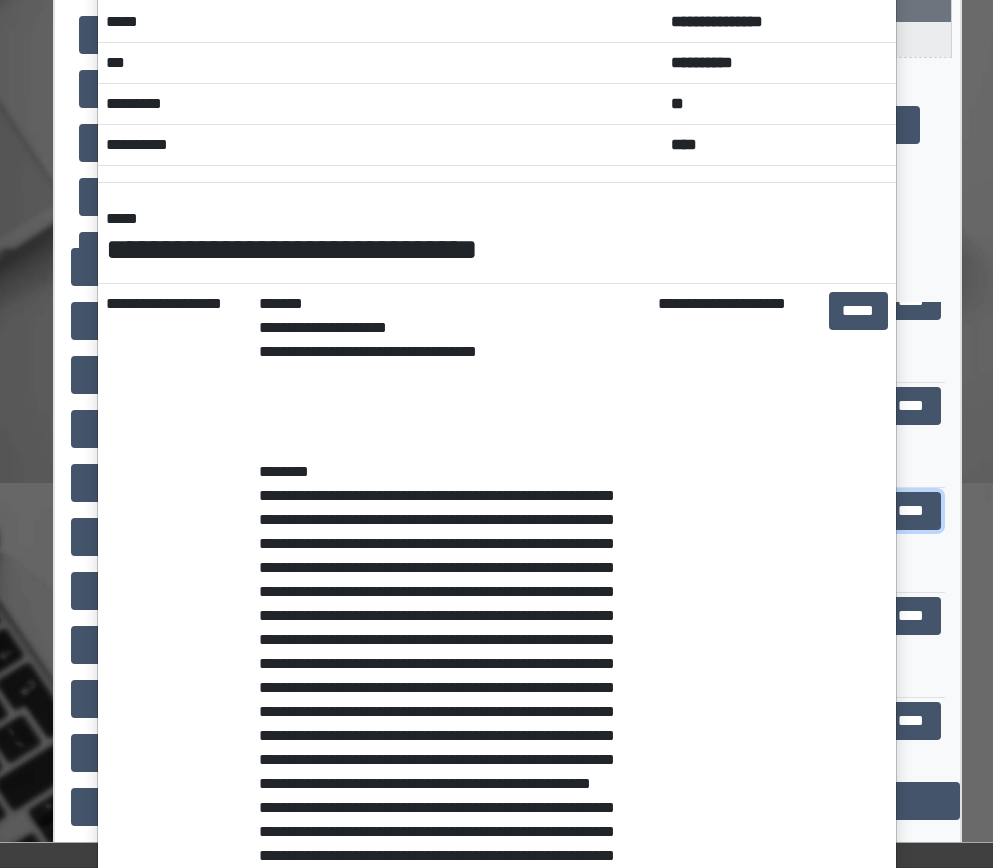scroll, scrollTop: 0, scrollLeft: 0, axis: both 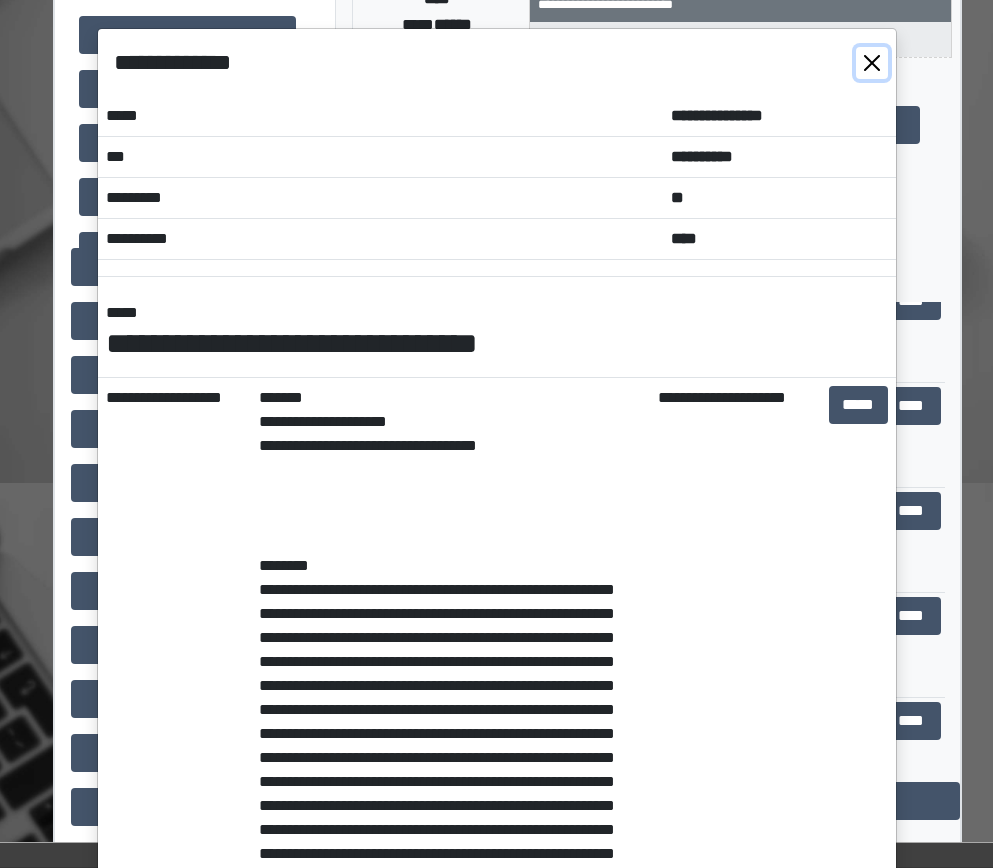 click at bounding box center (872, 63) 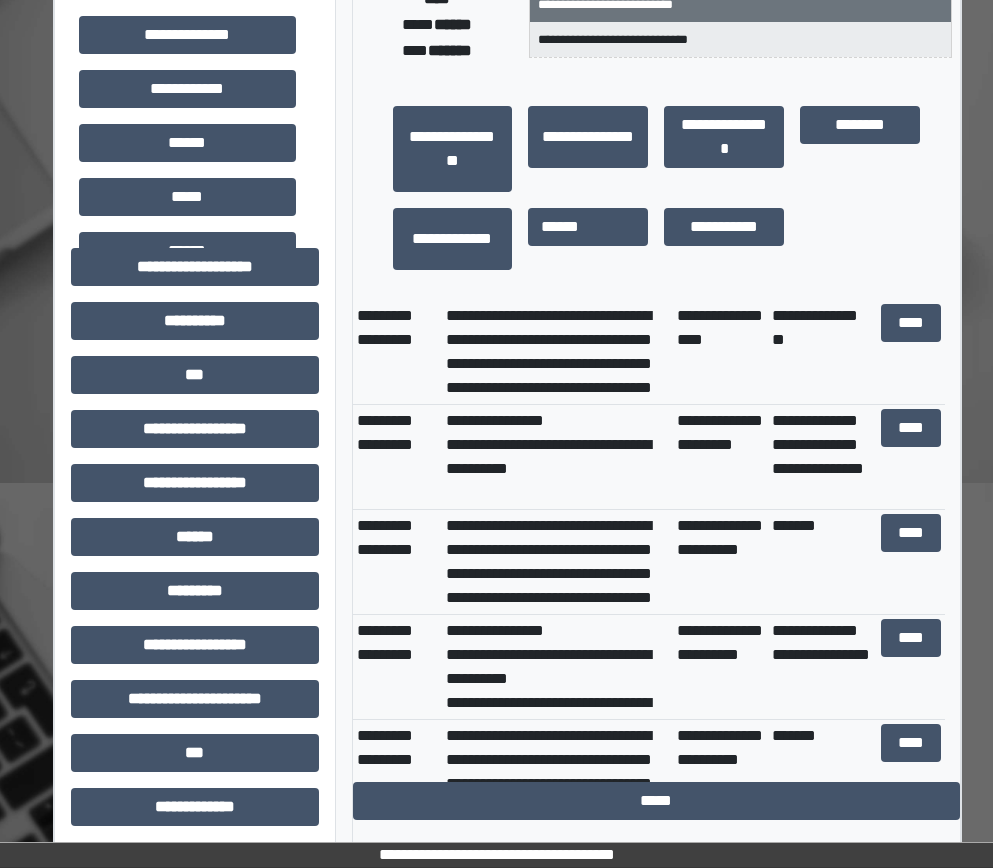 scroll, scrollTop: 1100, scrollLeft: 0, axis: vertical 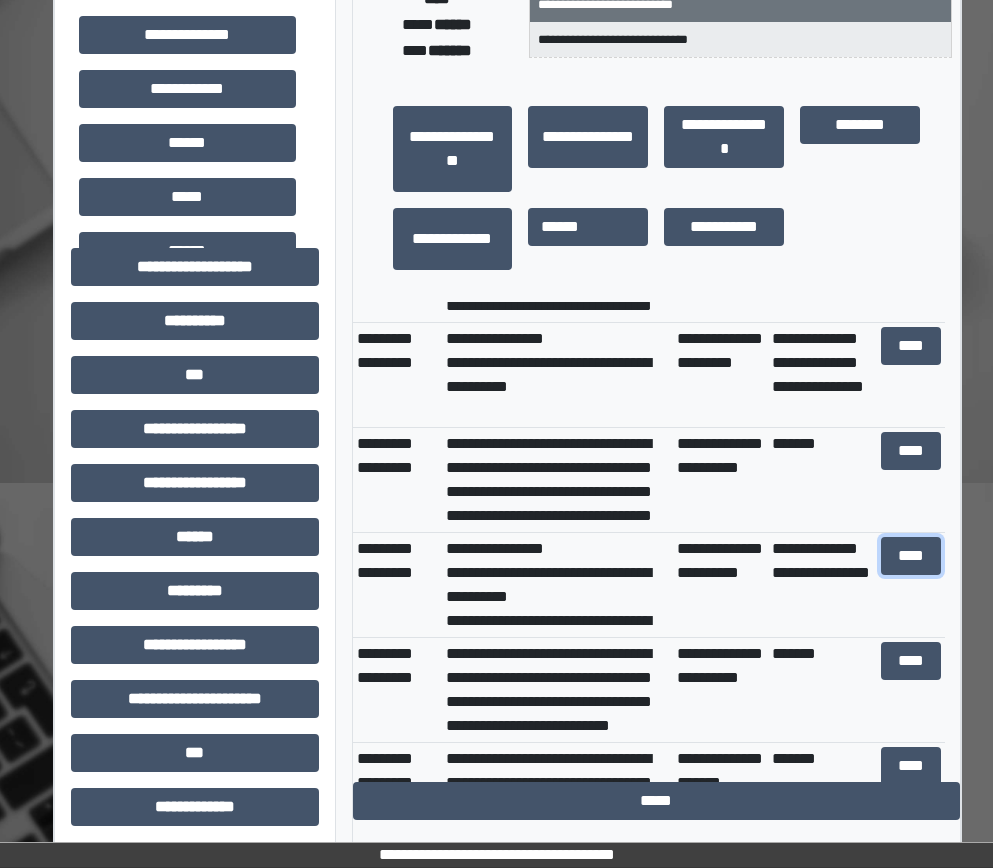click on "****" at bounding box center [911, 556] 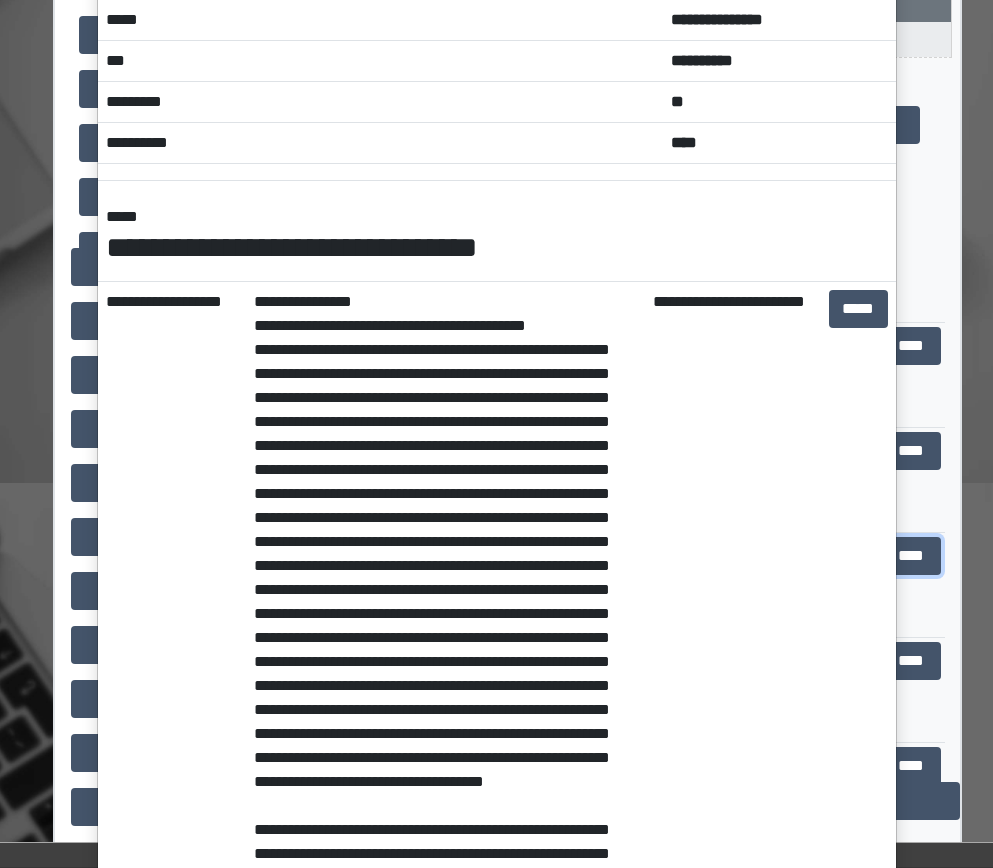 scroll, scrollTop: 0, scrollLeft: 0, axis: both 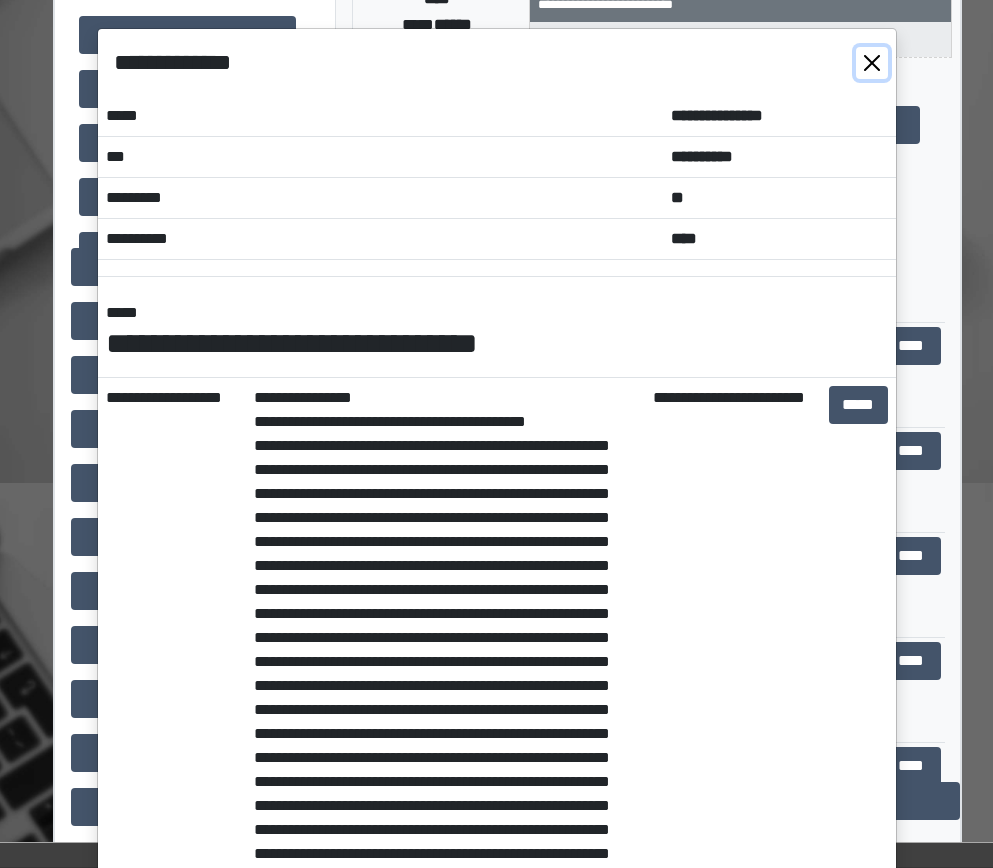 click at bounding box center (872, 63) 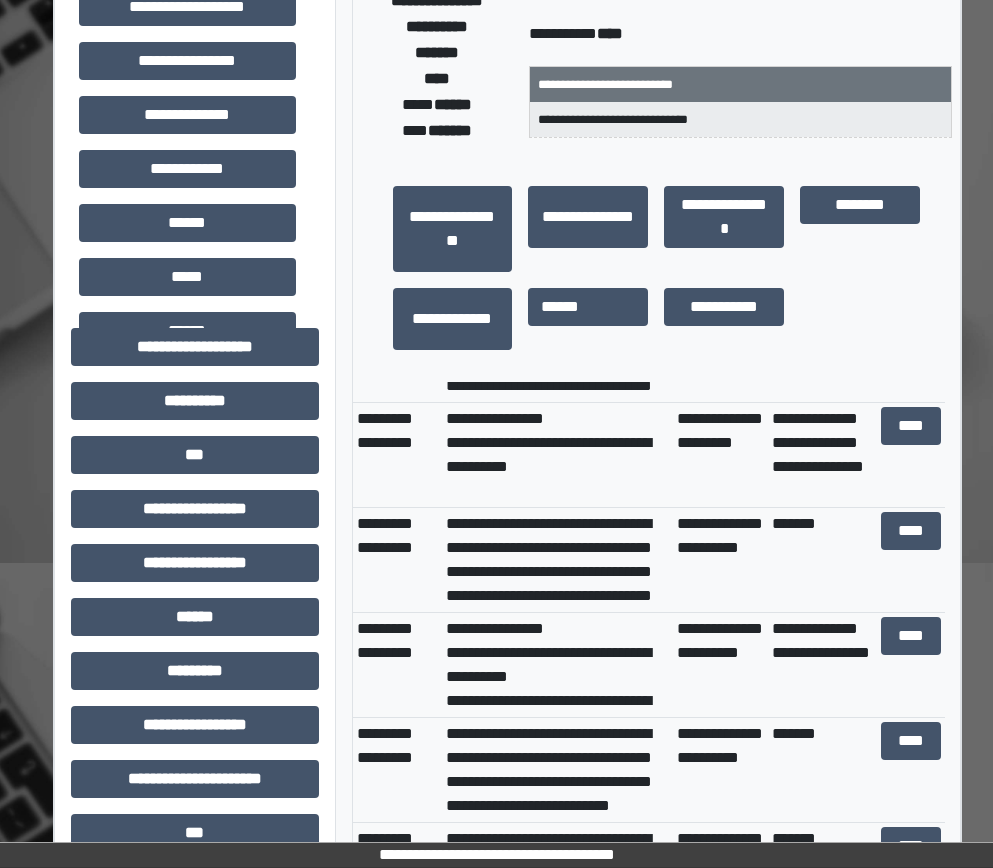 scroll, scrollTop: 0, scrollLeft: 0, axis: both 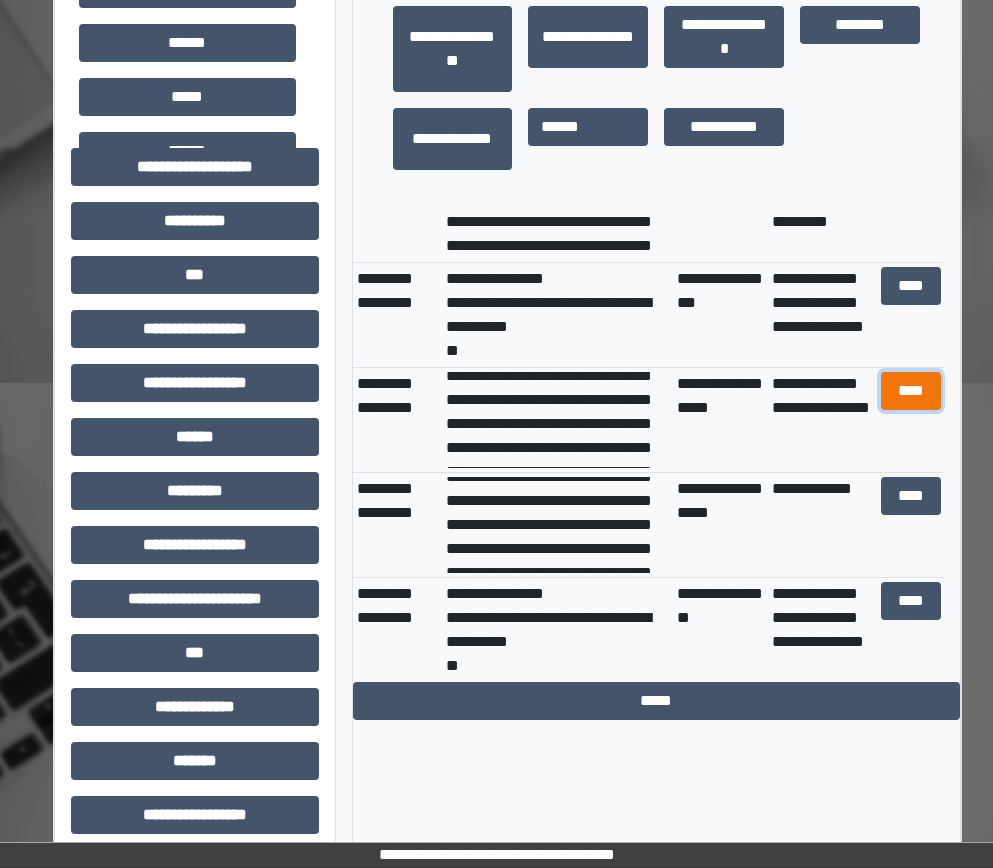 click on "****" at bounding box center [911, 391] 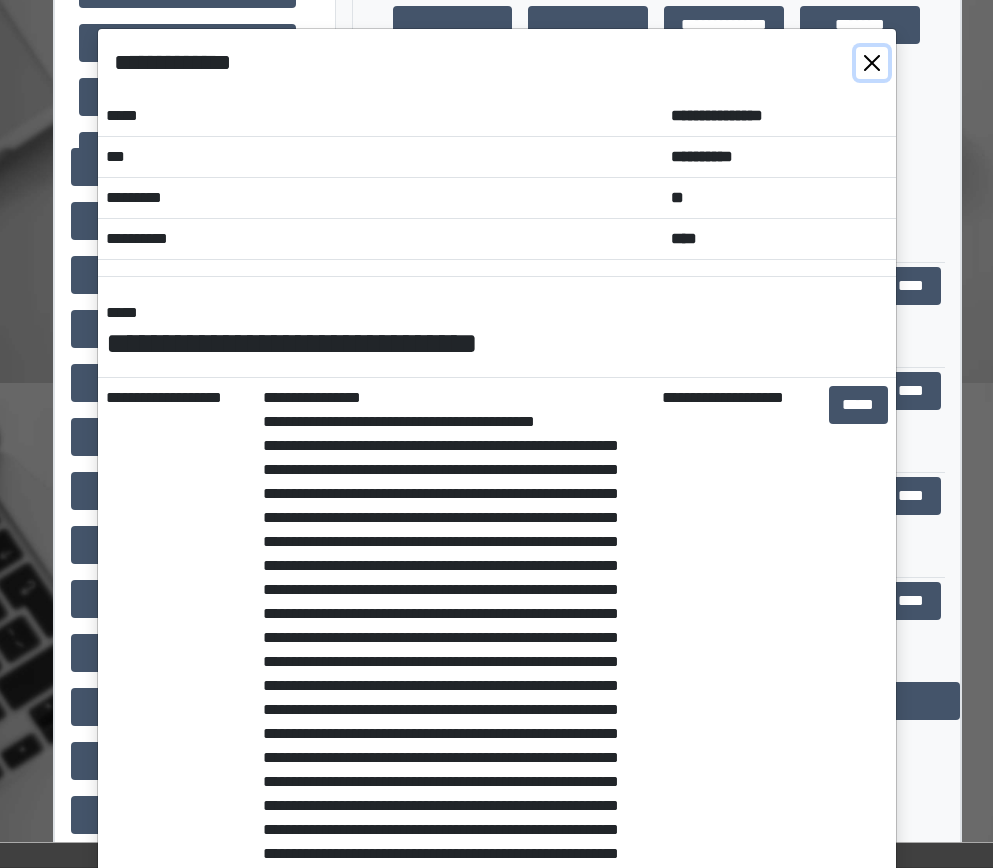 click at bounding box center (872, 63) 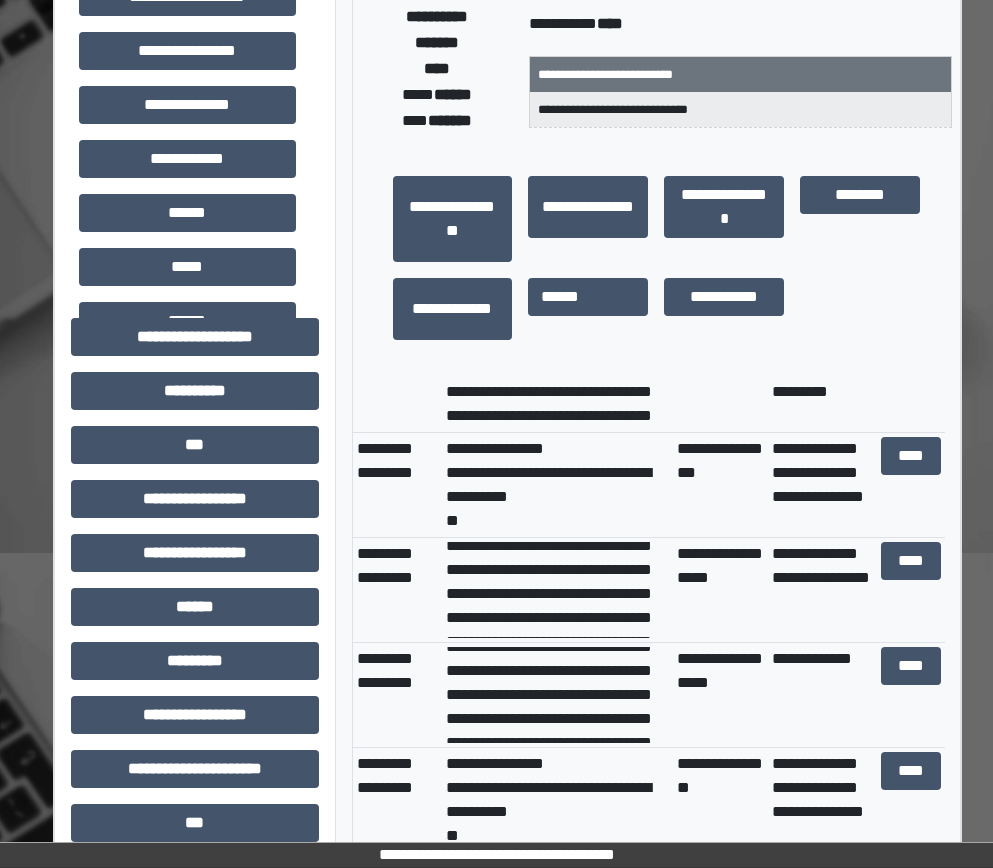 scroll, scrollTop: 0, scrollLeft: 0, axis: both 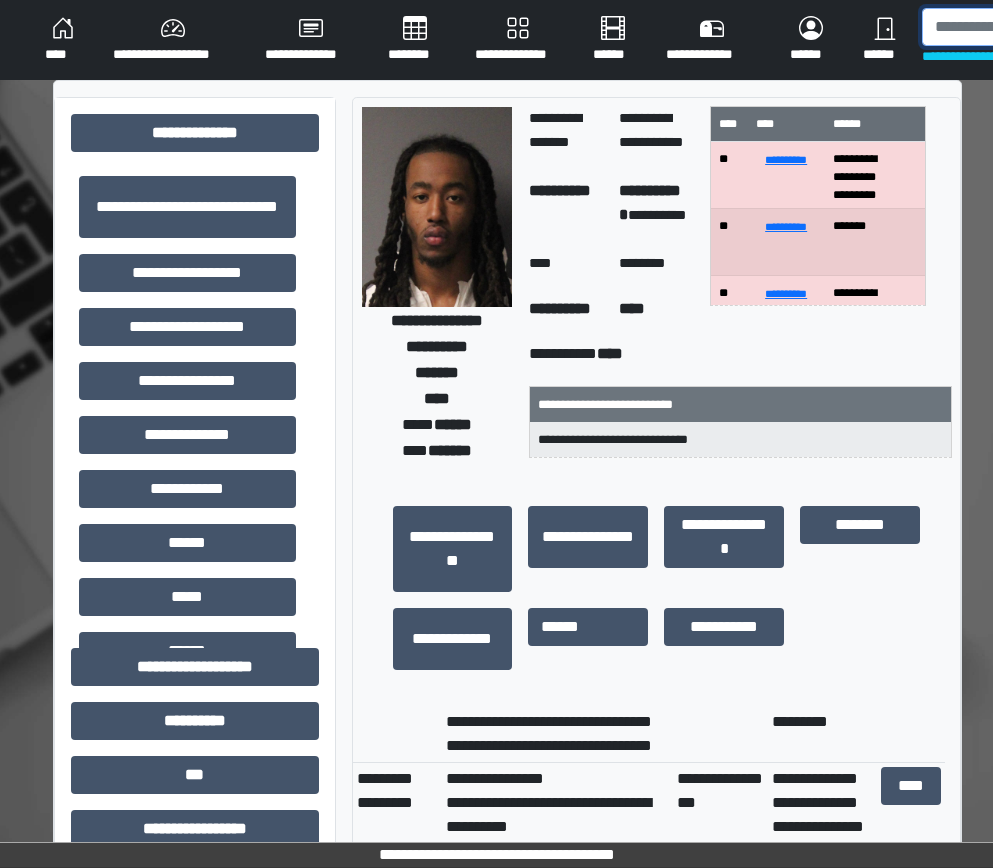 click at bounding box center [1025, 27] 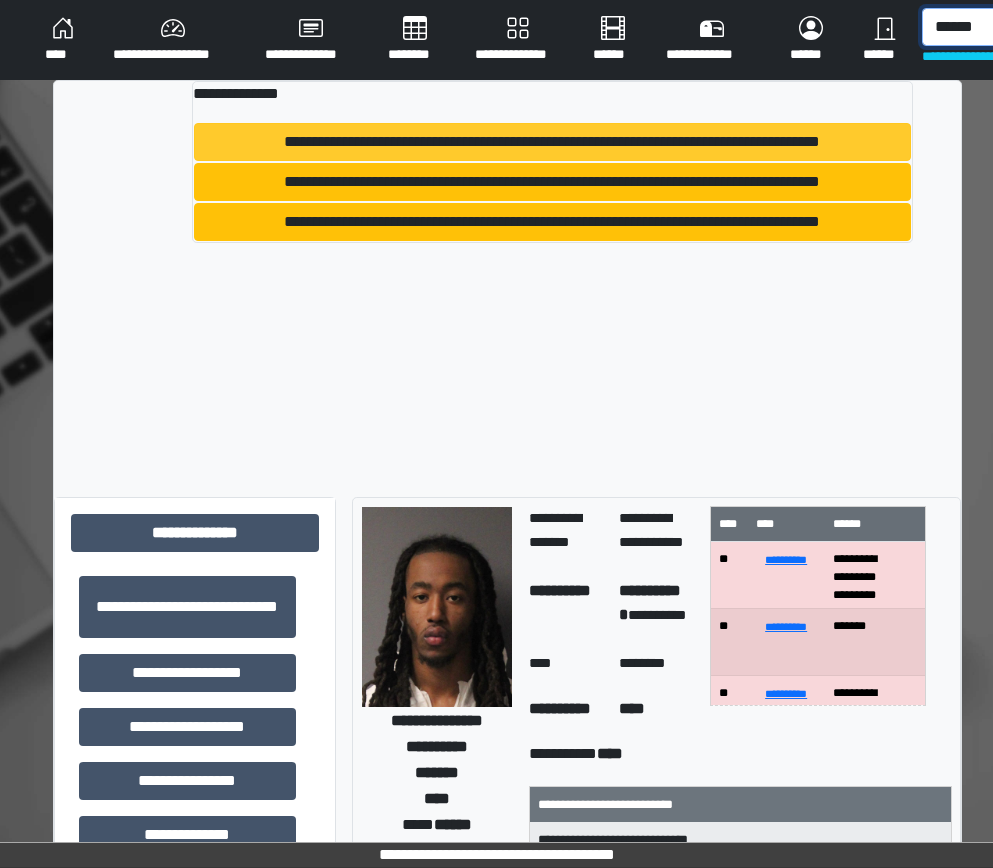 type on "******" 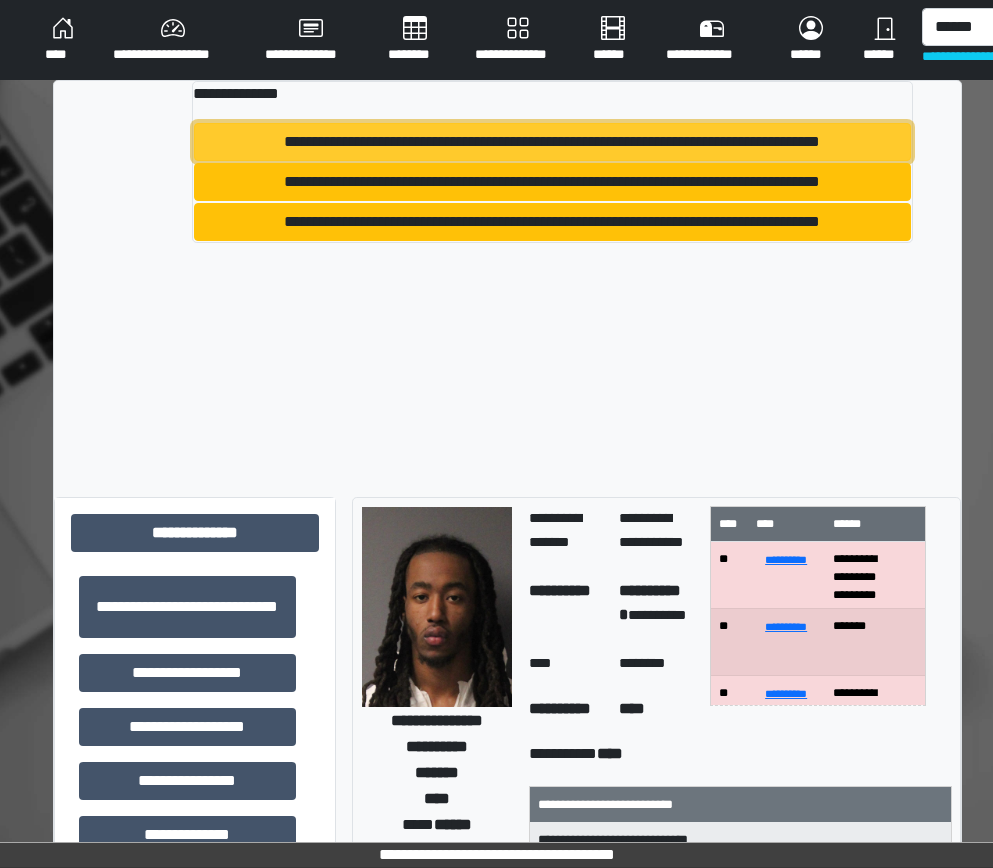 click on "**********" at bounding box center (552, 142) 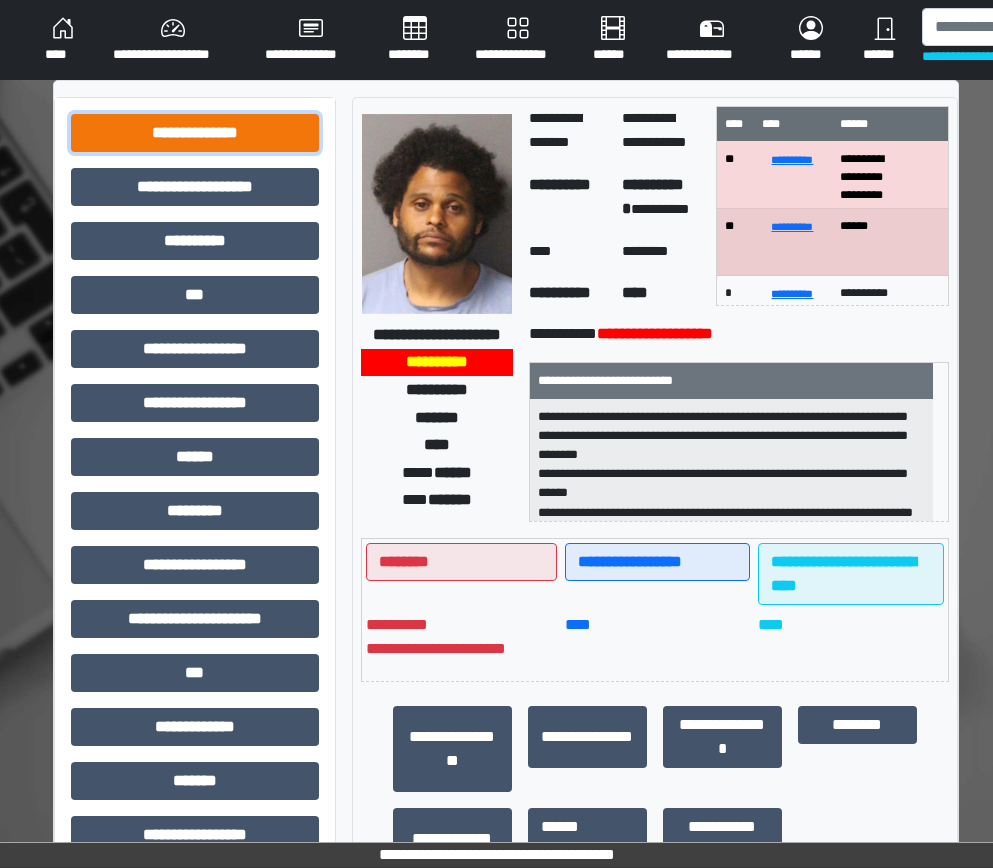 click on "**********" at bounding box center (195, 133) 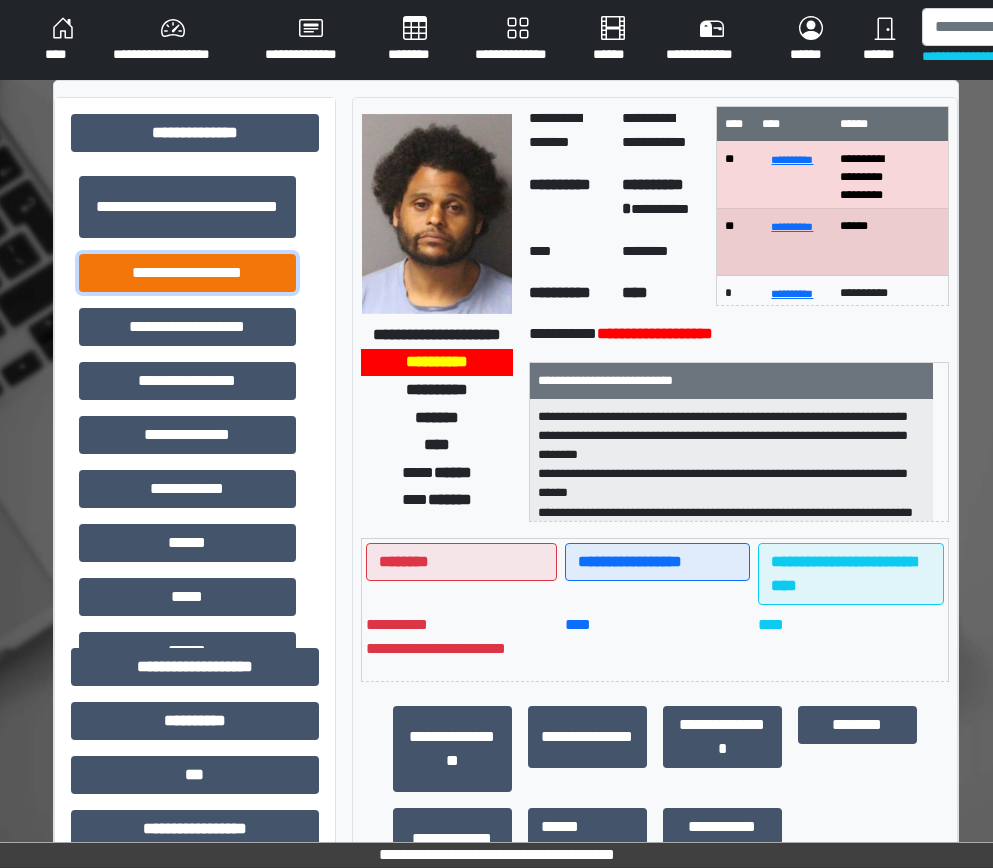 click on "**********" at bounding box center [187, 273] 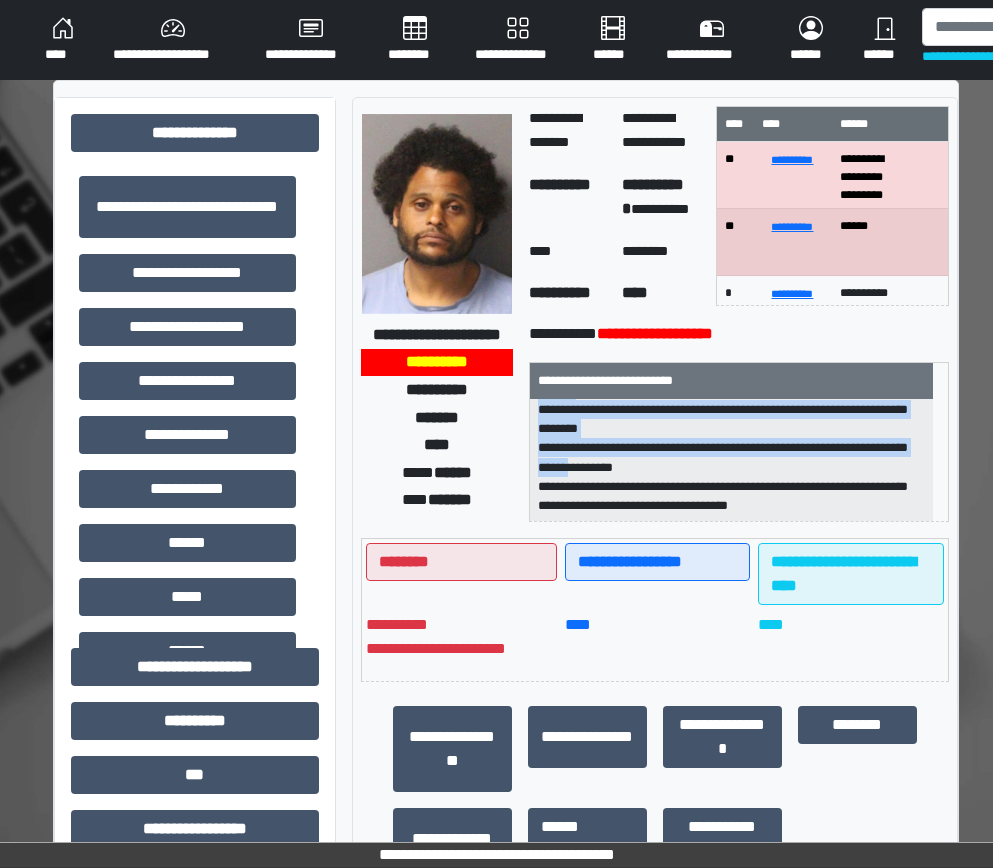 scroll, scrollTop: 178, scrollLeft: 0, axis: vertical 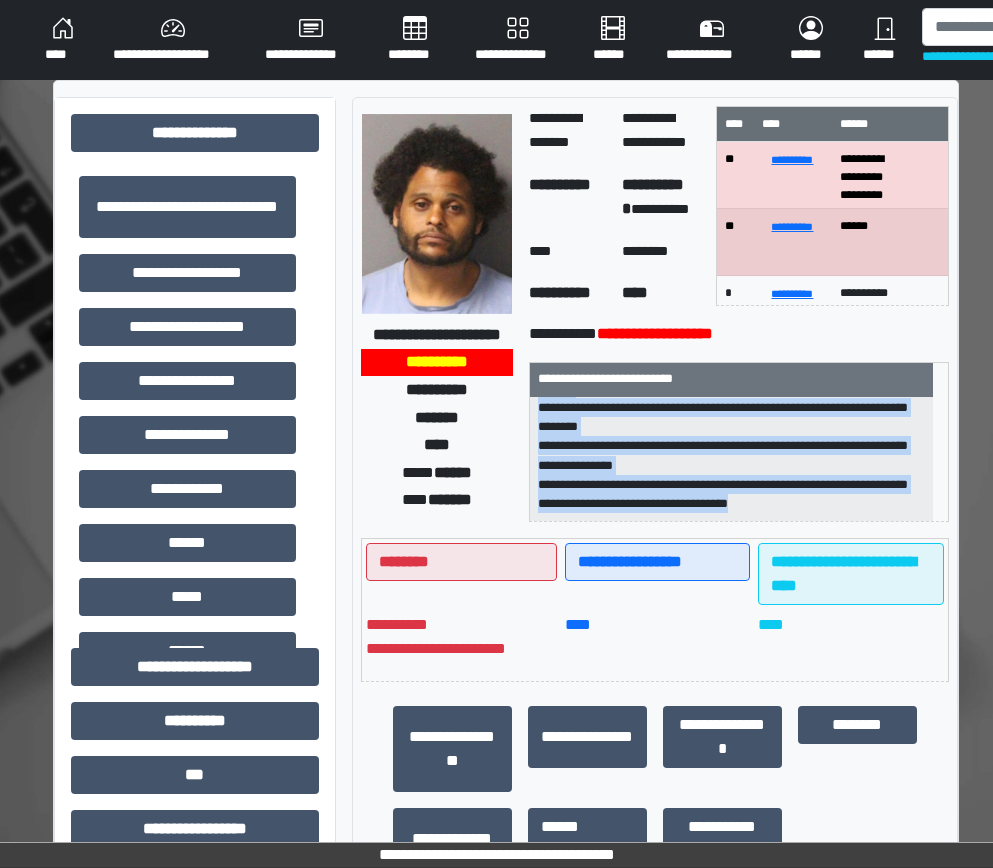 drag, startPoint x: 536, startPoint y: 409, endPoint x: 903, endPoint y: 517, distance: 382.5611 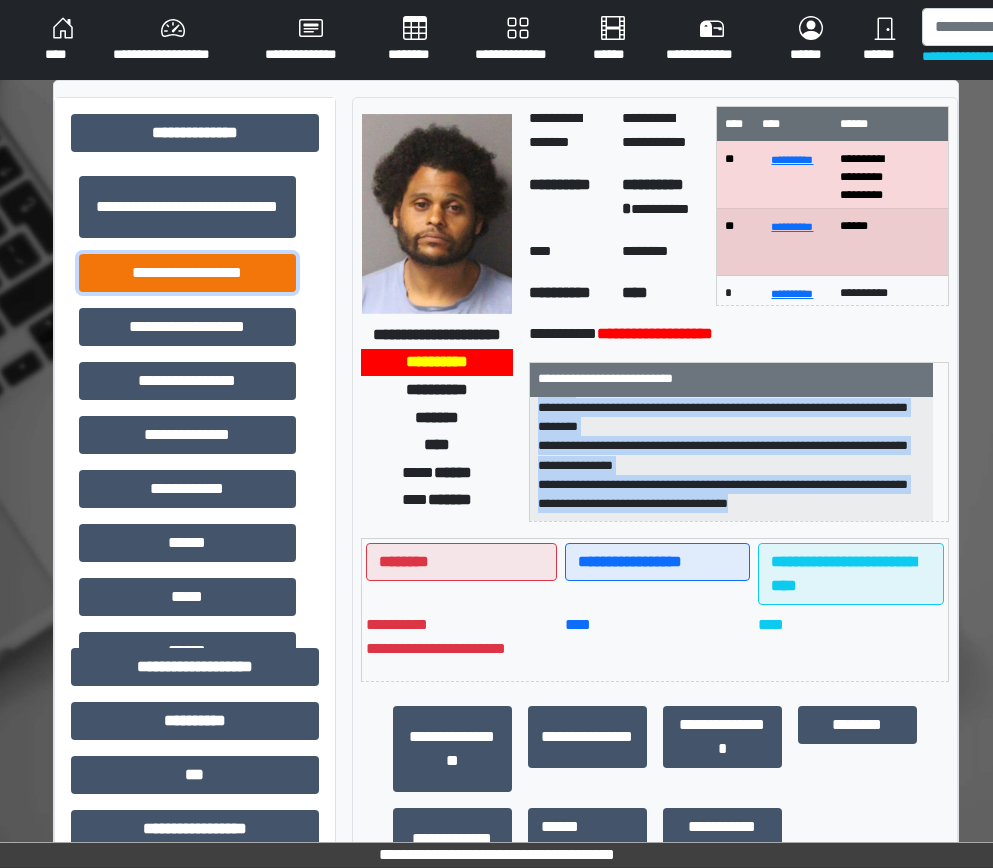 click on "**********" at bounding box center (187, 273) 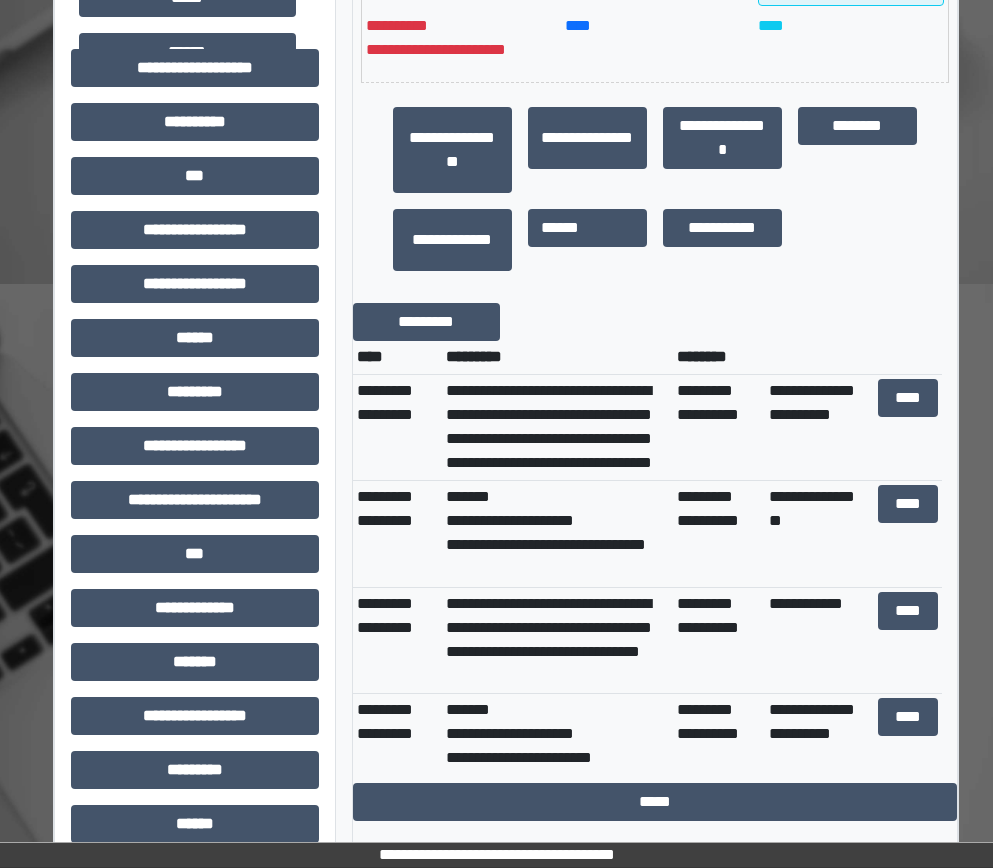 scroll, scrollTop: 600, scrollLeft: 0, axis: vertical 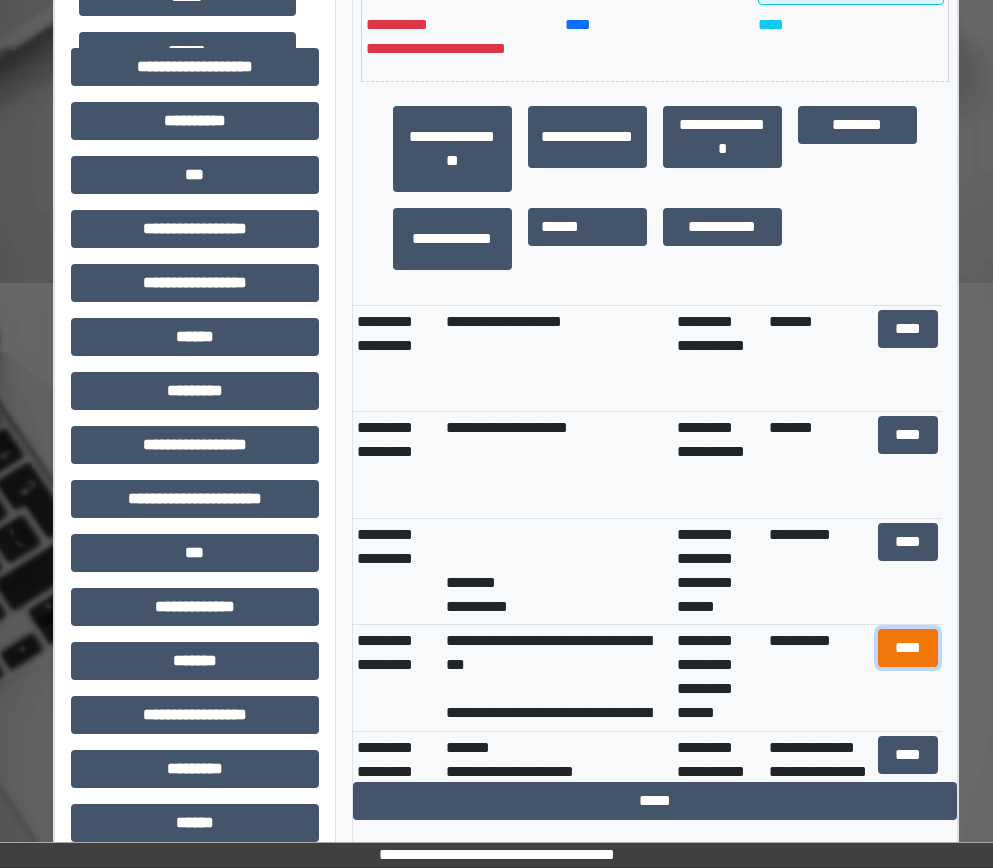 click on "****" at bounding box center (908, 648) 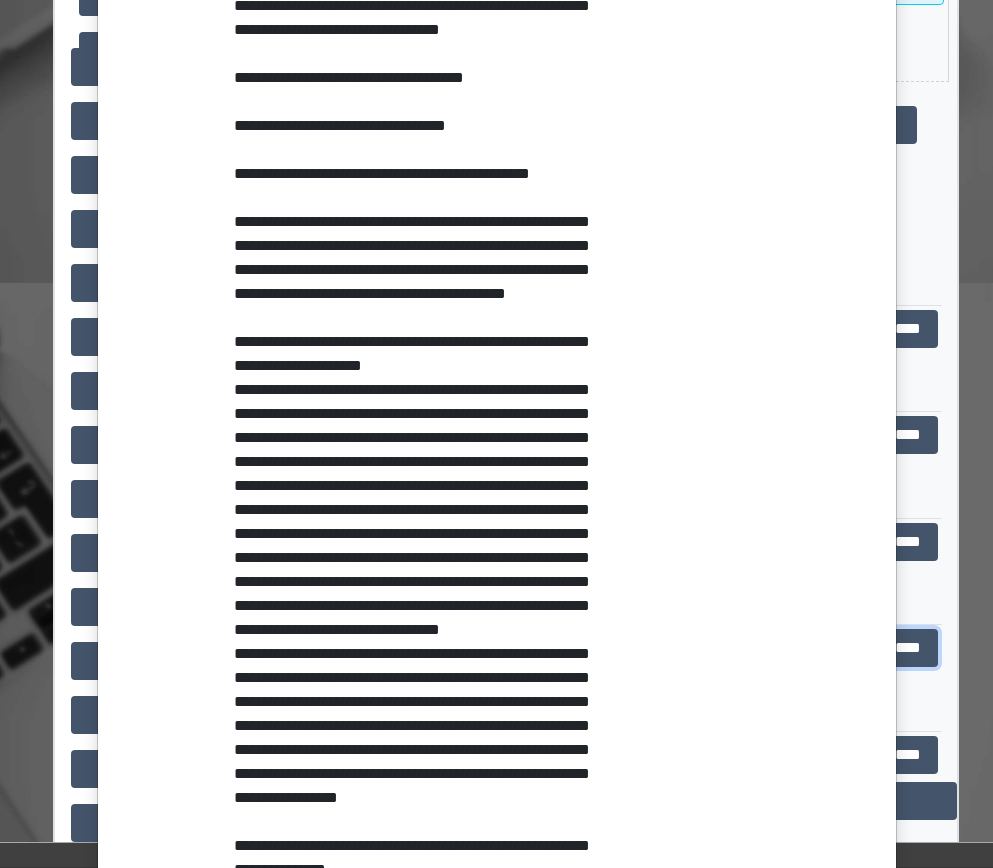 scroll, scrollTop: 1200, scrollLeft: 0, axis: vertical 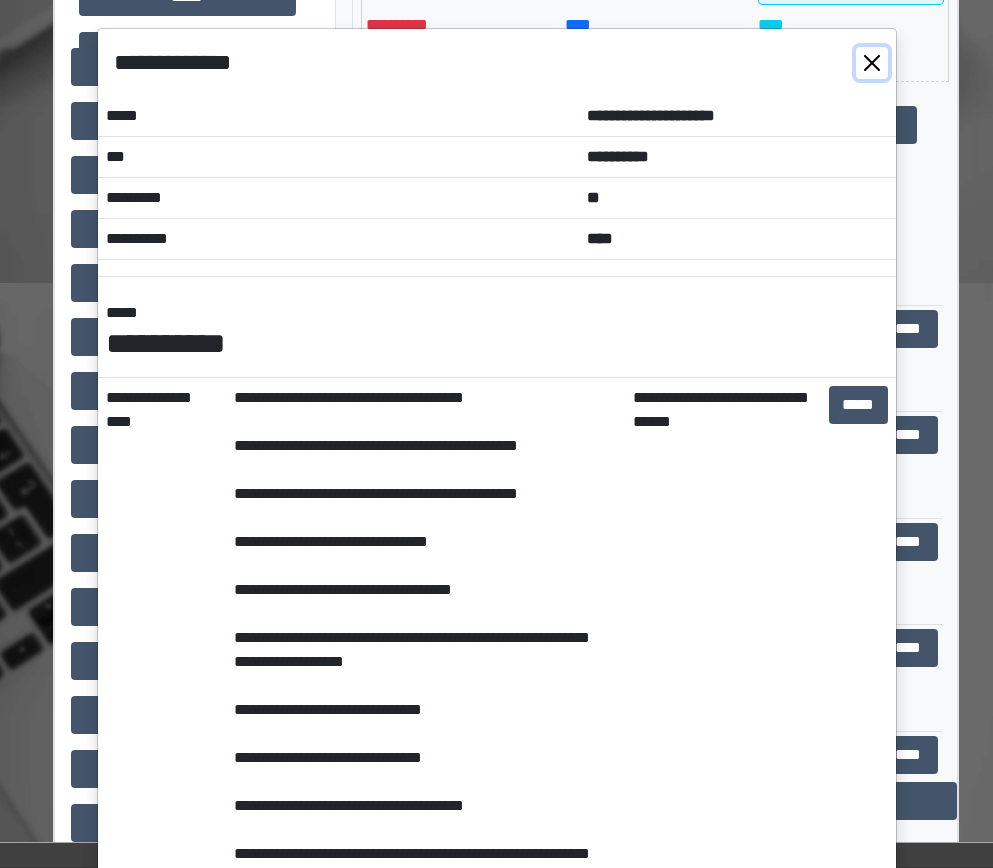 click at bounding box center (872, 63) 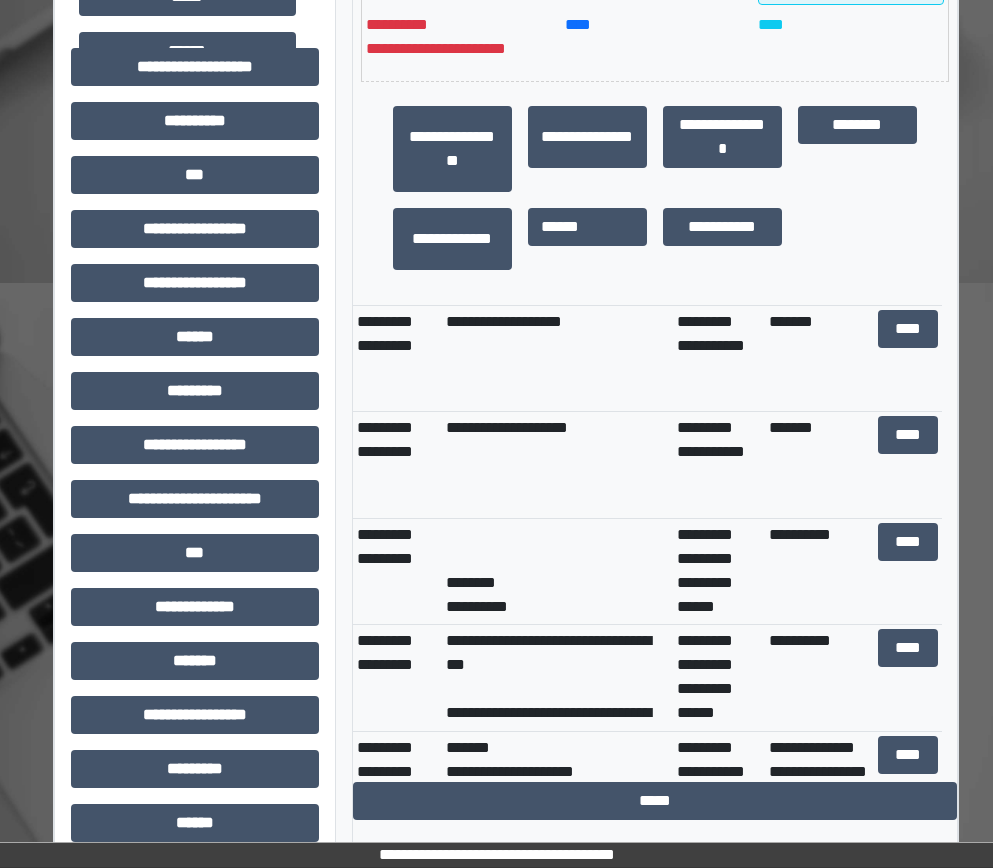 scroll, scrollTop: 0, scrollLeft: 0, axis: both 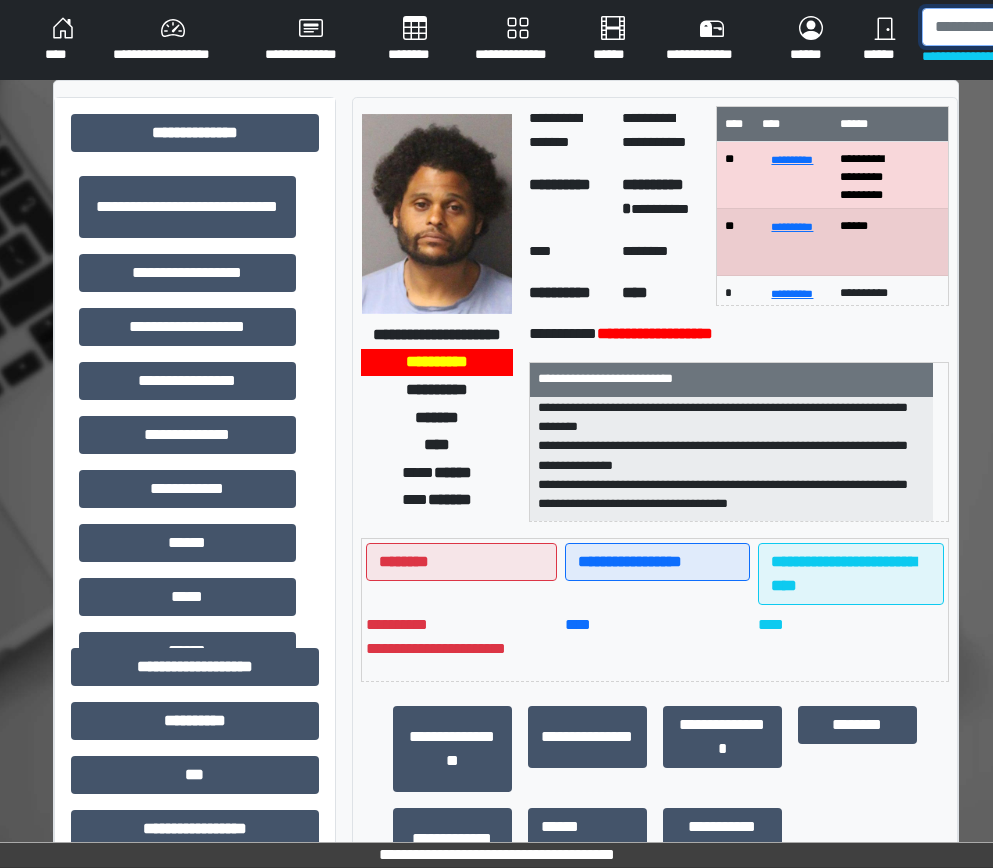 click at bounding box center (1025, 27) 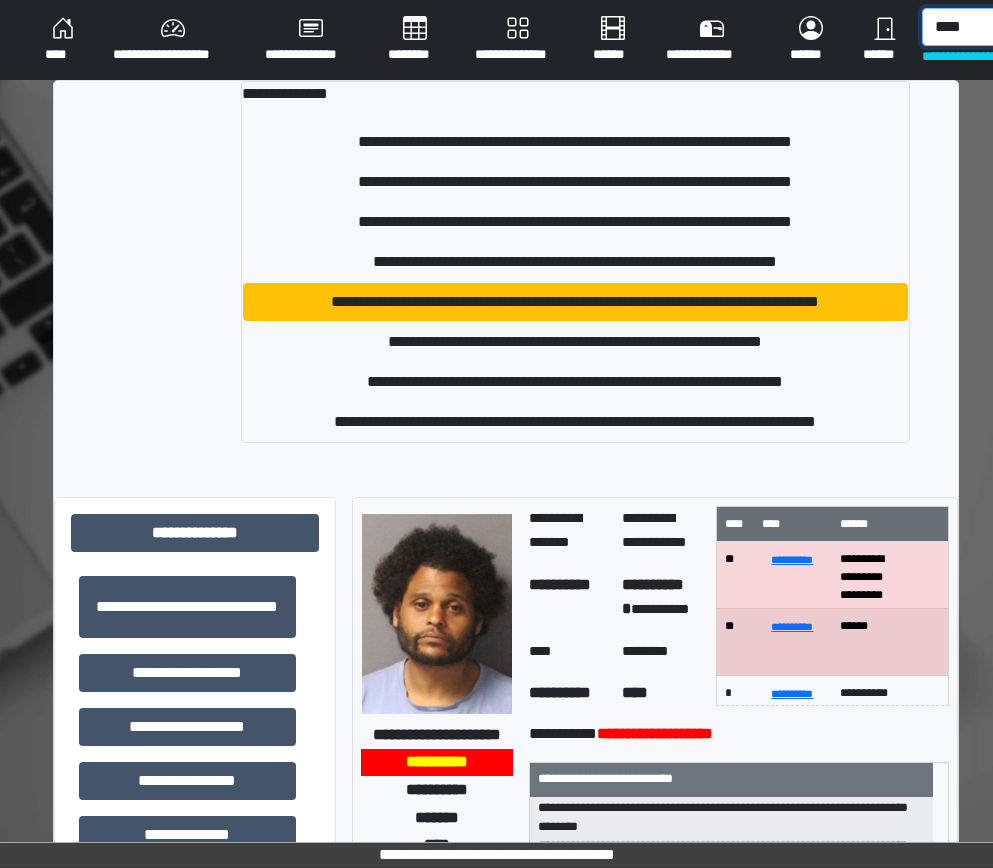 click on "****" at bounding box center (1025, 27) 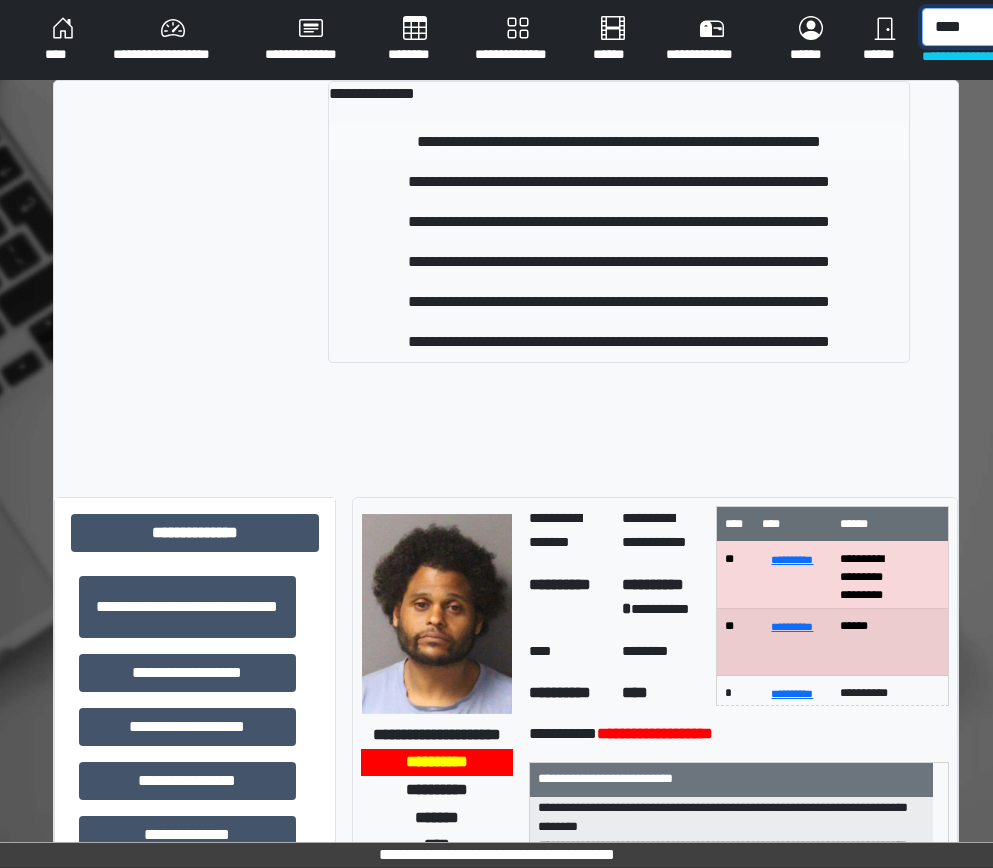 type on "****" 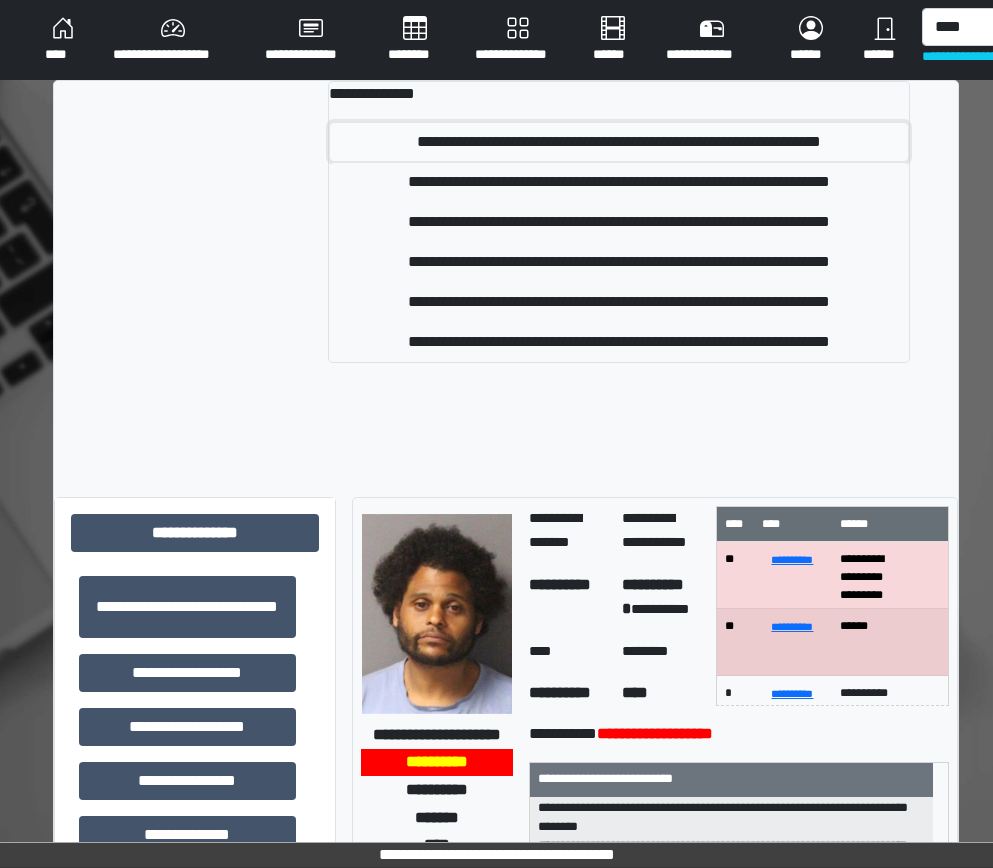 click on "**********" at bounding box center [619, 142] 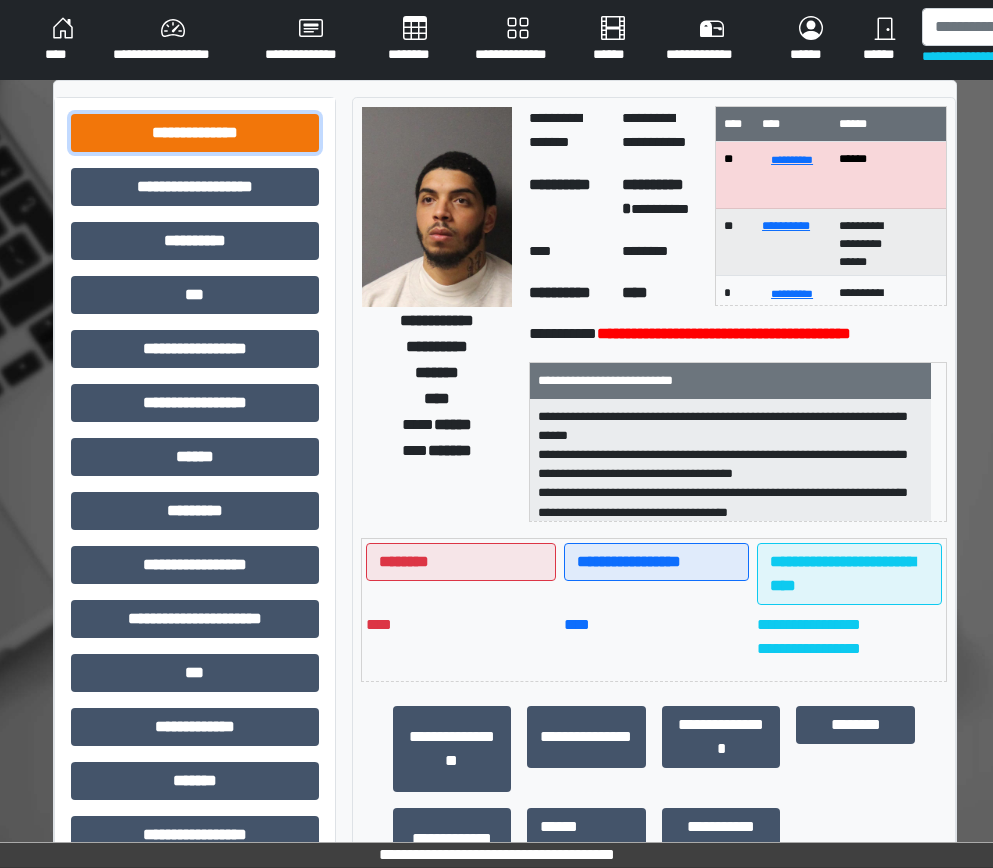 click on "**********" at bounding box center [195, 133] 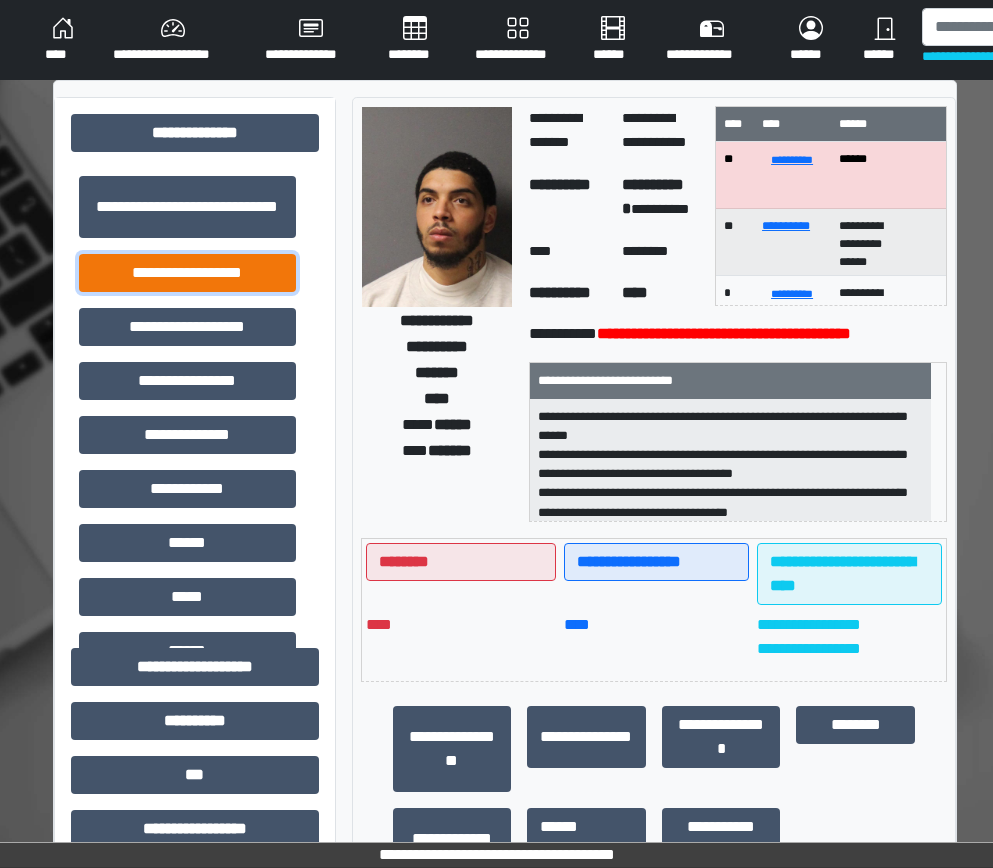 click on "**********" at bounding box center [187, 273] 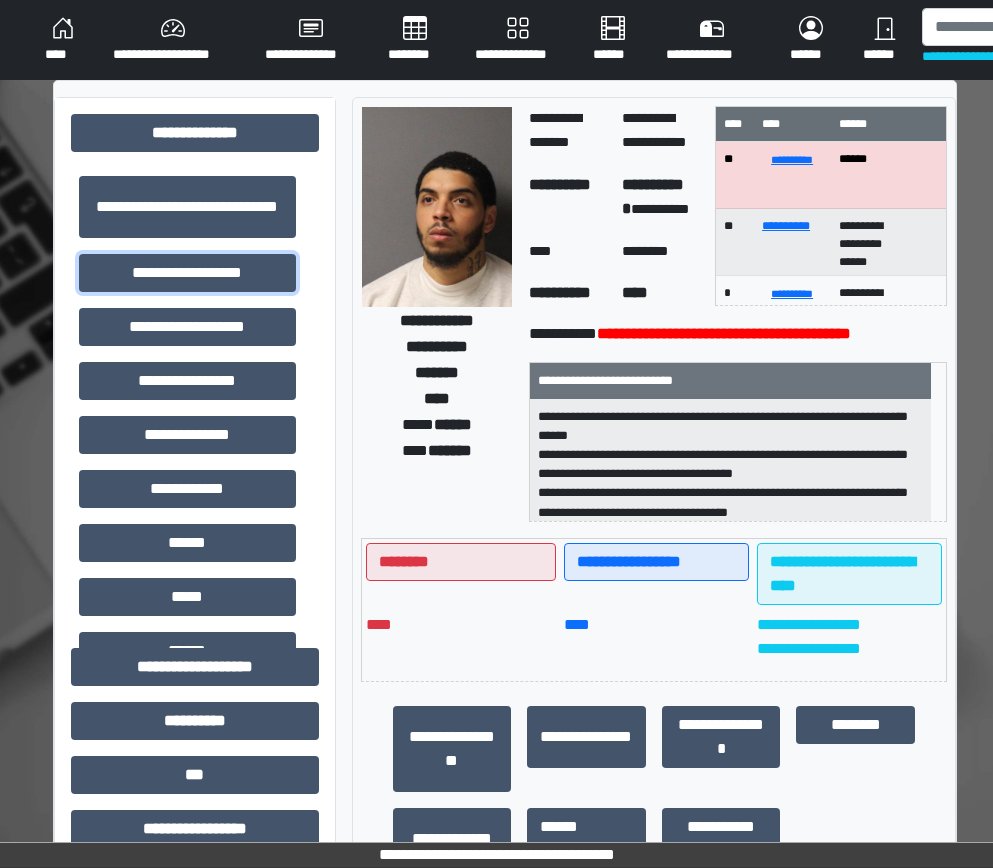 scroll, scrollTop: 6, scrollLeft: 0, axis: vertical 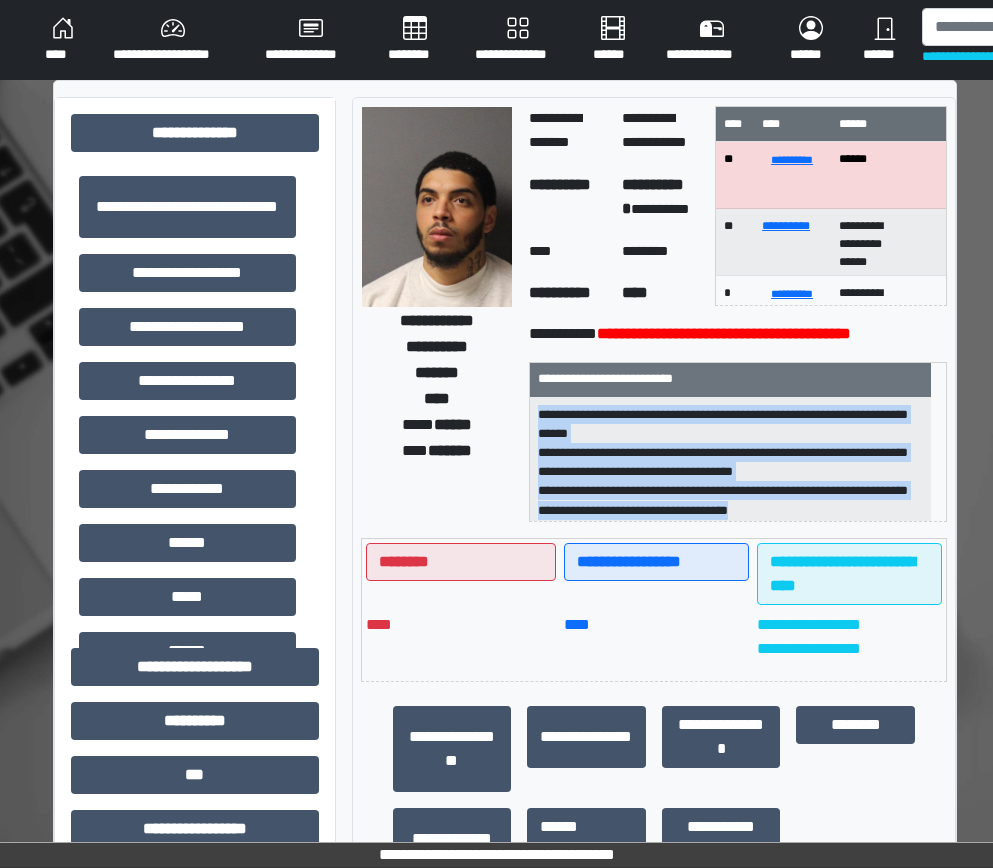 drag, startPoint x: 859, startPoint y: 508, endPoint x: 532, endPoint y: 415, distance: 339.96765 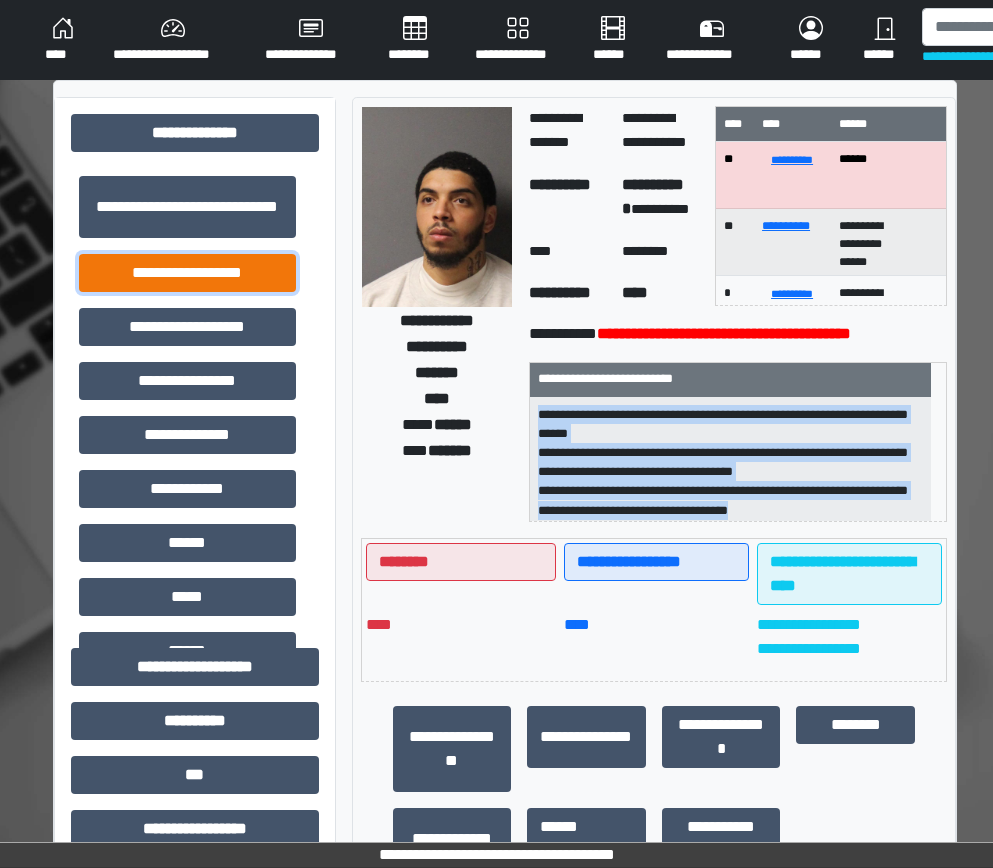 click on "**********" at bounding box center [187, 273] 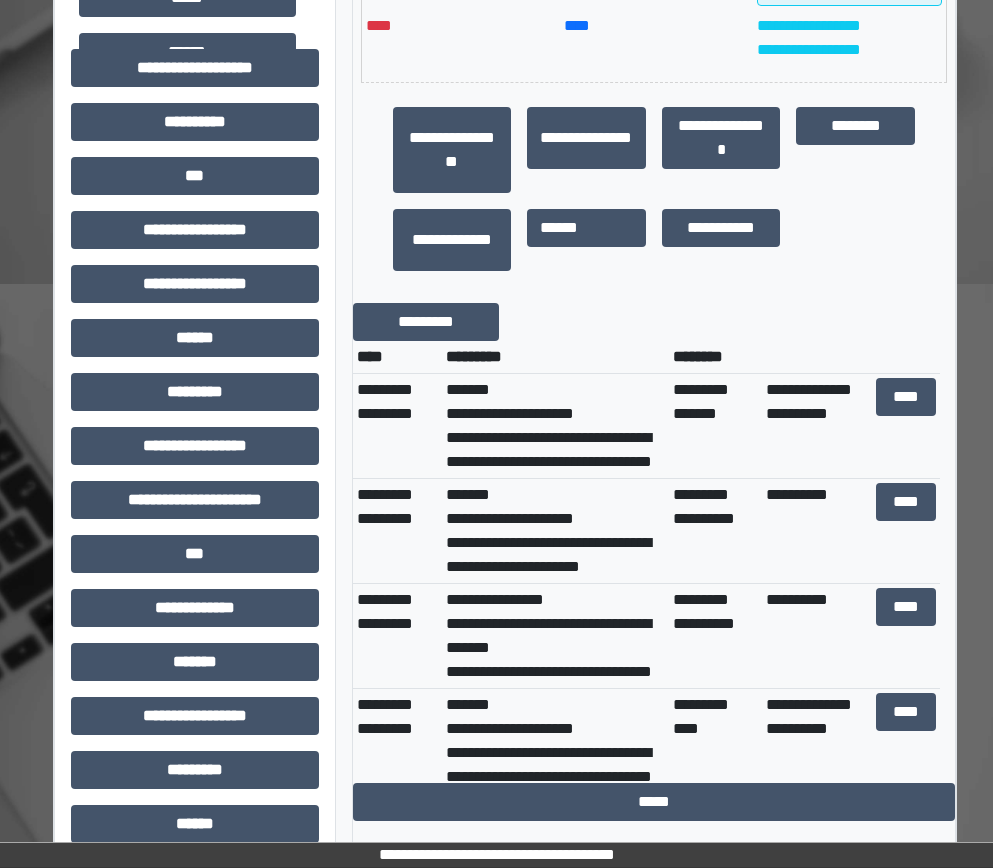 scroll, scrollTop: 600, scrollLeft: 0, axis: vertical 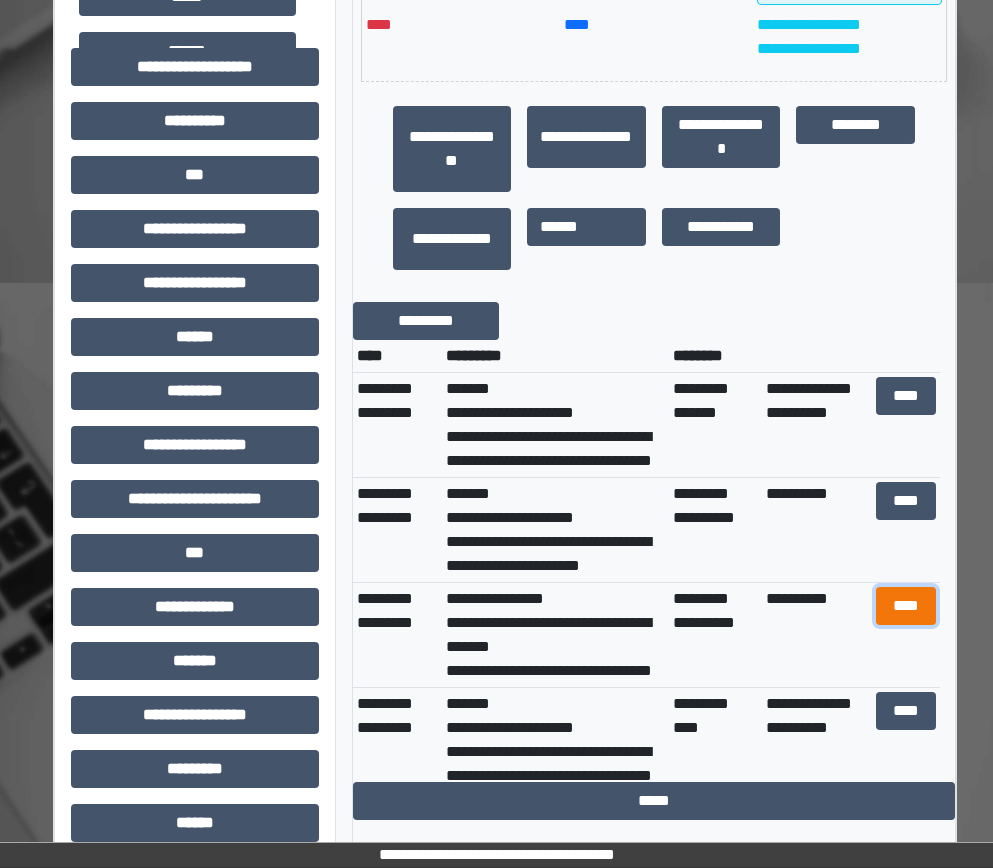 click on "****" at bounding box center [906, 606] 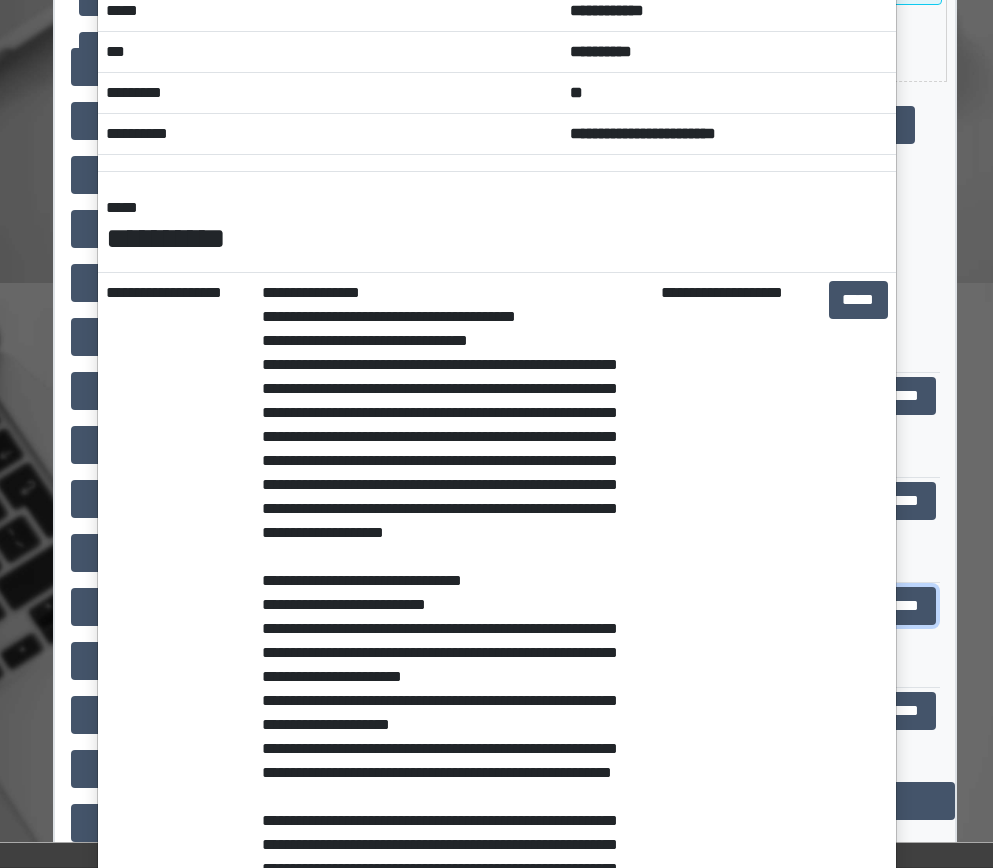 scroll, scrollTop: 0, scrollLeft: 0, axis: both 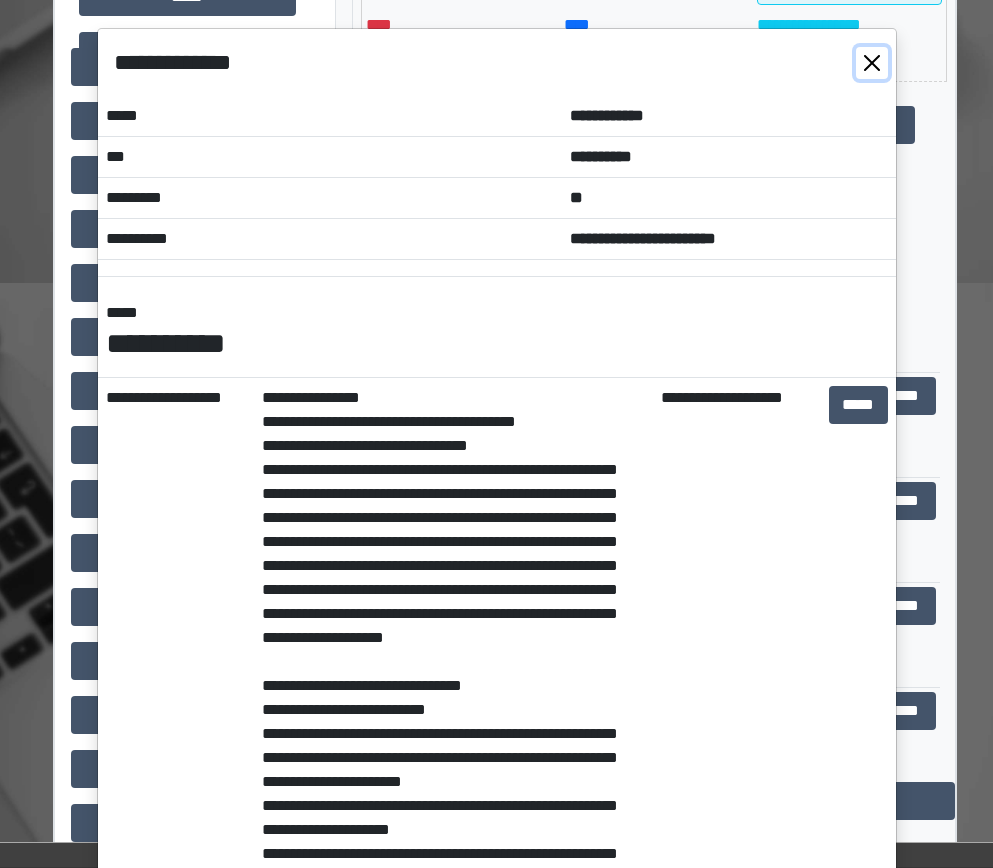 click at bounding box center [872, 63] 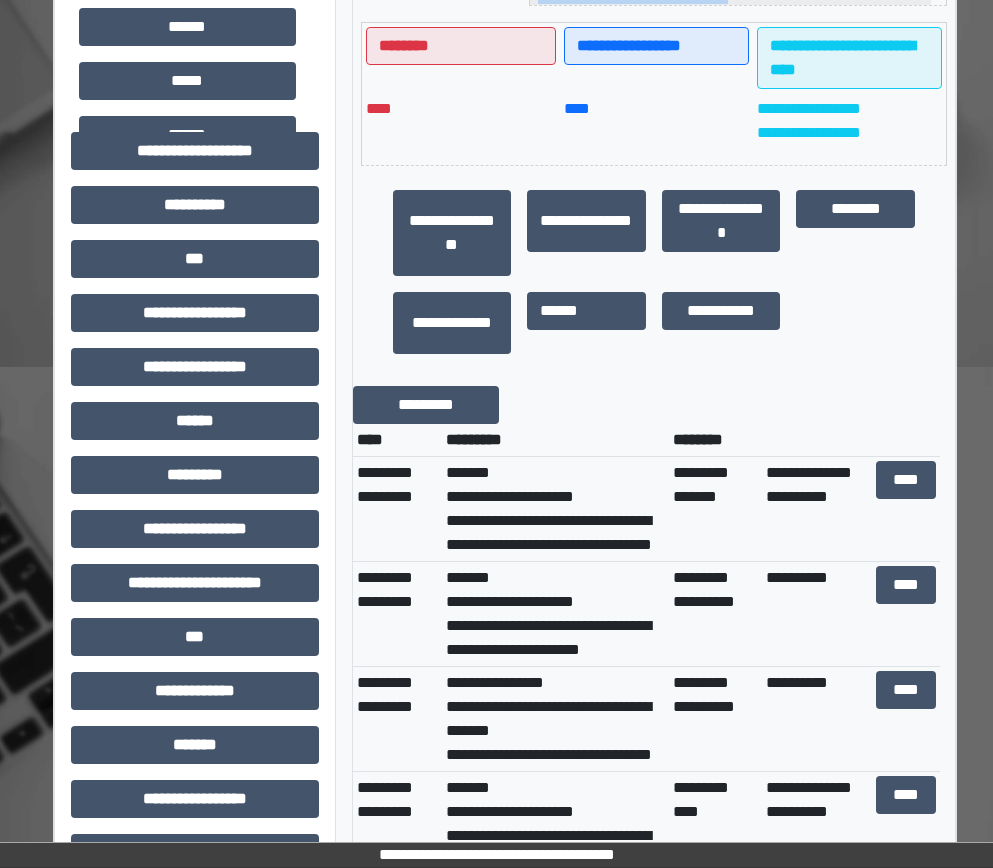 scroll, scrollTop: 400, scrollLeft: 0, axis: vertical 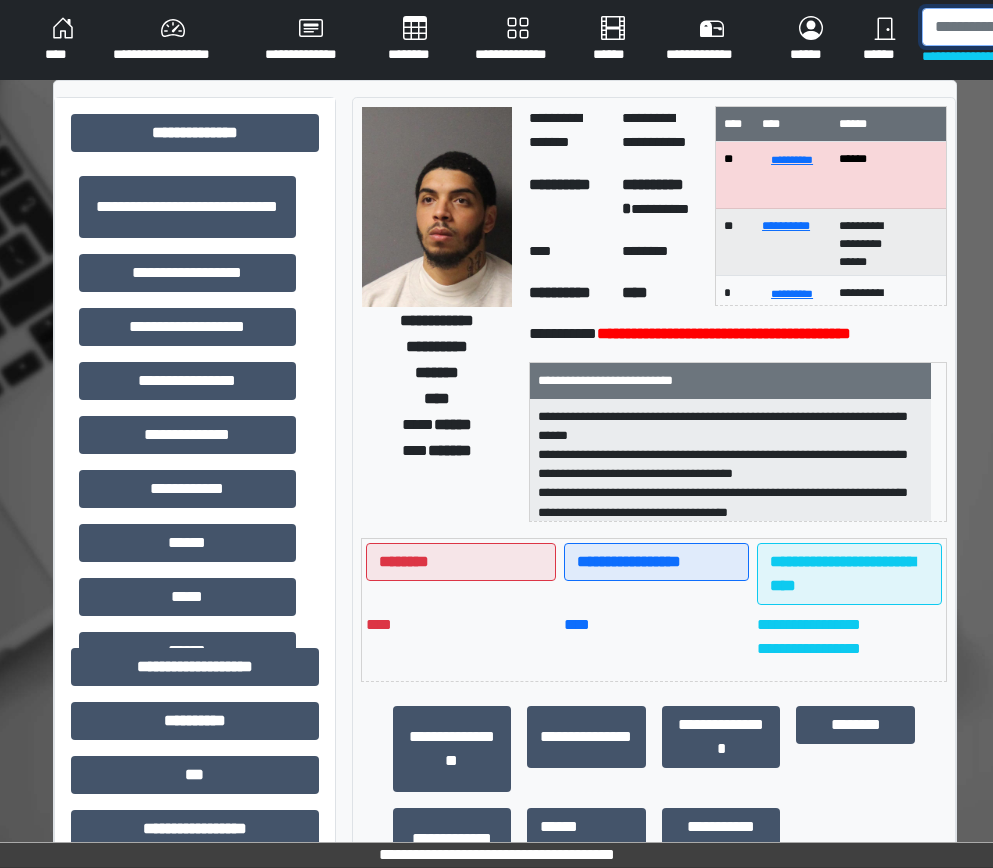 click at bounding box center [1025, 27] 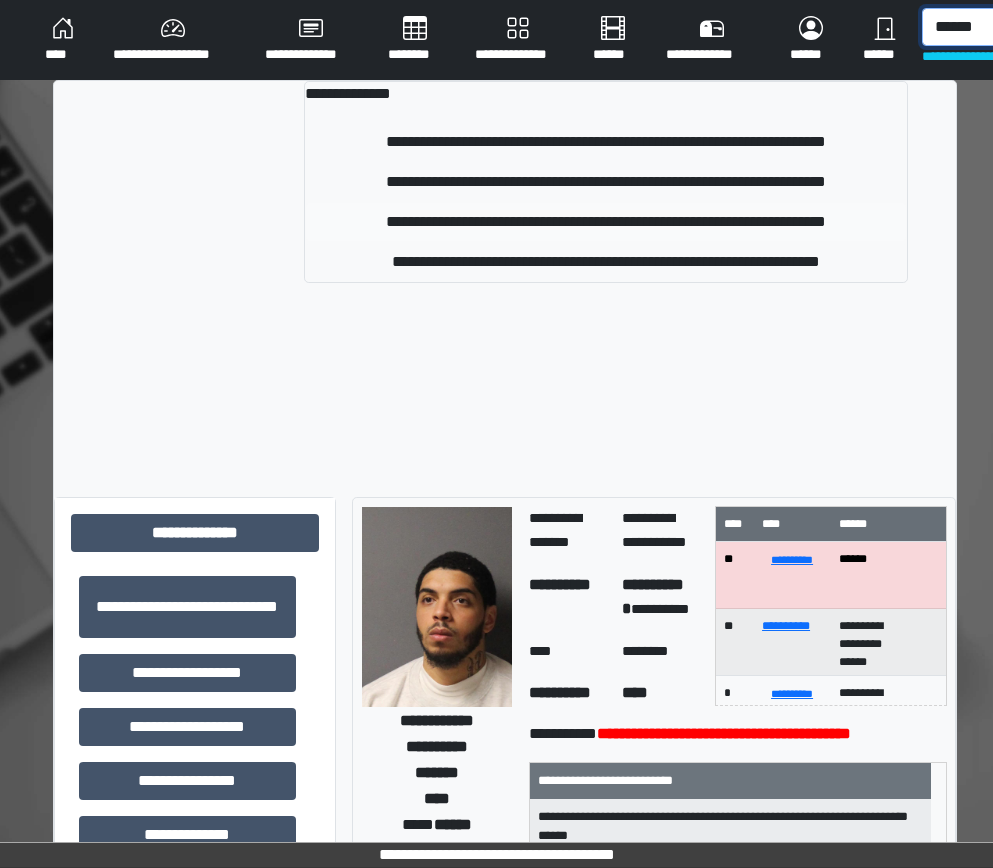 type on "******" 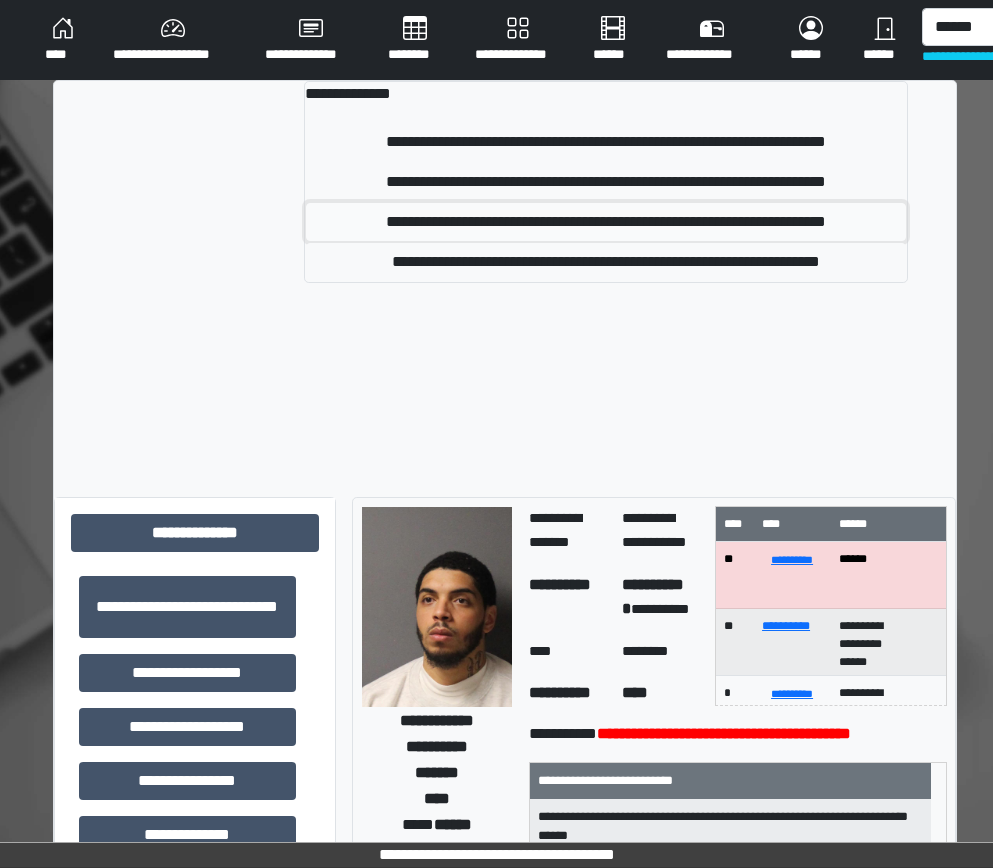 click on "**********" at bounding box center [606, 222] 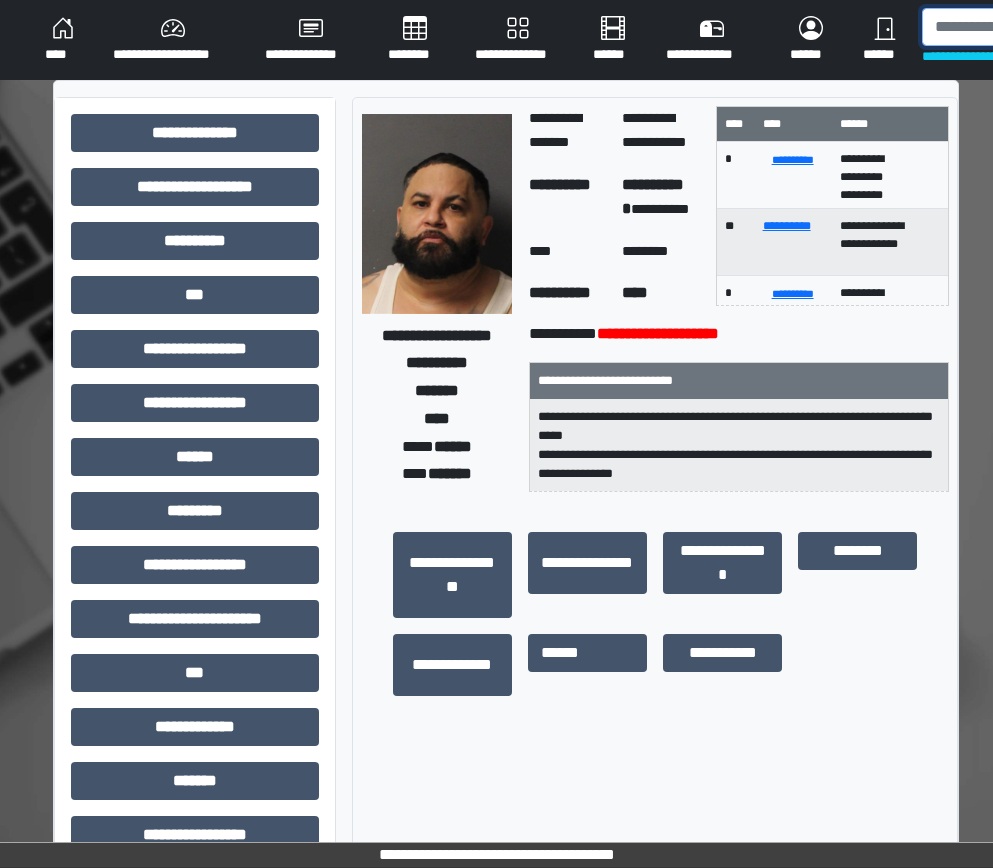 click at bounding box center (1025, 27) 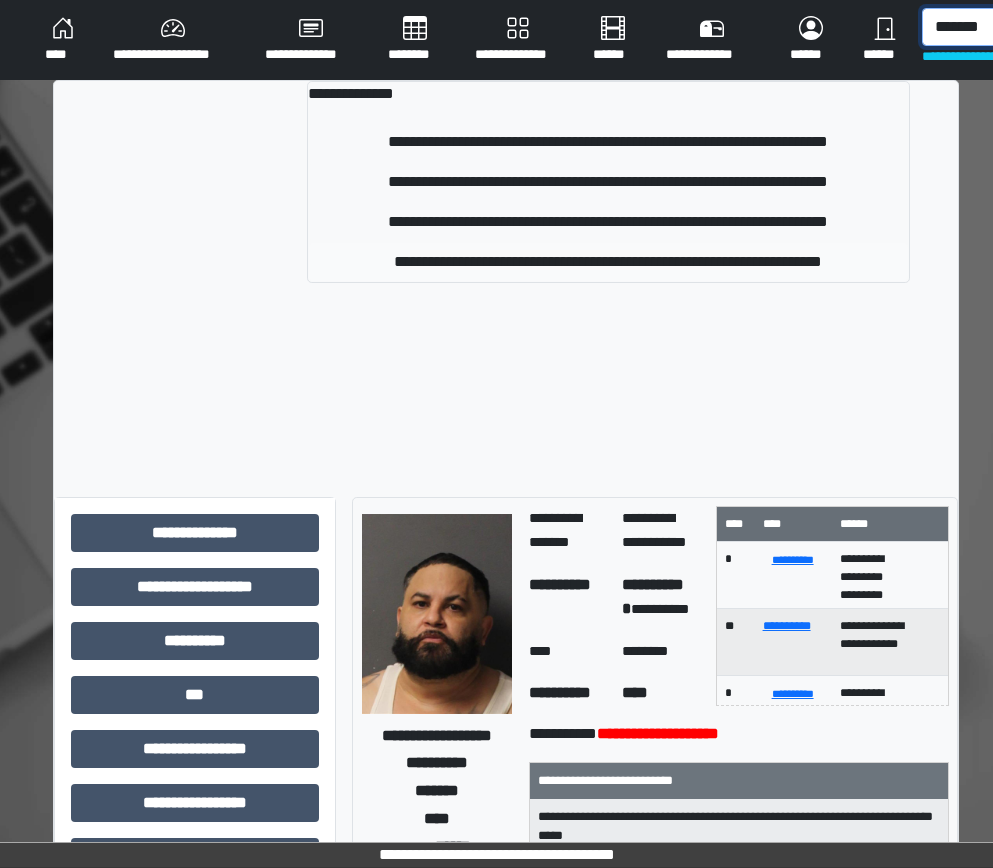type on "*******" 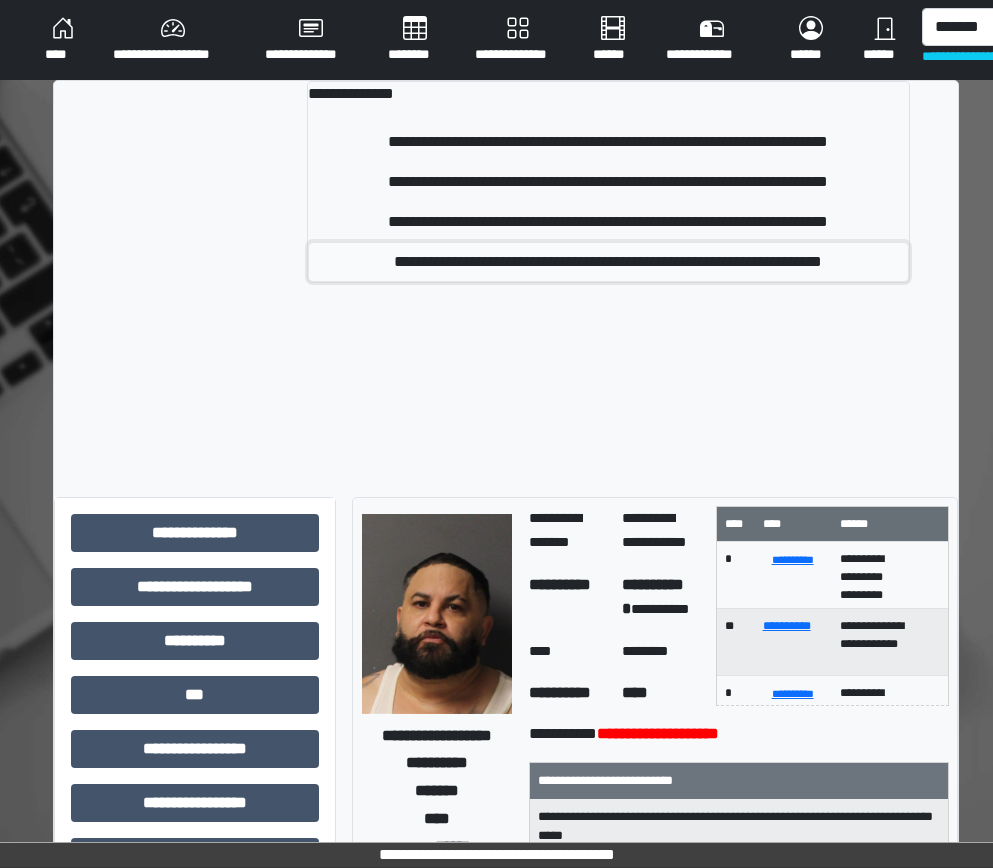 click on "**********" at bounding box center [609, 262] 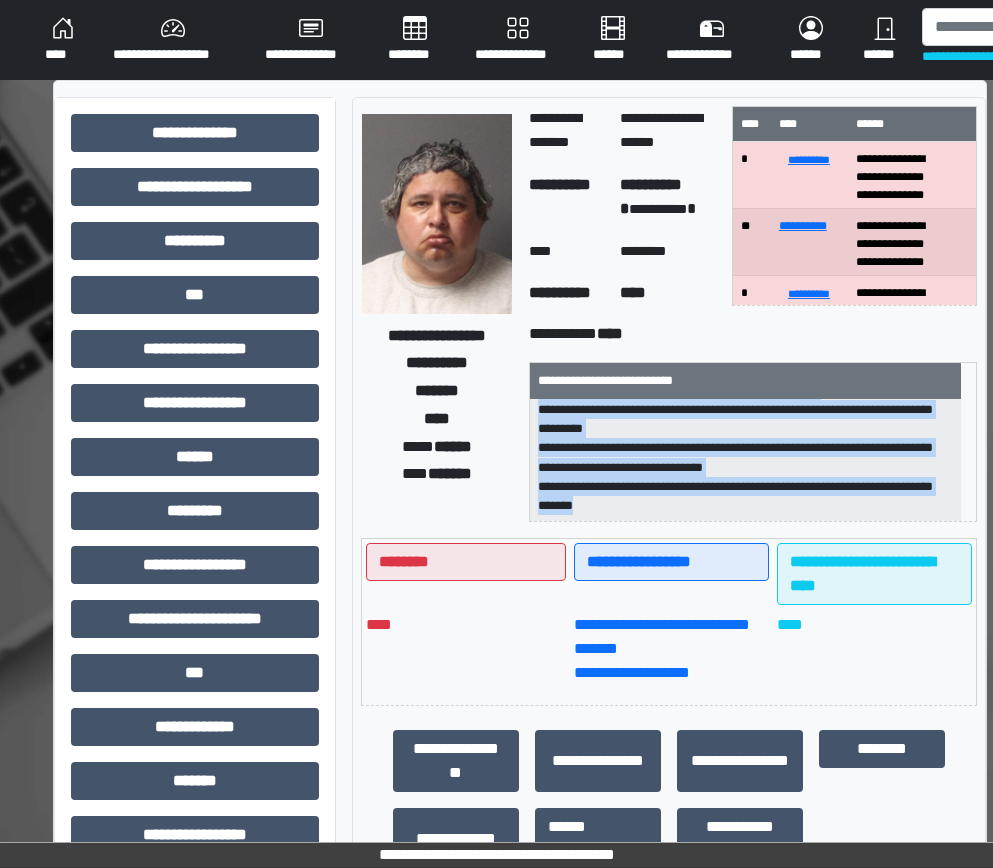 scroll, scrollTop: 64, scrollLeft: 0, axis: vertical 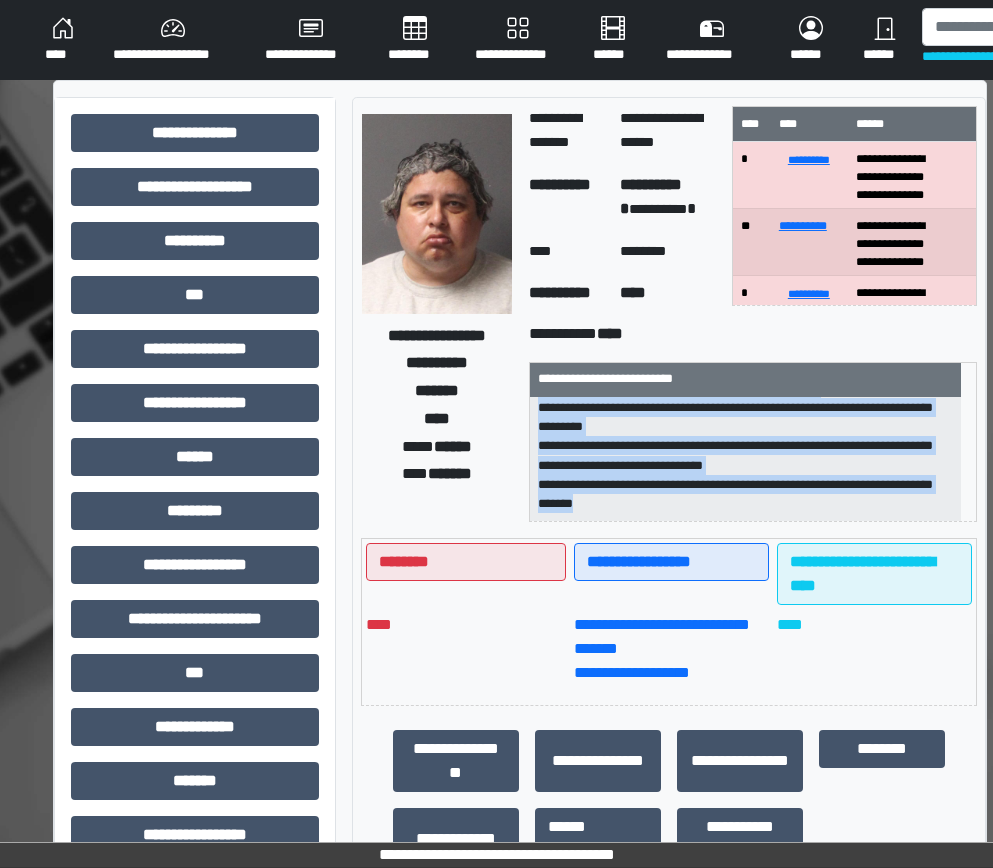 drag, startPoint x: 533, startPoint y: 418, endPoint x: 805, endPoint y: 512, distance: 287.78464 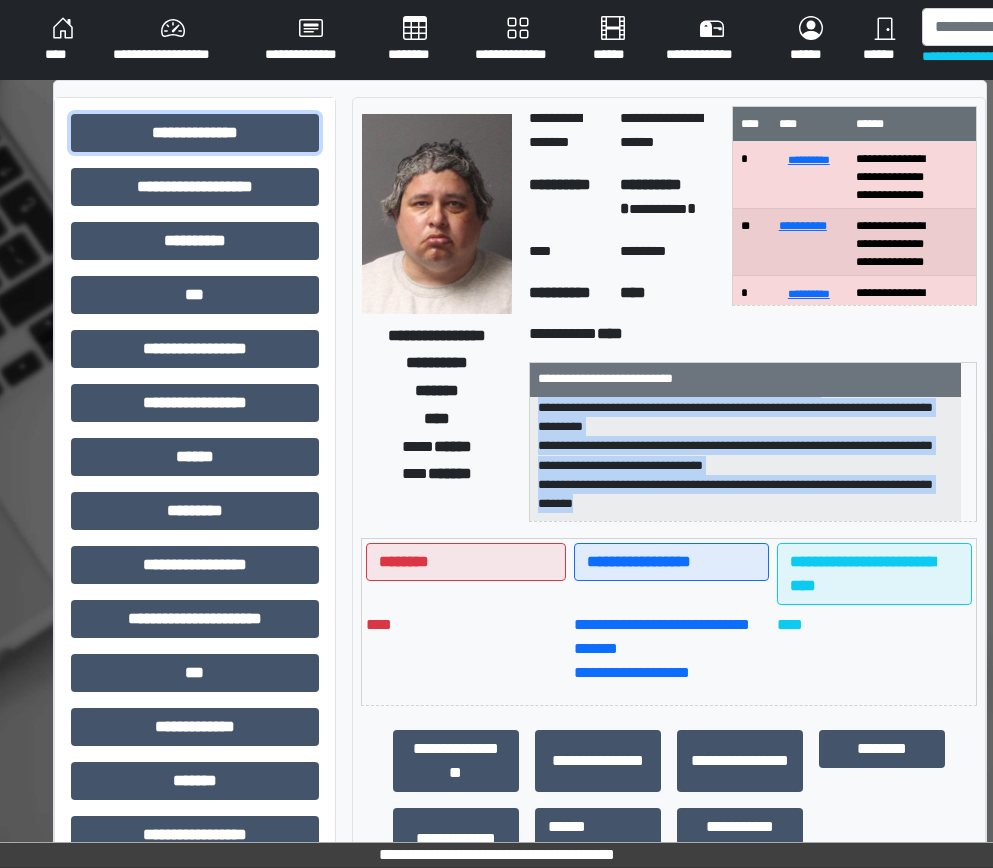 drag, startPoint x: 233, startPoint y: 144, endPoint x: 215, endPoint y: 202, distance: 60.728905 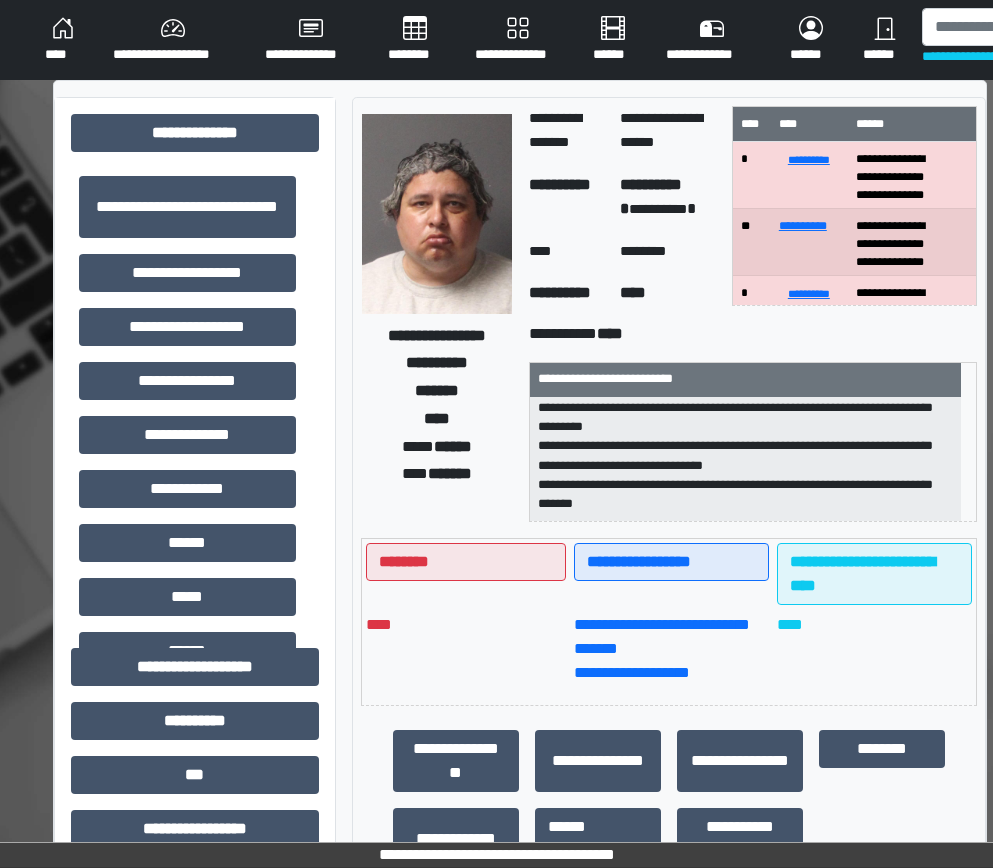 click on "**********" at bounding box center [187, 327] 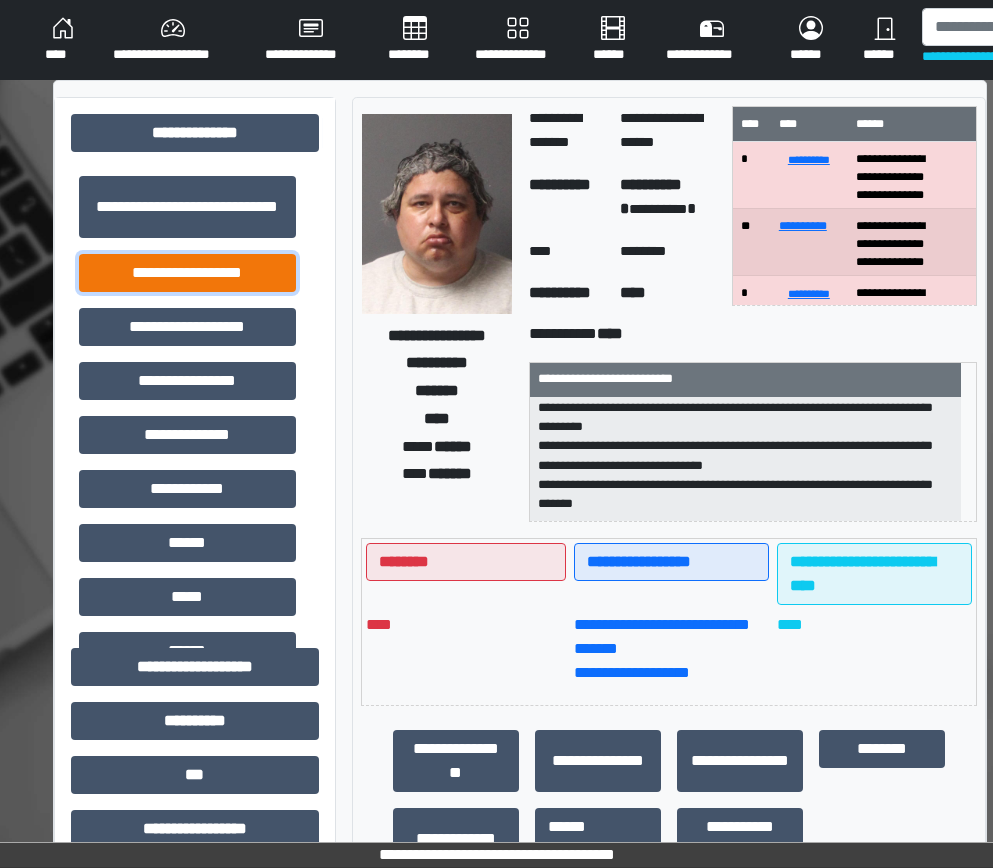 click on "**********" at bounding box center [187, 273] 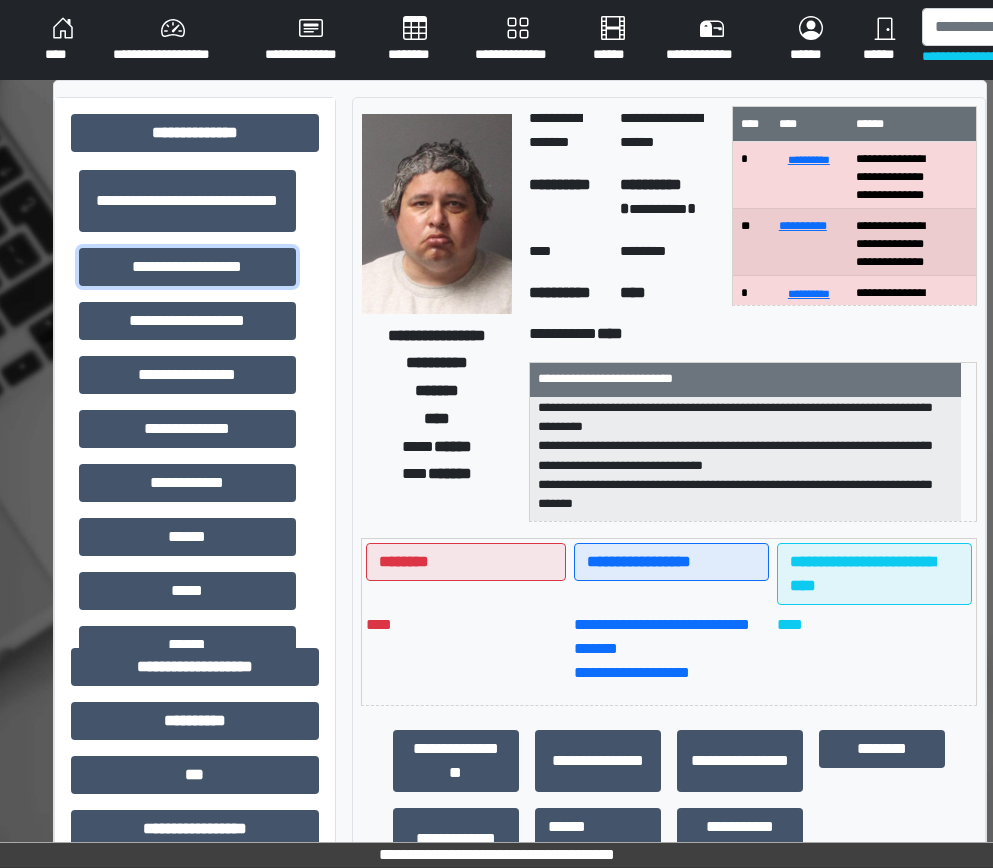 scroll, scrollTop: 0, scrollLeft: 0, axis: both 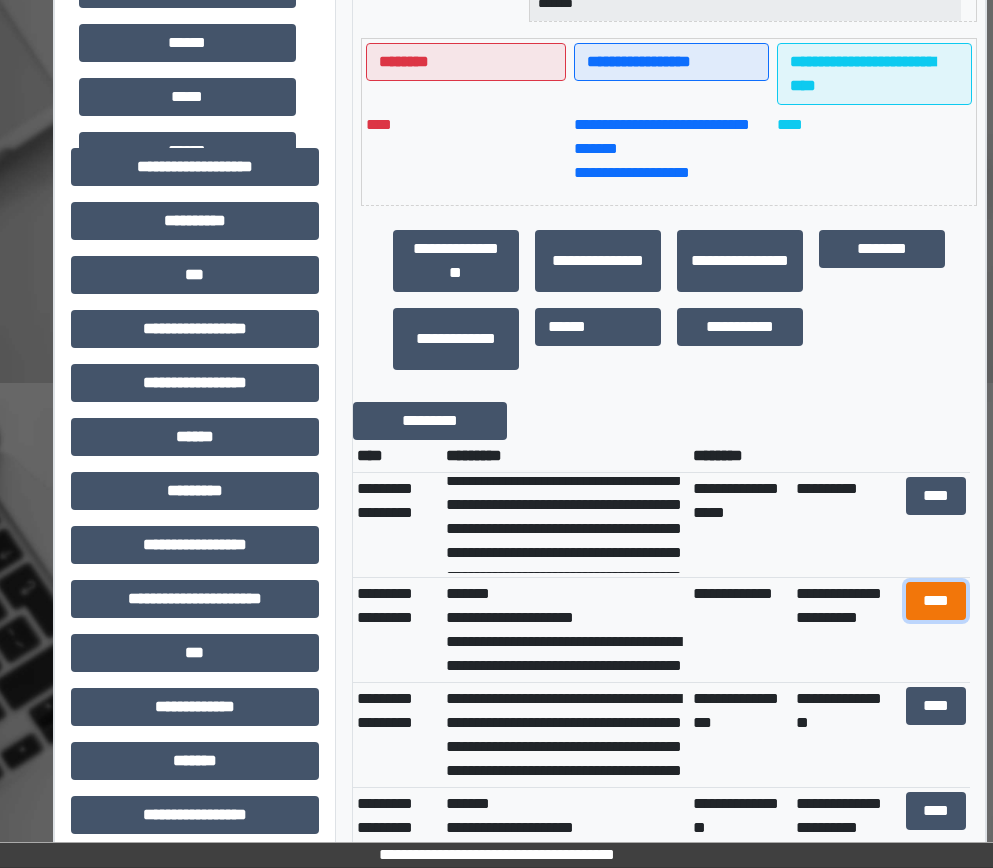 click on "****" at bounding box center (936, 601) 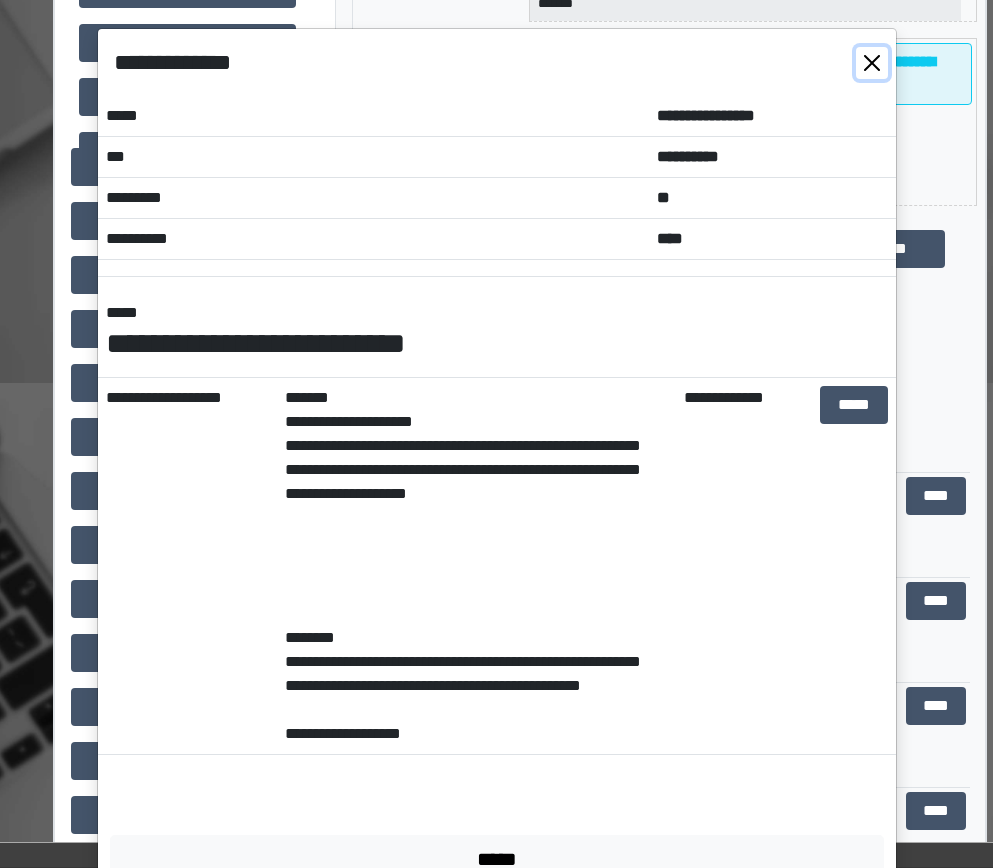 click at bounding box center [872, 63] 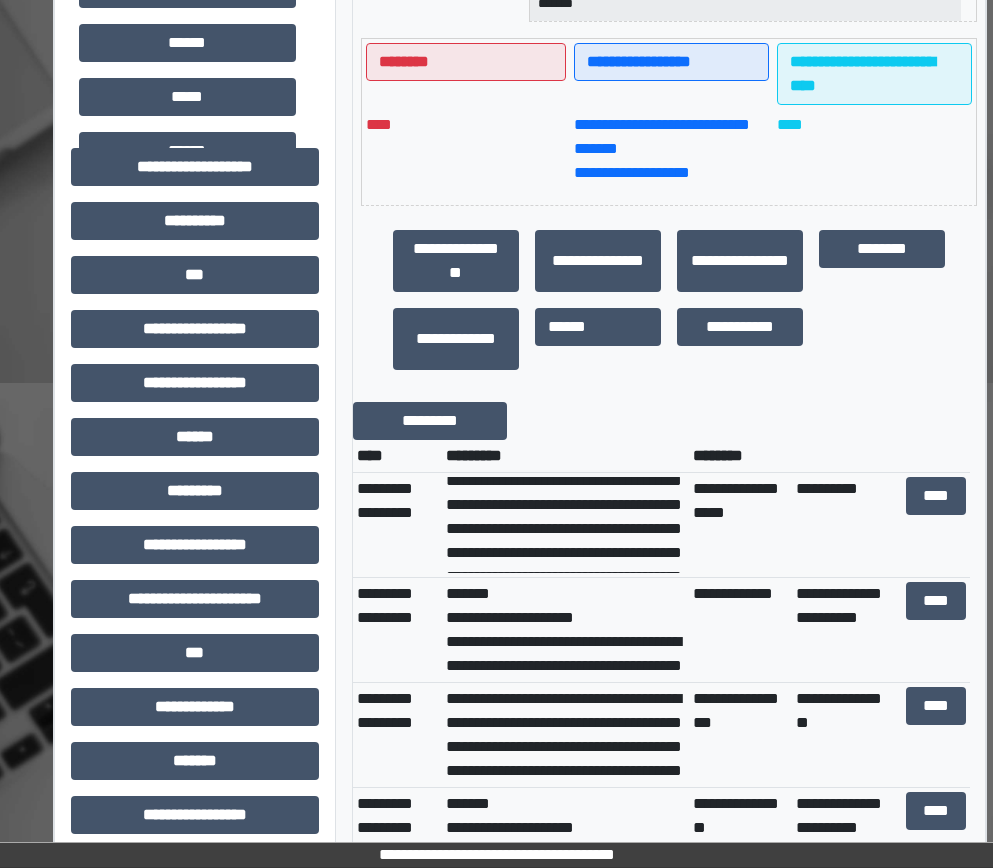 click on "****" at bounding box center [936, 525] 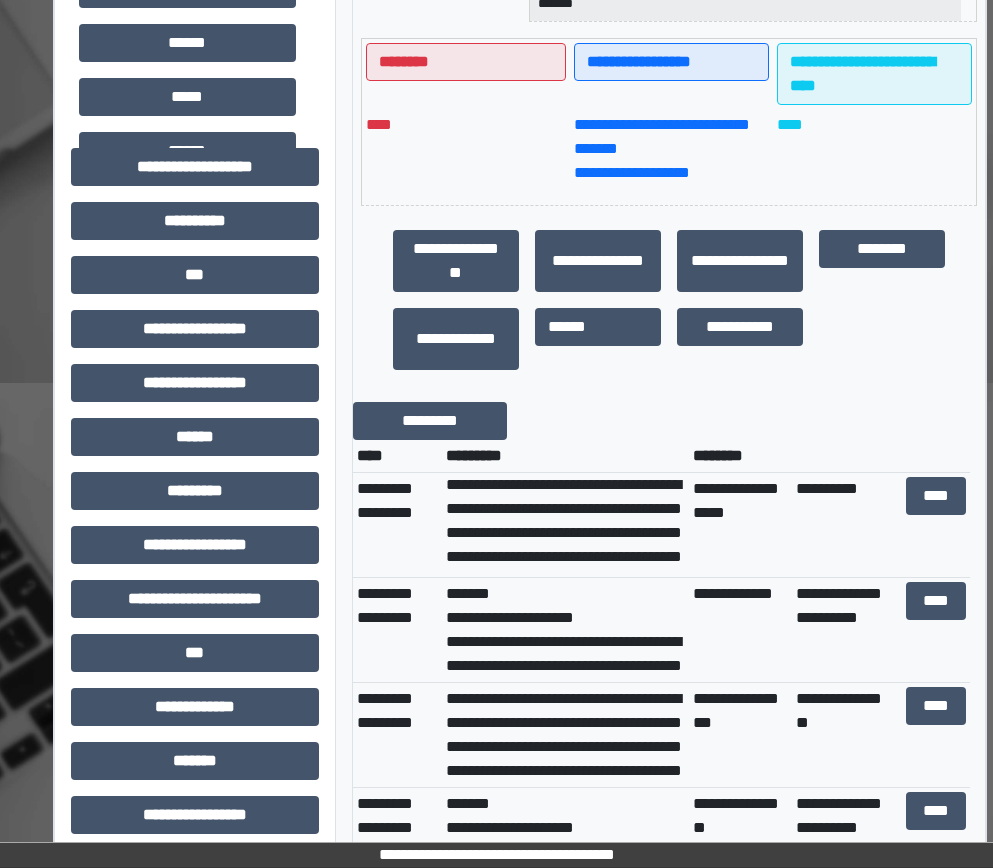 scroll, scrollTop: 0, scrollLeft: 0, axis: both 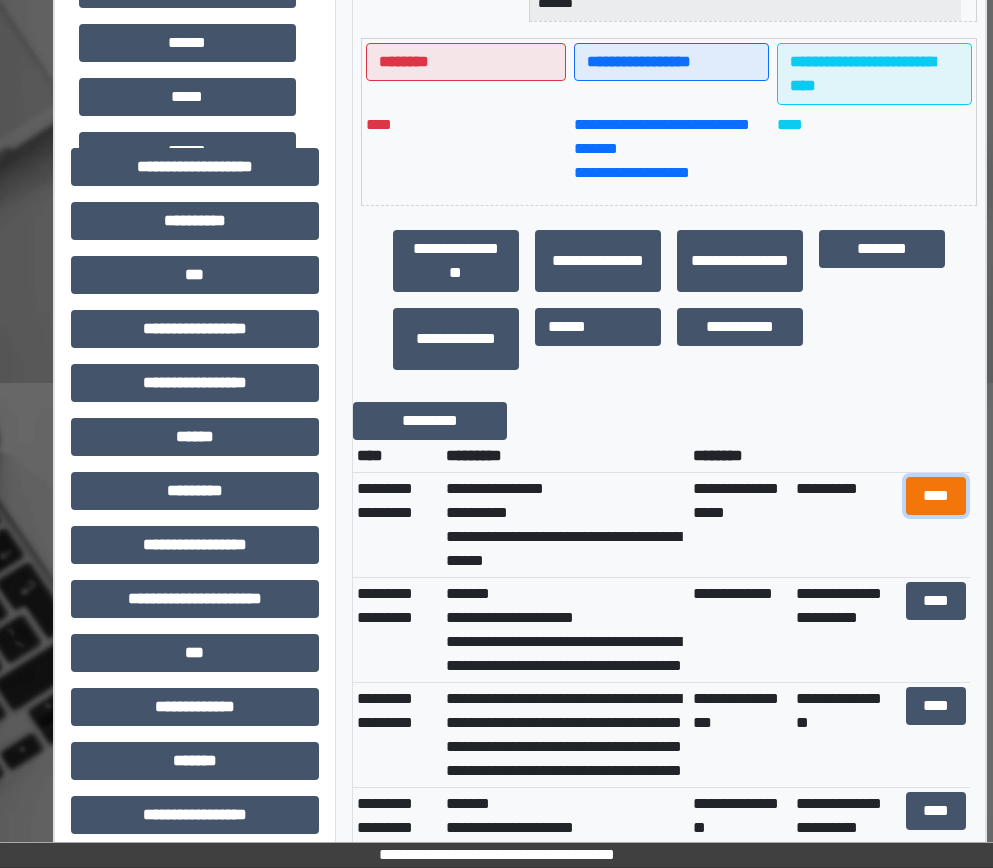 click on "****" at bounding box center [936, 496] 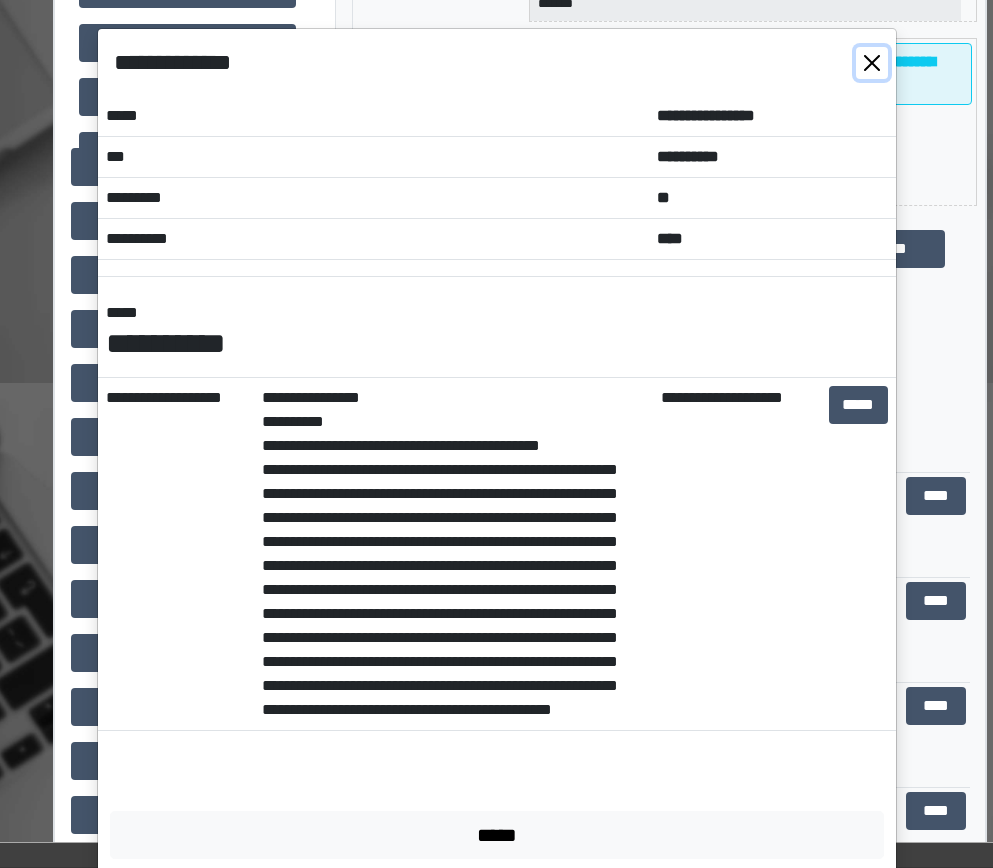 click at bounding box center [872, 63] 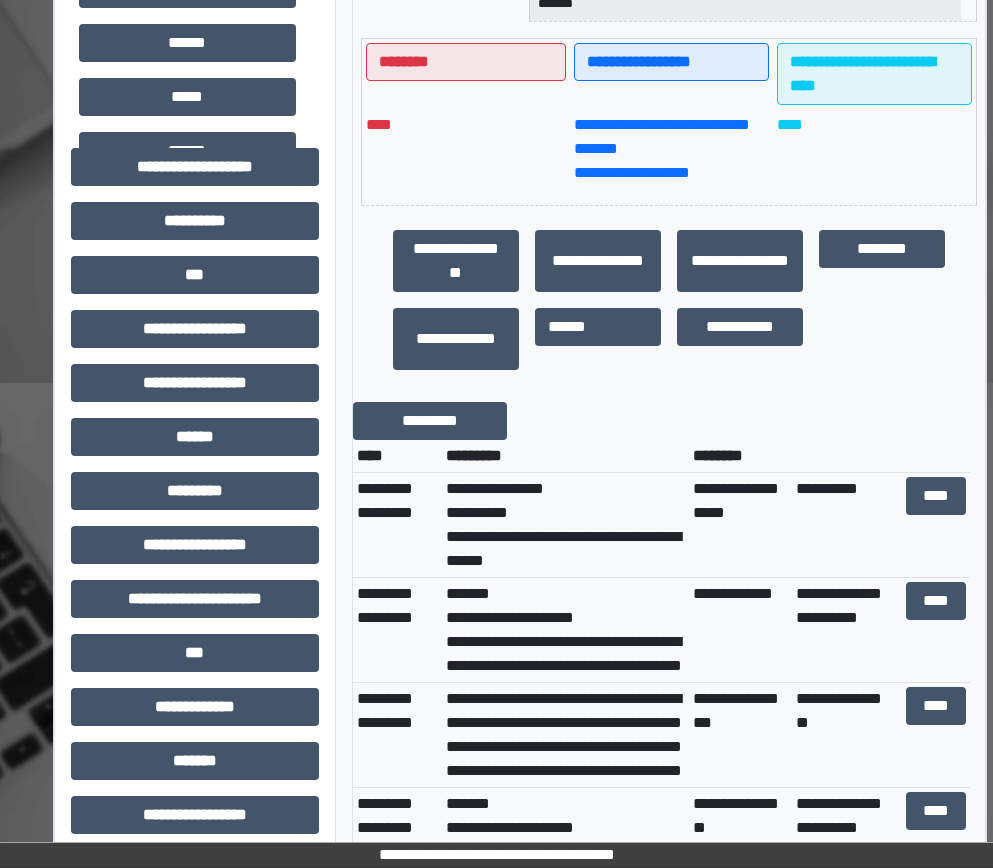scroll, scrollTop: 600, scrollLeft: 0, axis: vertical 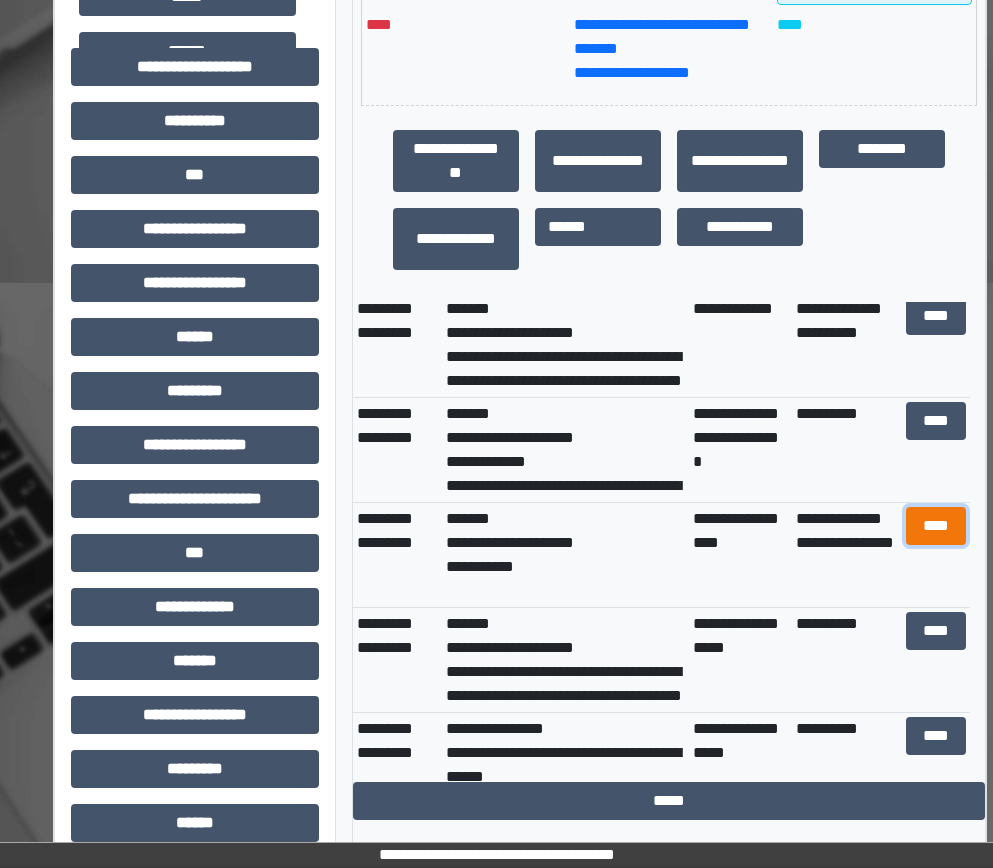 click on "****" at bounding box center [936, 526] 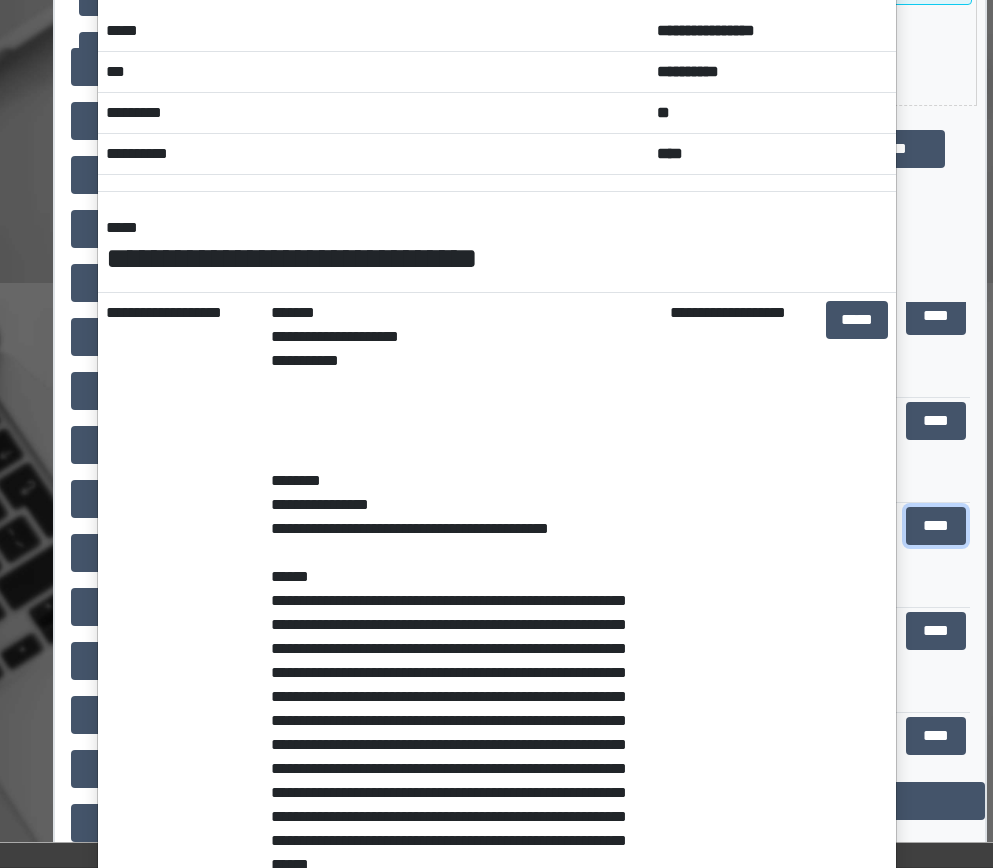scroll, scrollTop: 0, scrollLeft: 0, axis: both 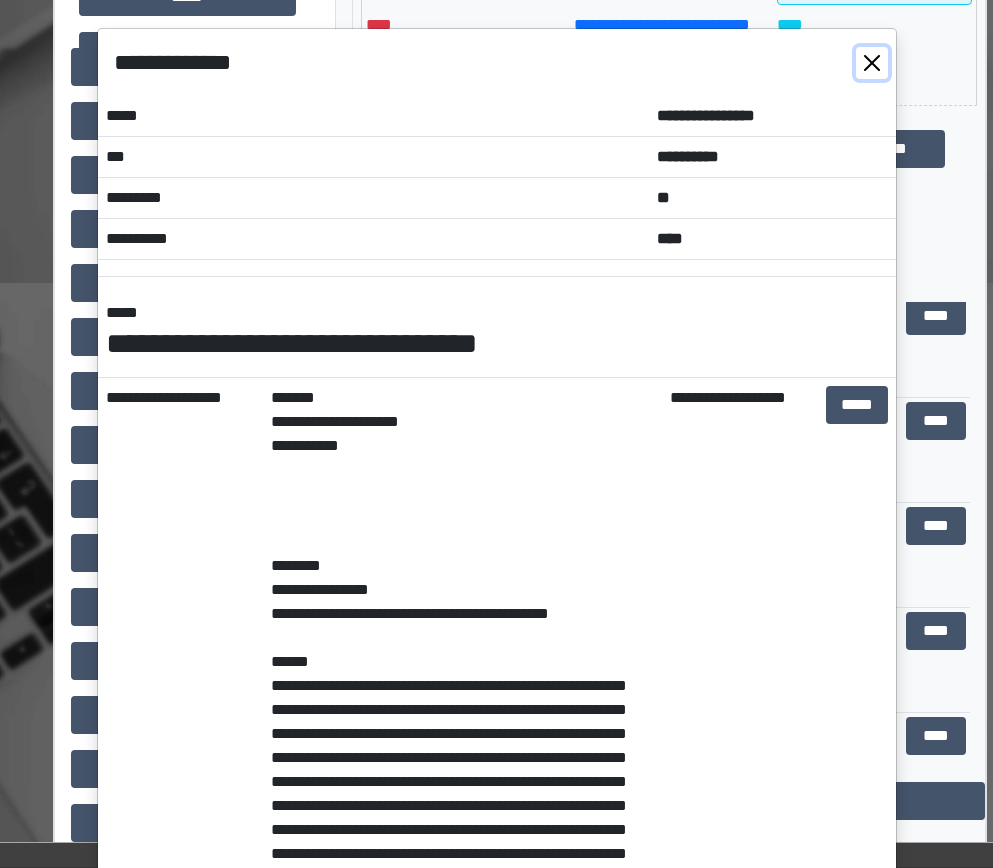click at bounding box center (872, 63) 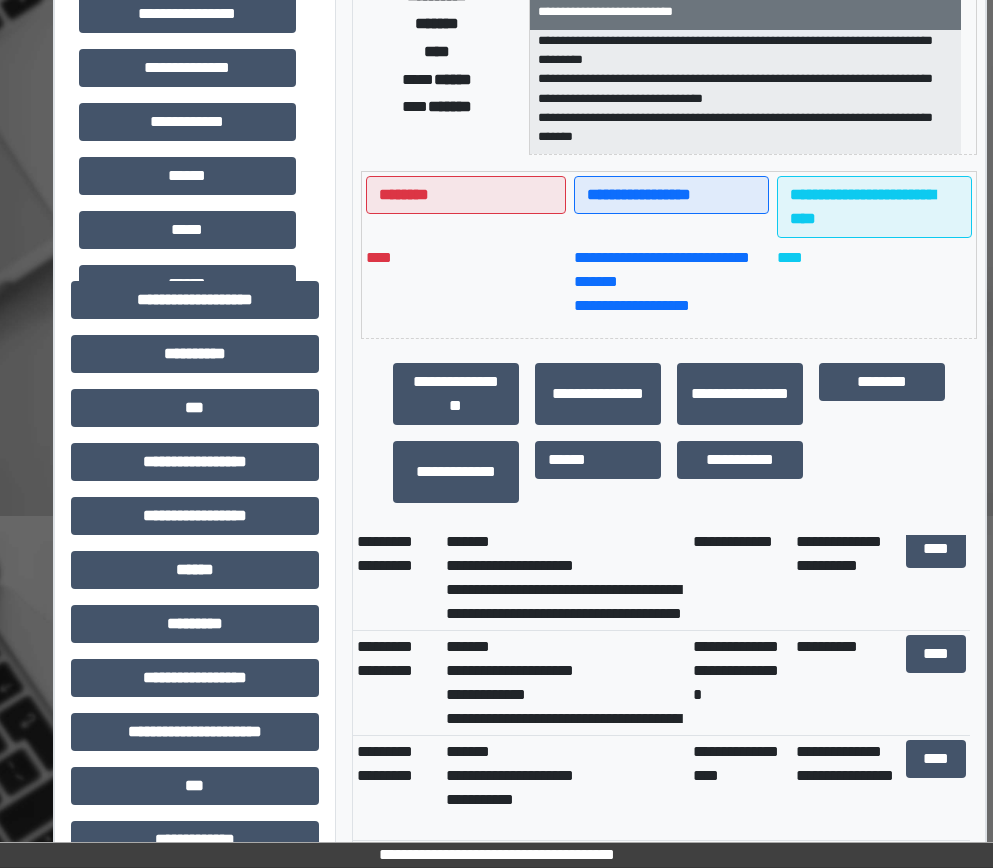 scroll, scrollTop: 0, scrollLeft: 0, axis: both 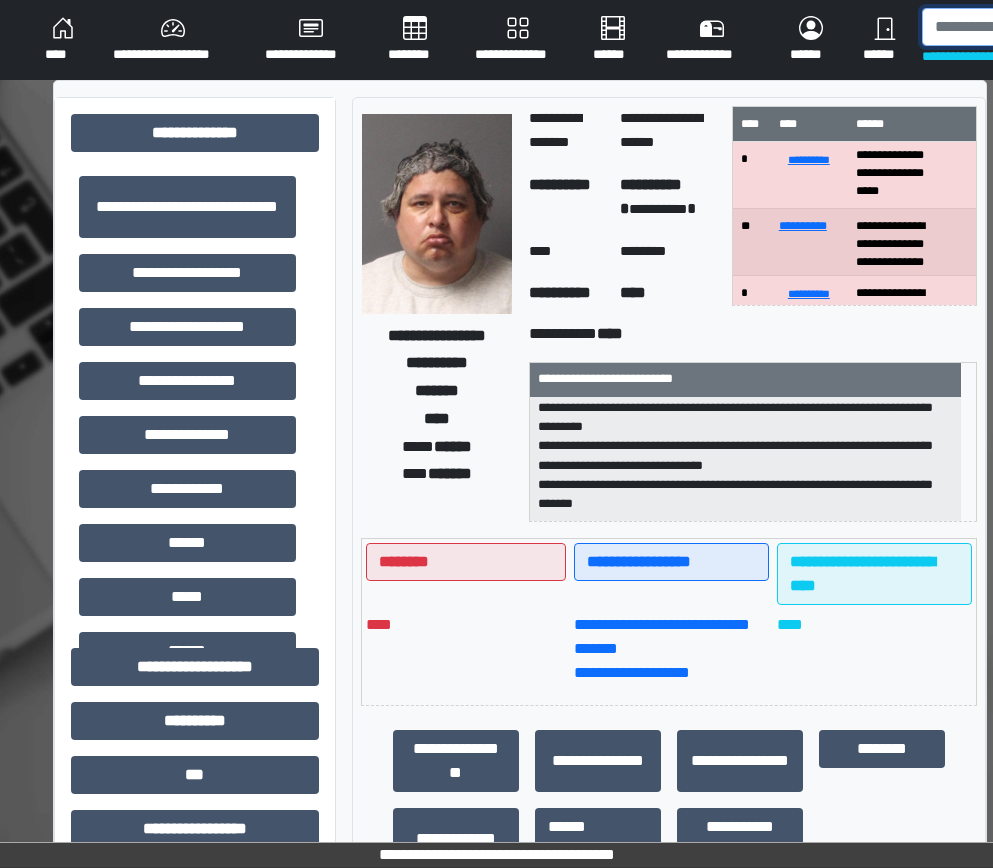 click at bounding box center (1025, 27) 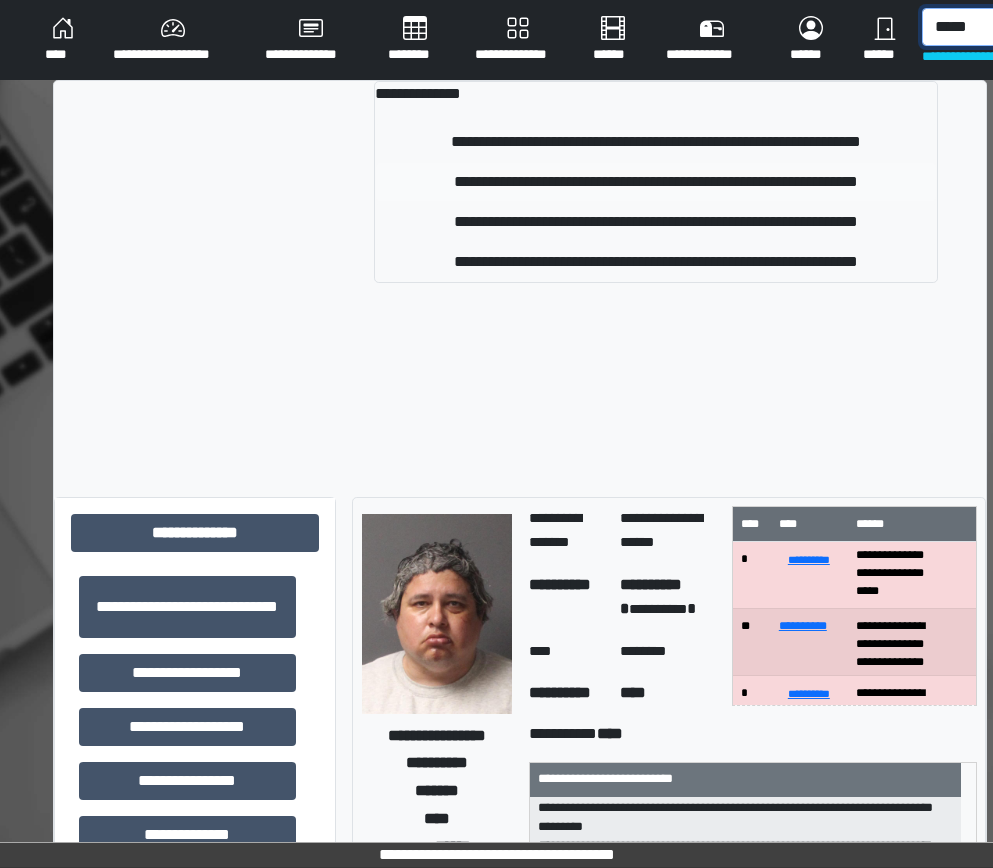 type on "*****" 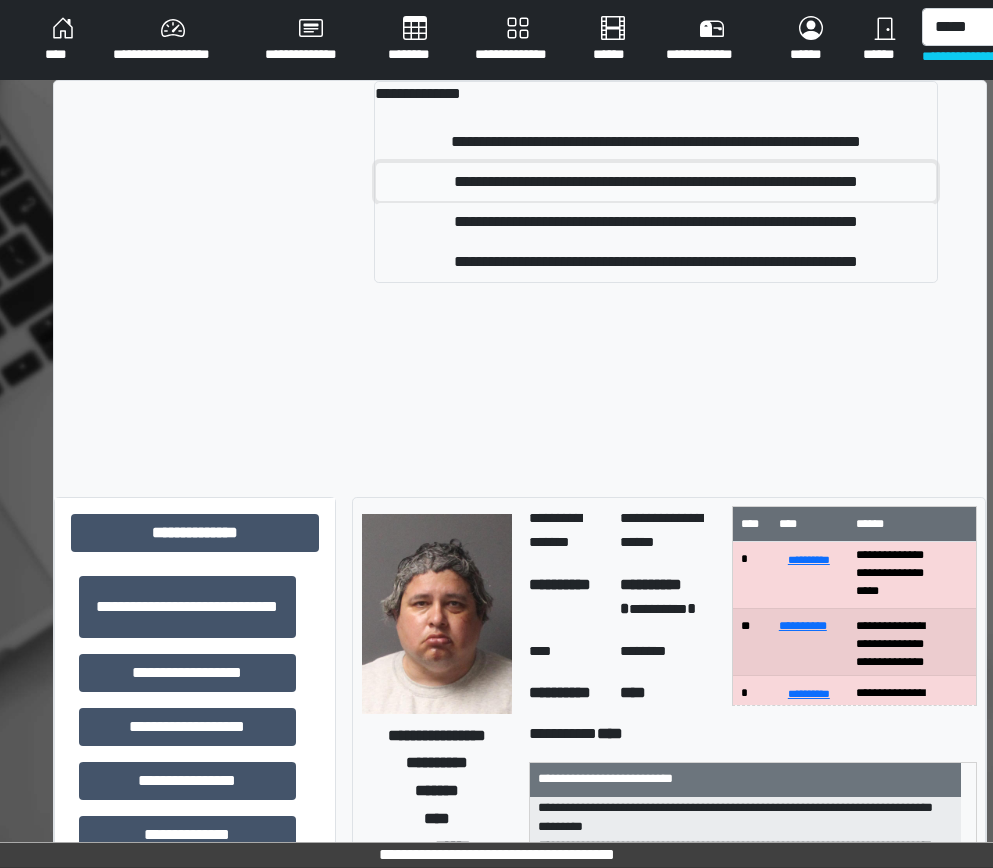 click on "**********" at bounding box center (656, 182) 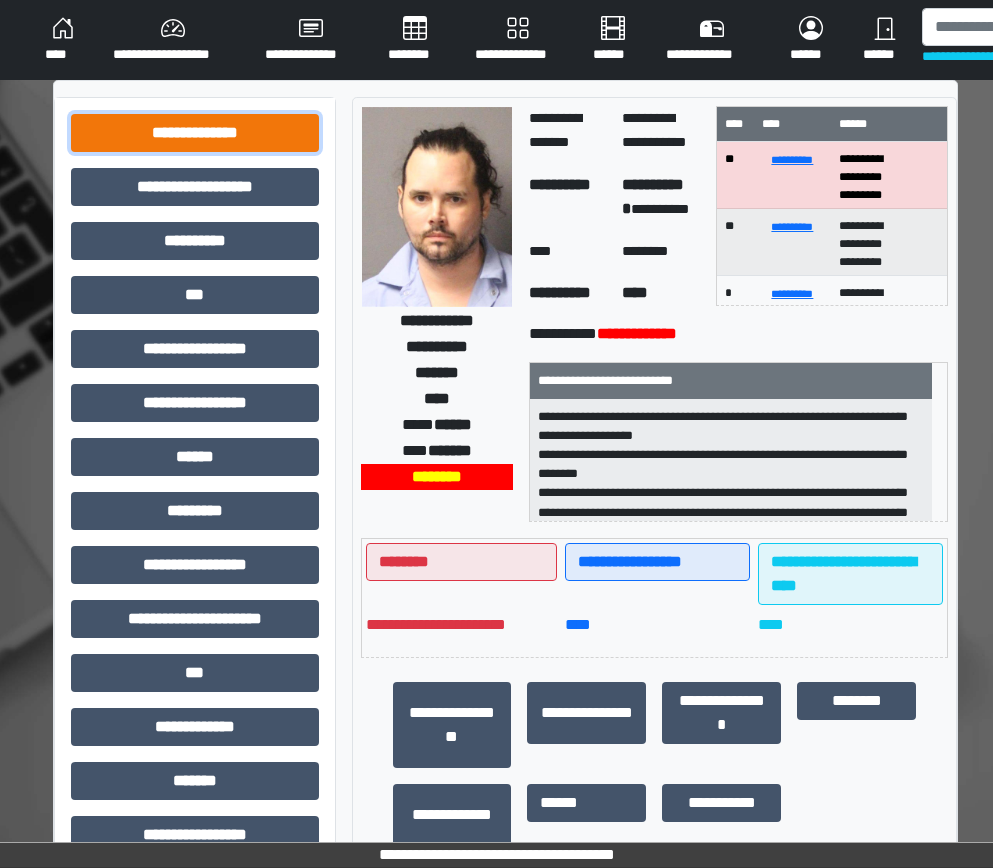click on "**********" at bounding box center [195, 133] 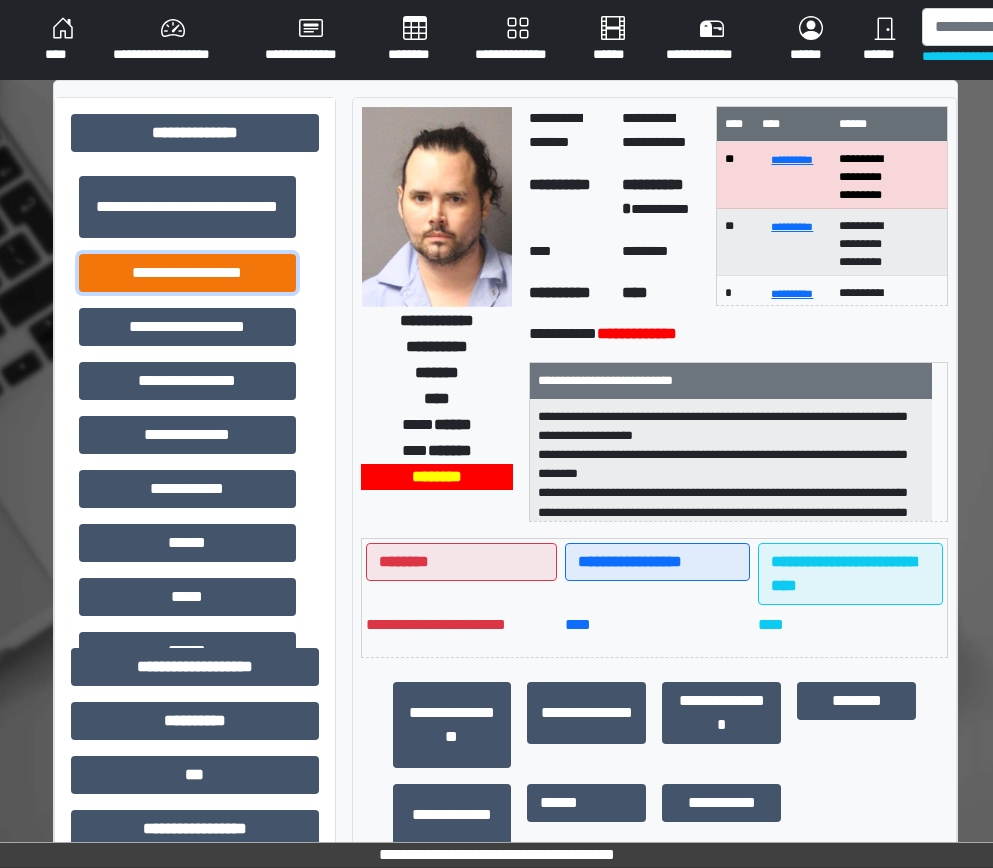 click on "**********" at bounding box center (187, 273) 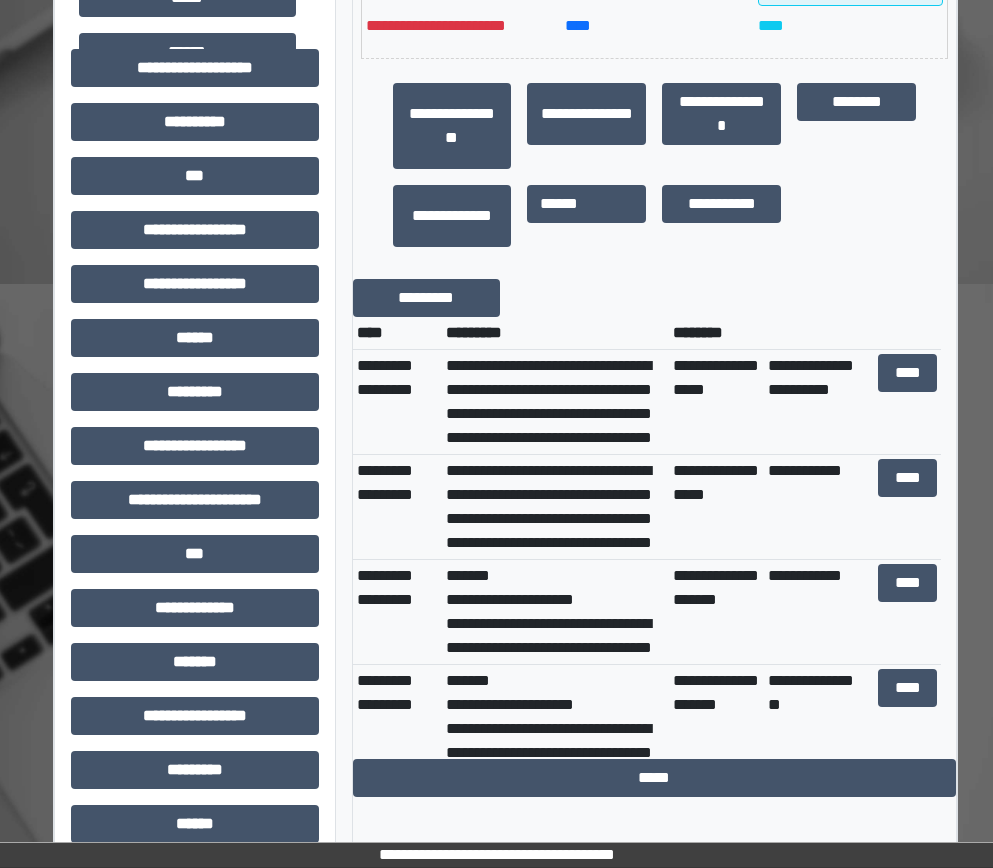 scroll, scrollTop: 600, scrollLeft: 0, axis: vertical 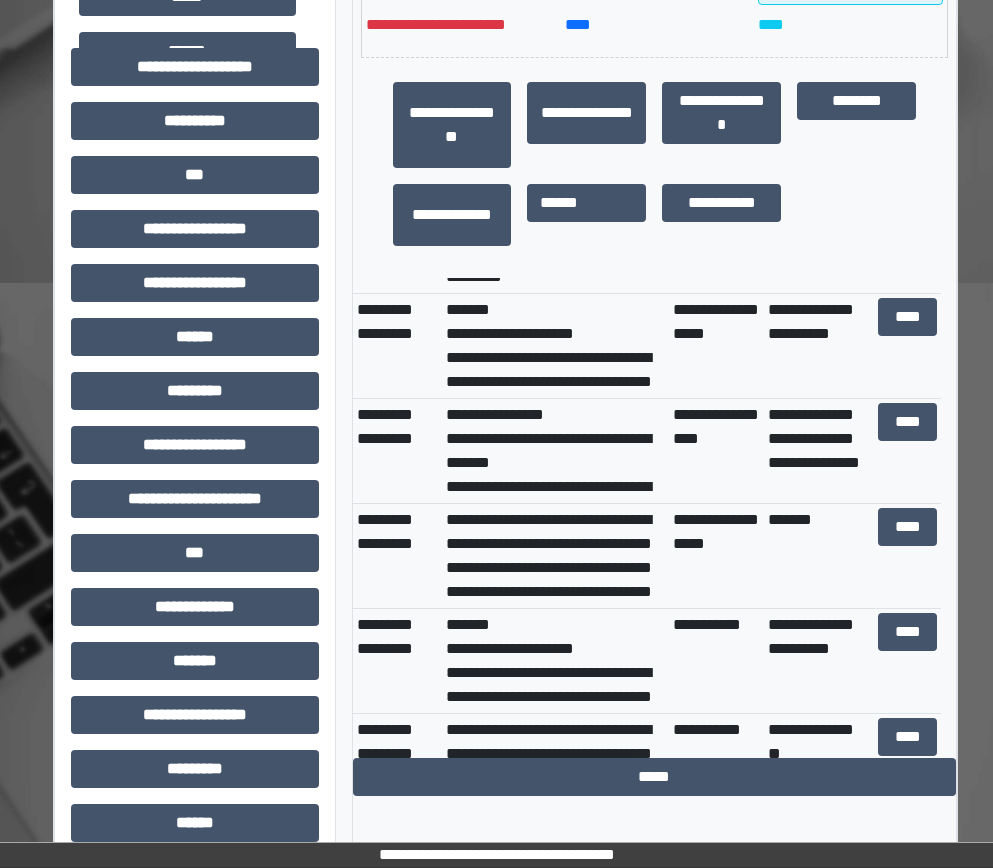 click on "**********" at bounding box center (716, 451) 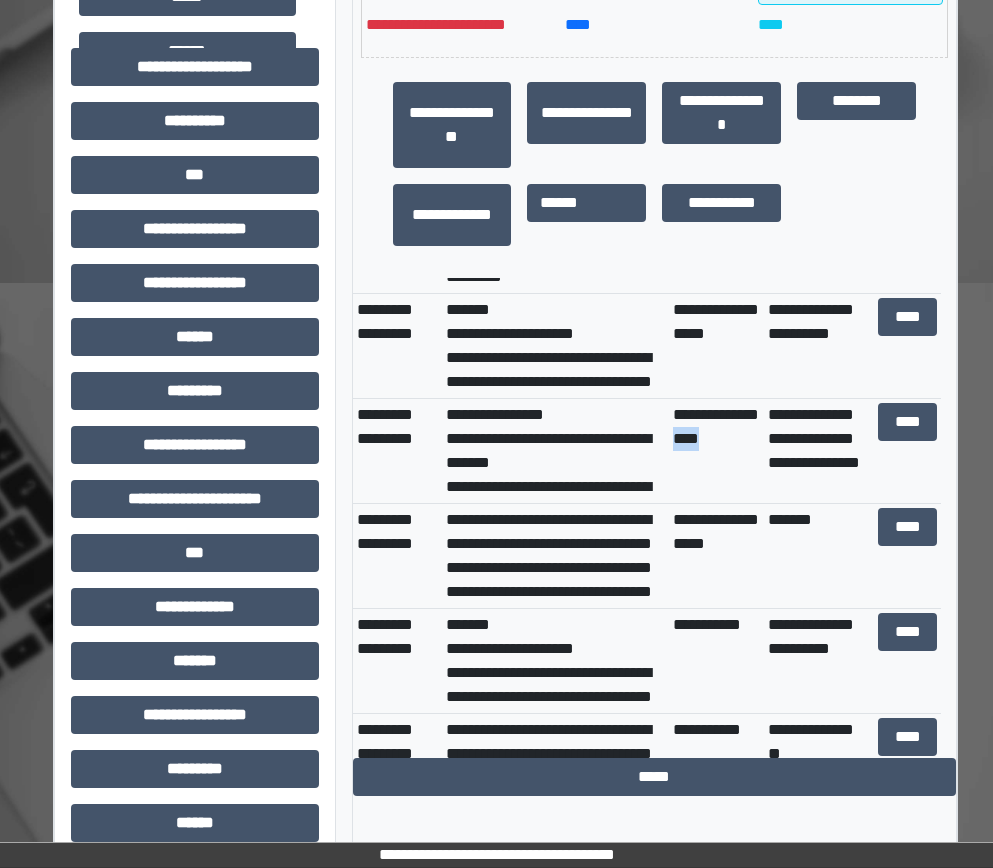 click on "**********" at bounding box center (716, 451) 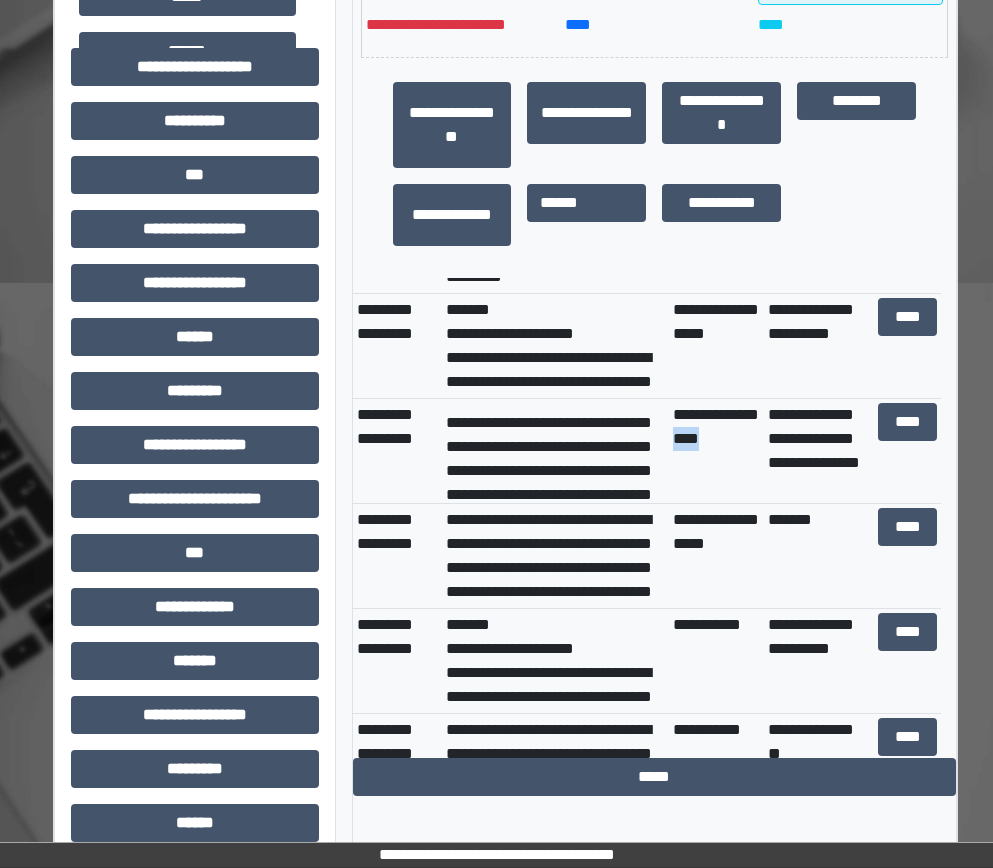 scroll, scrollTop: 200, scrollLeft: 0, axis: vertical 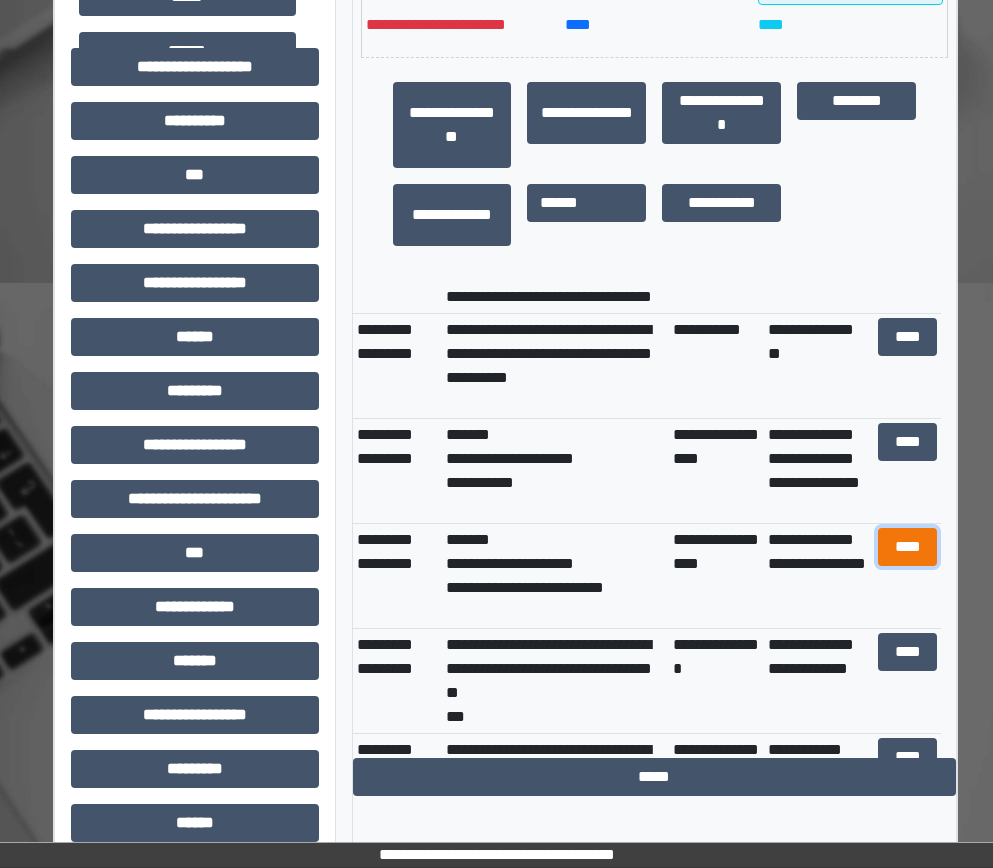 click on "****" at bounding box center [908, 547] 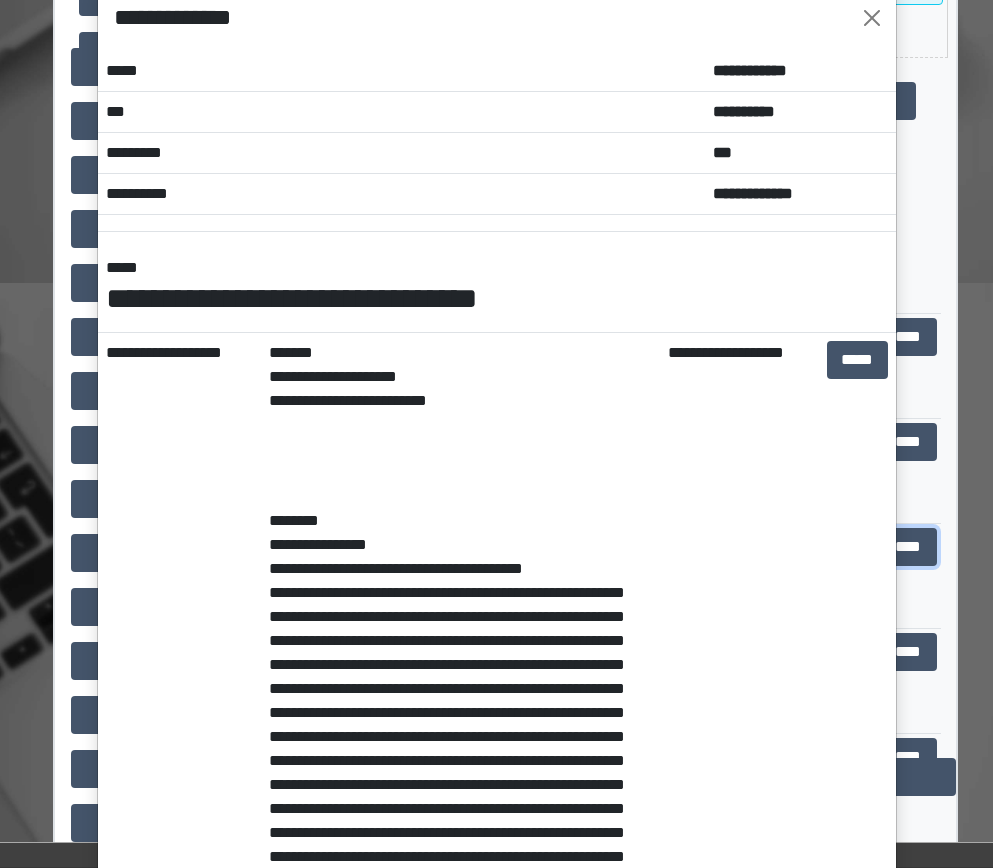 scroll, scrollTop: 0, scrollLeft: 0, axis: both 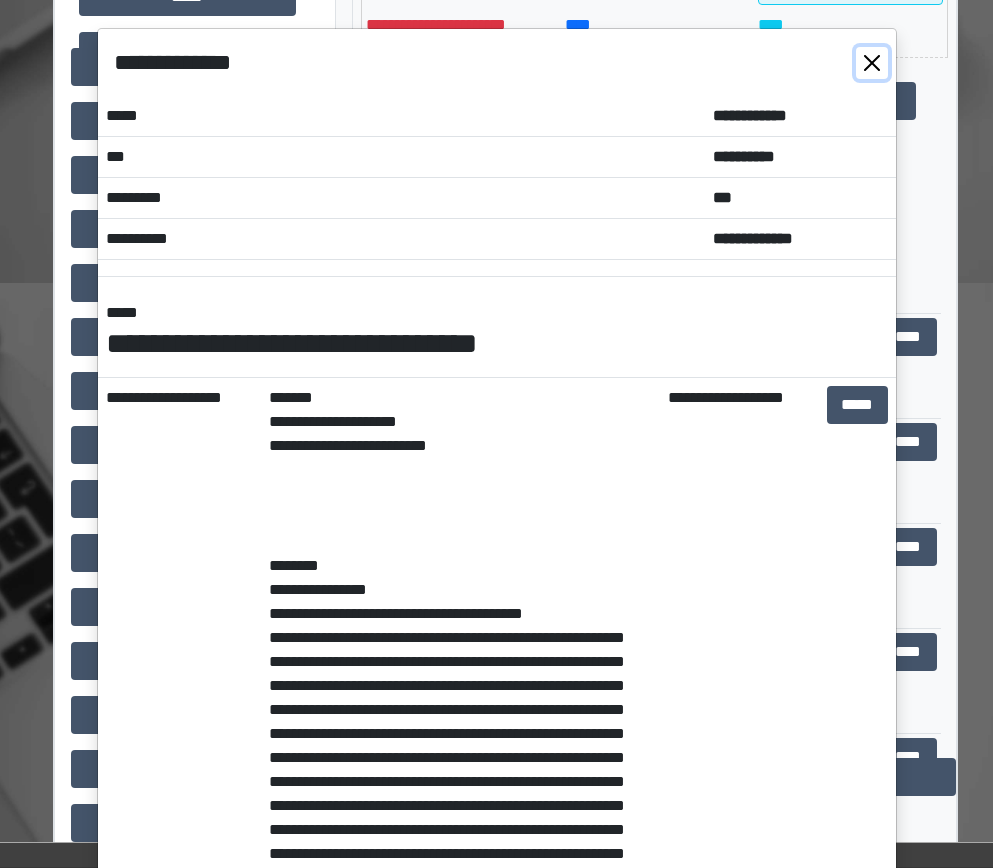 click at bounding box center (872, 63) 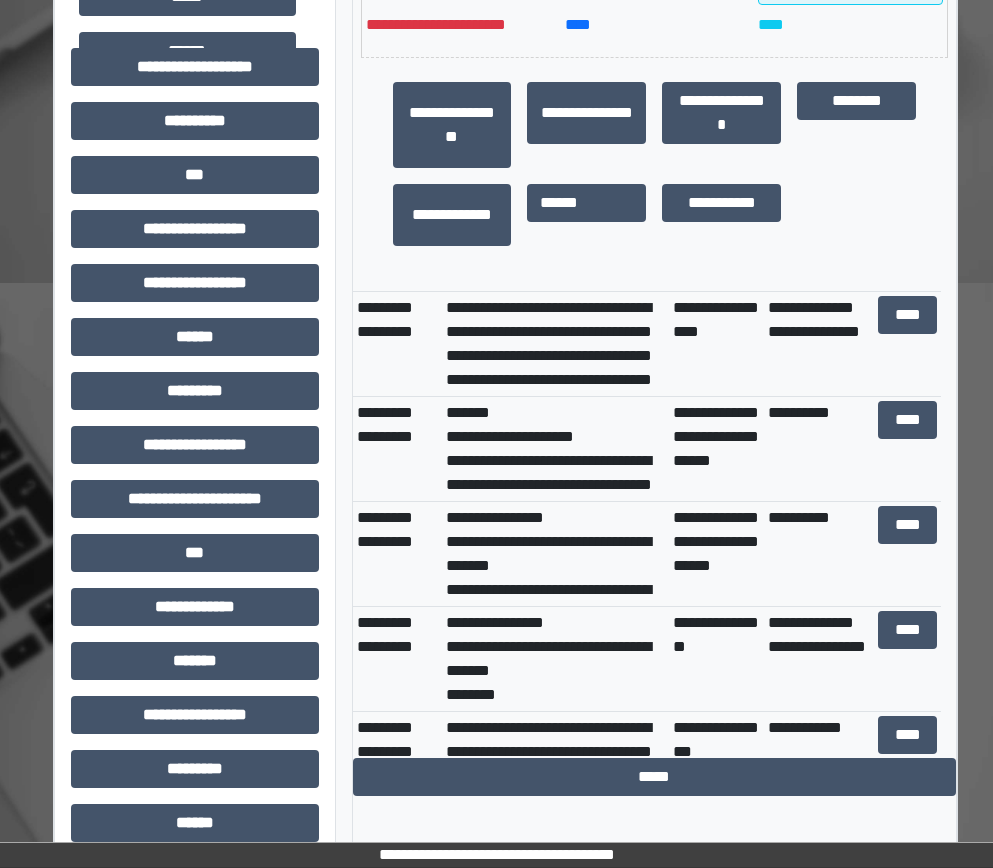 scroll, scrollTop: 2500, scrollLeft: 0, axis: vertical 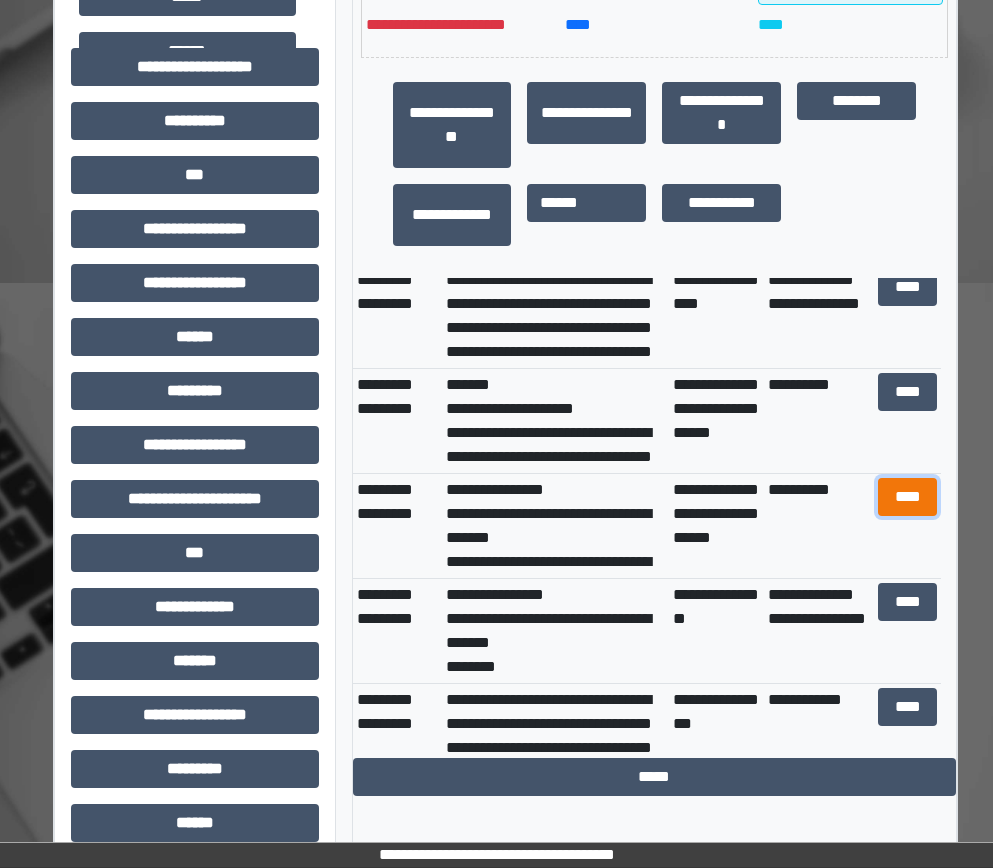 click on "****" at bounding box center (908, 497) 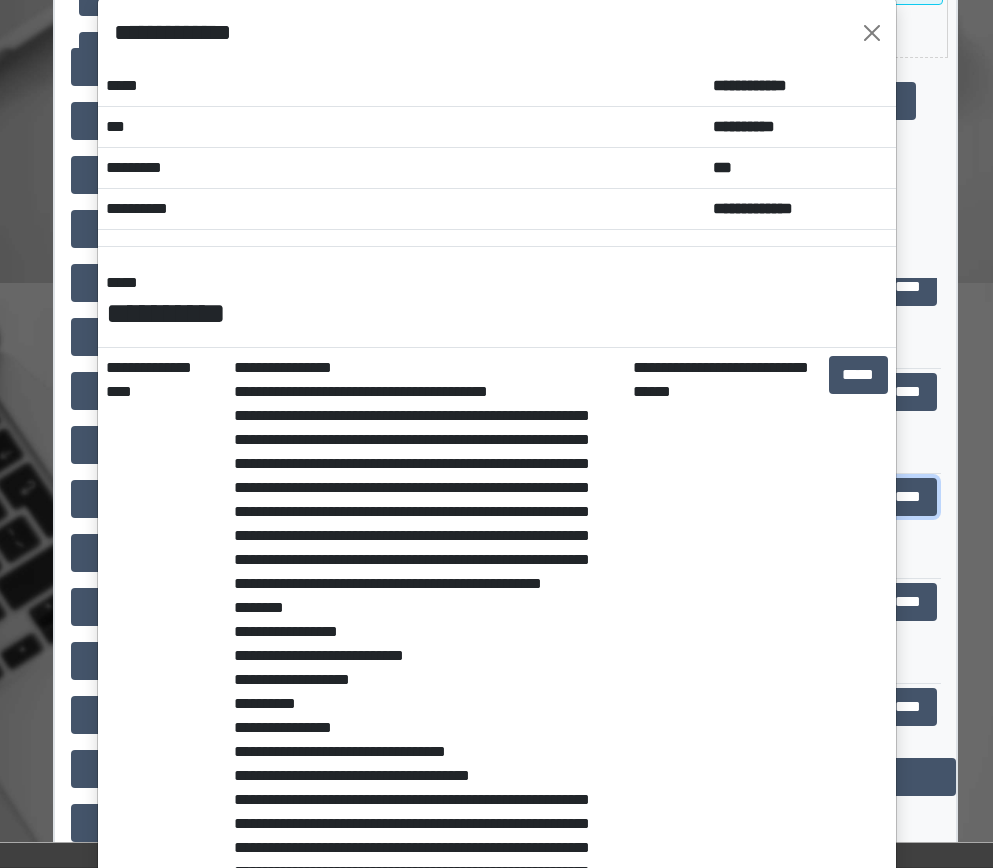 scroll, scrollTop: 0, scrollLeft: 0, axis: both 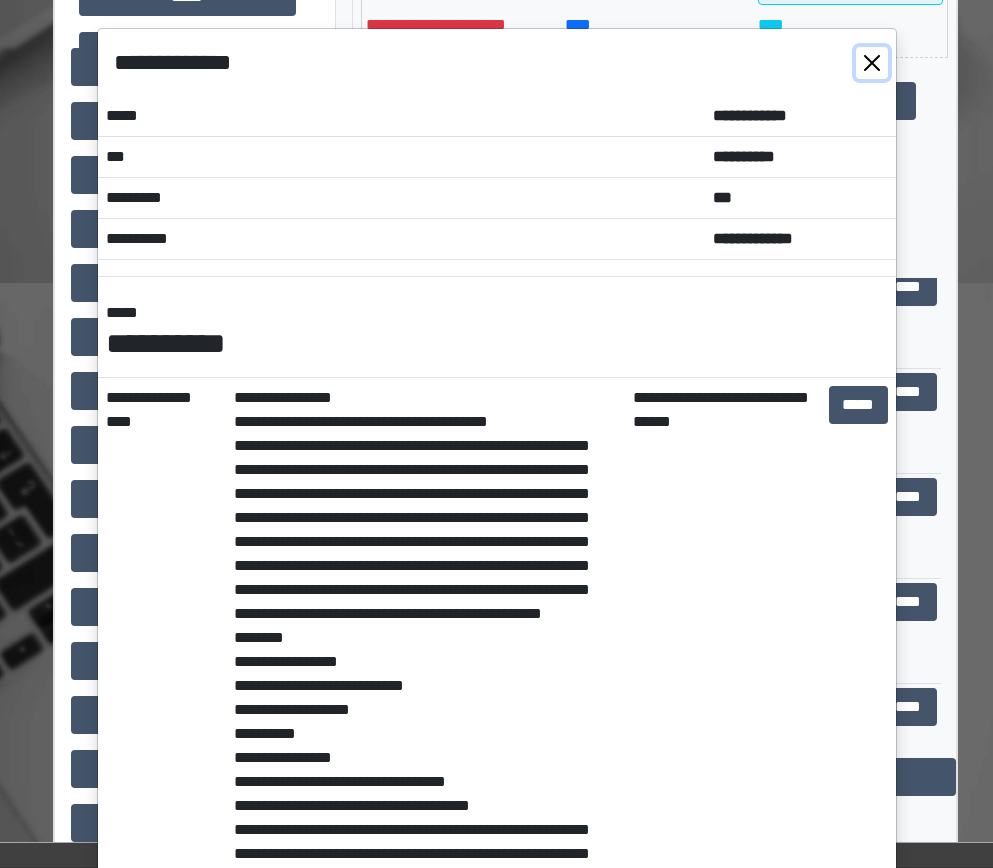 click at bounding box center (872, 63) 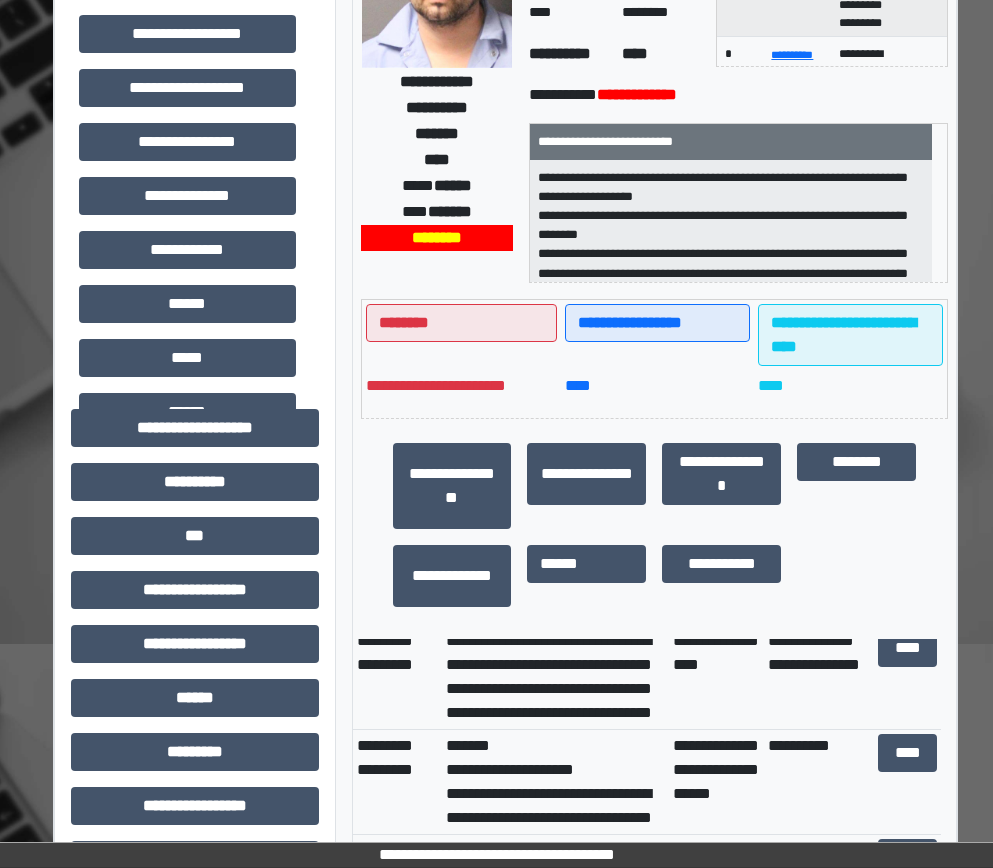 scroll, scrollTop: 200, scrollLeft: 0, axis: vertical 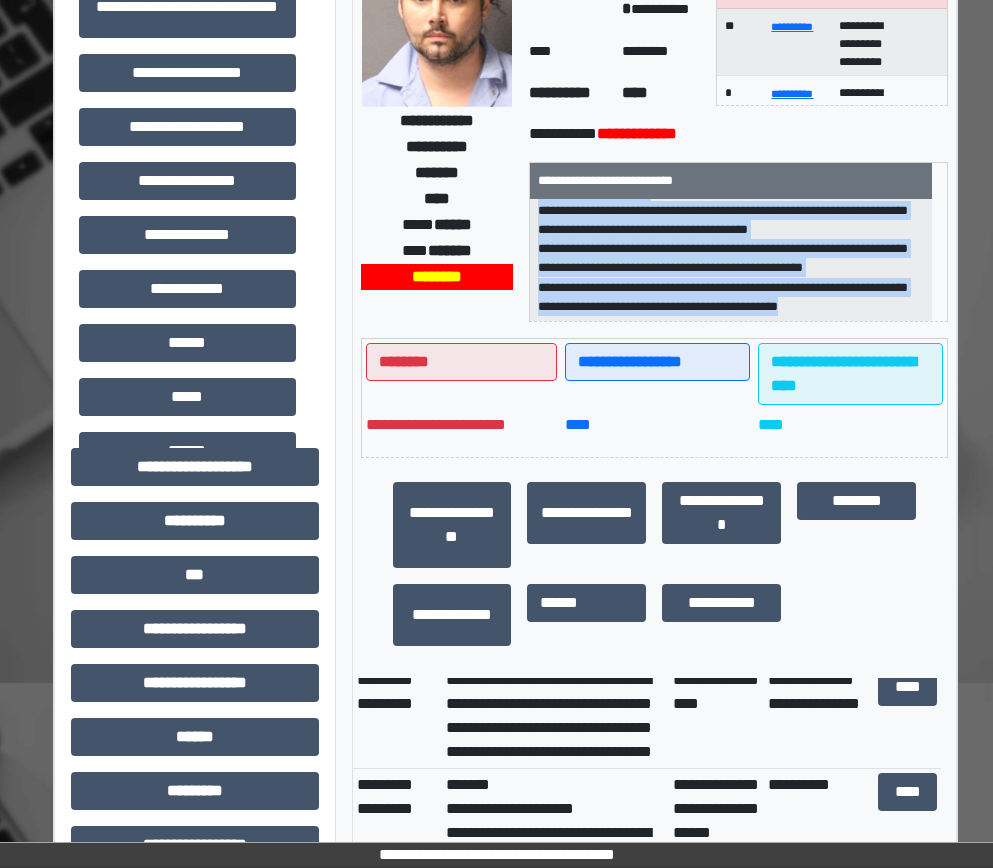 drag, startPoint x: 534, startPoint y: 217, endPoint x: 898, endPoint y: 304, distance: 374.2526 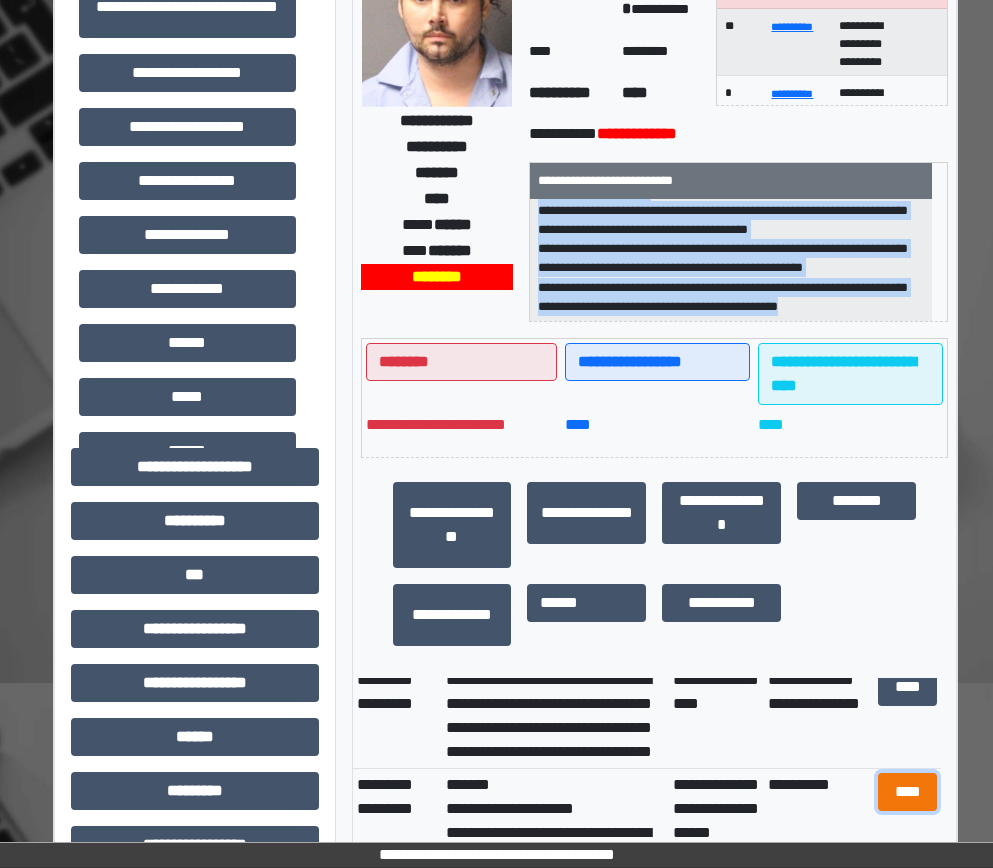 click on "****" at bounding box center (908, 792) 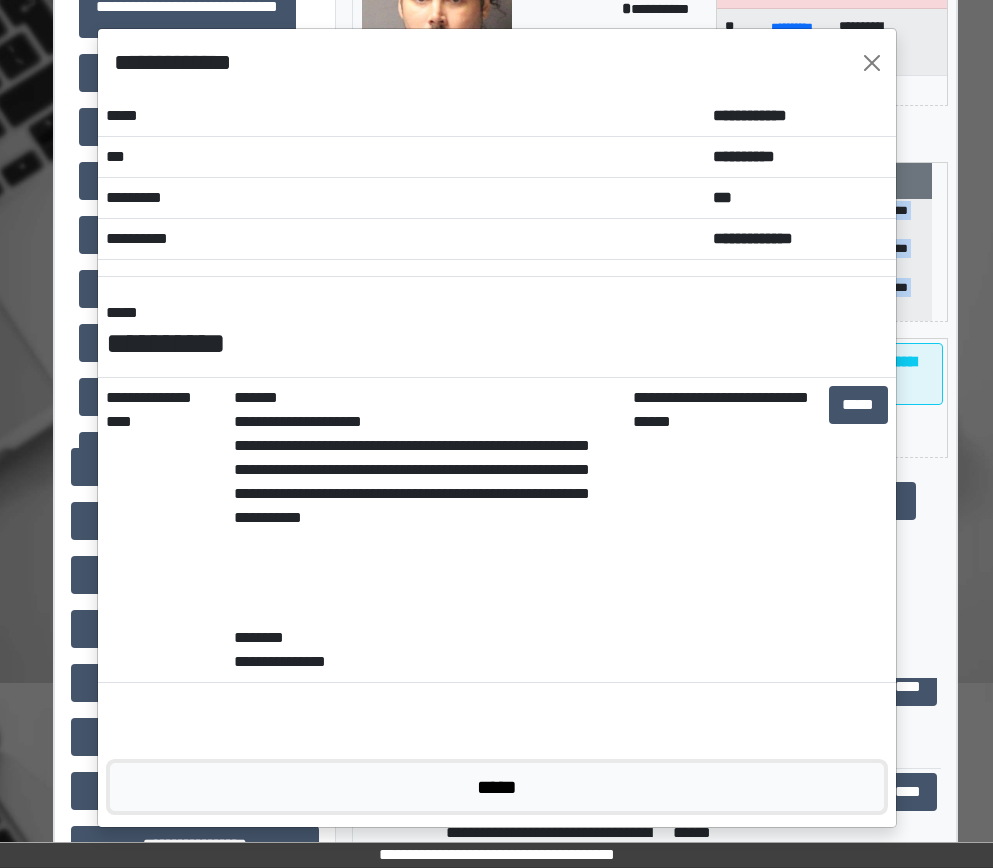 click on "*****" at bounding box center (497, 787) 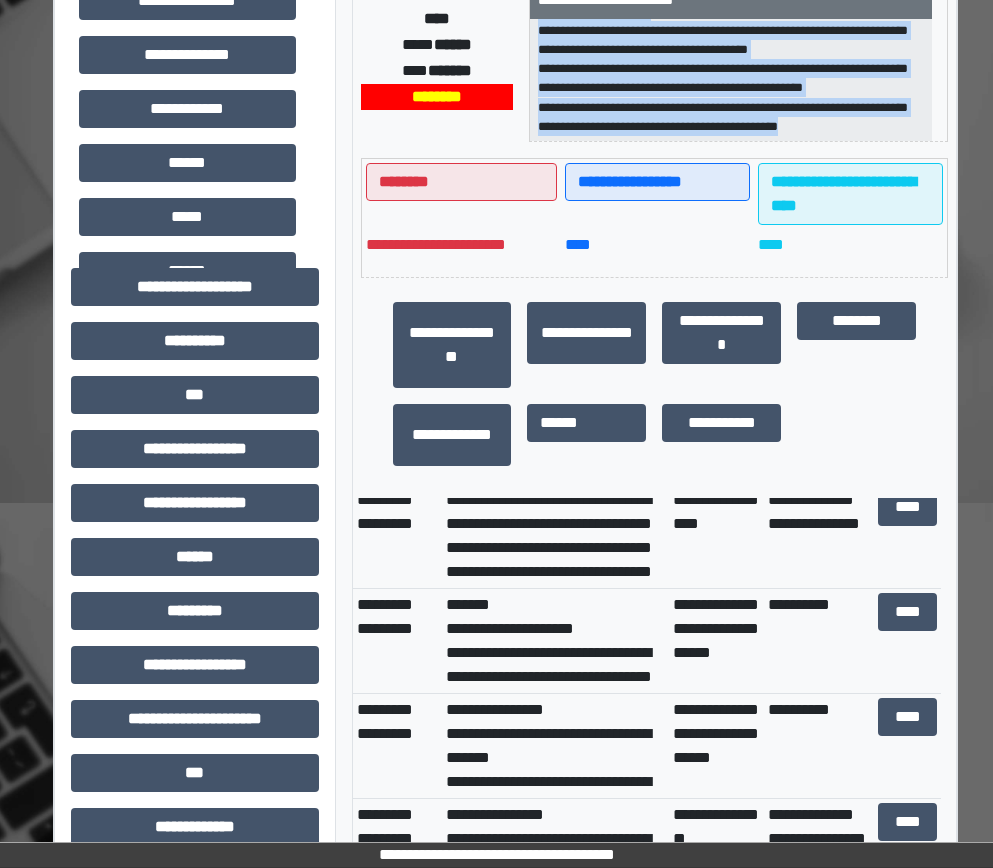 scroll, scrollTop: 400, scrollLeft: 0, axis: vertical 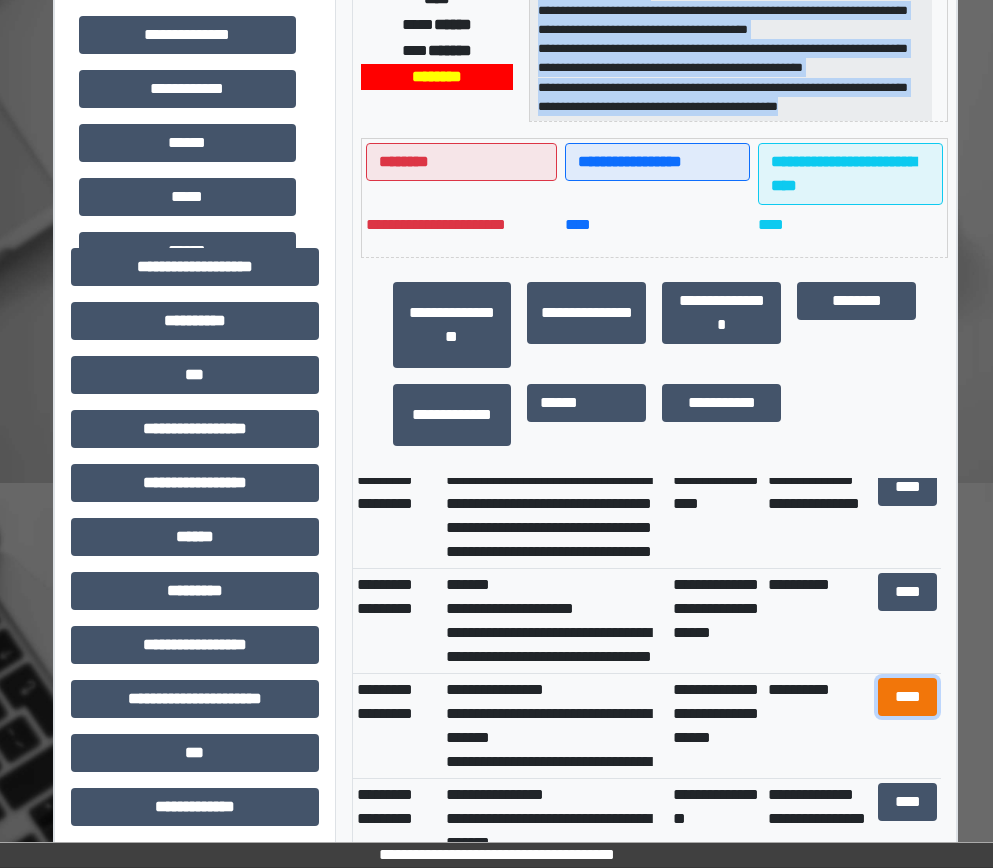 click on "****" at bounding box center [908, 697] 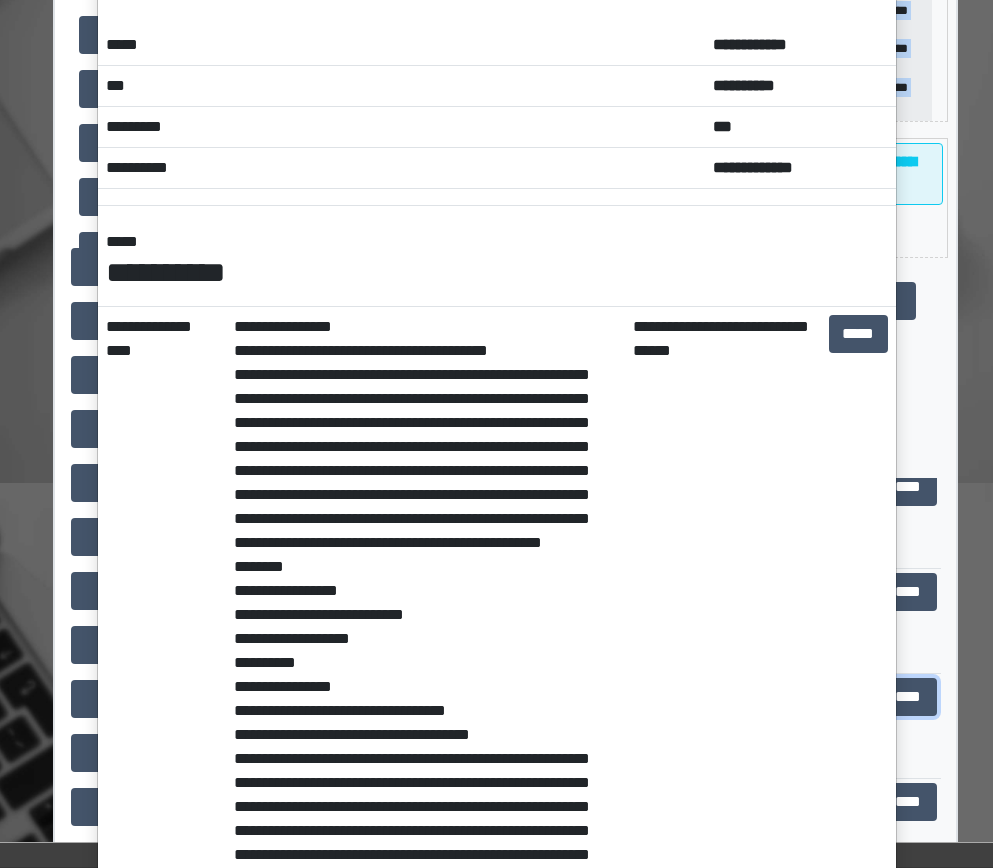 scroll, scrollTop: 0, scrollLeft: 0, axis: both 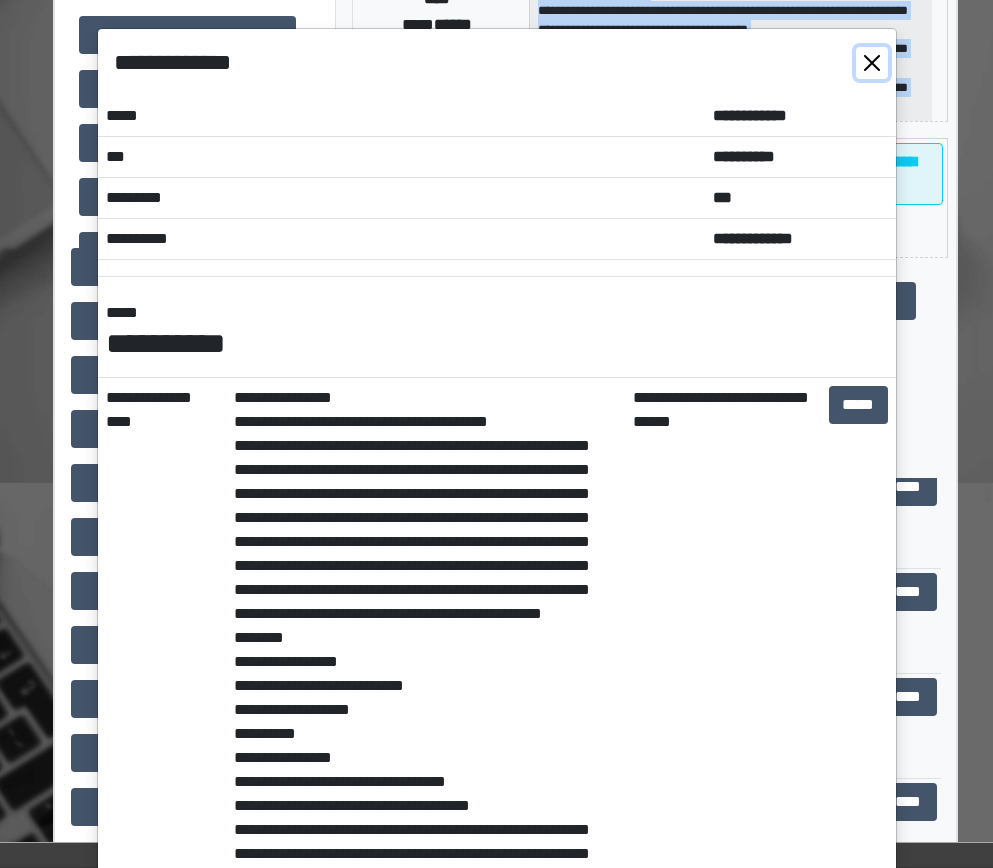 click at bounding box center (872, 63) 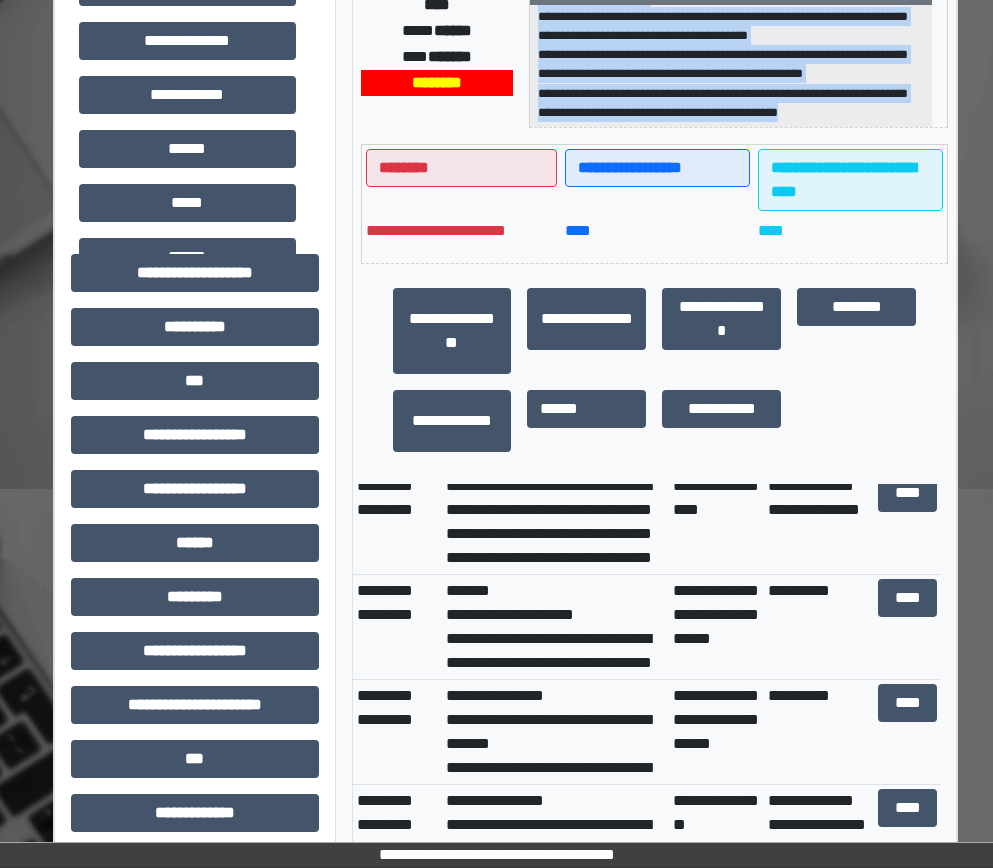 scroll, scrollTop: 0, scrollLeft: 0, axis: both 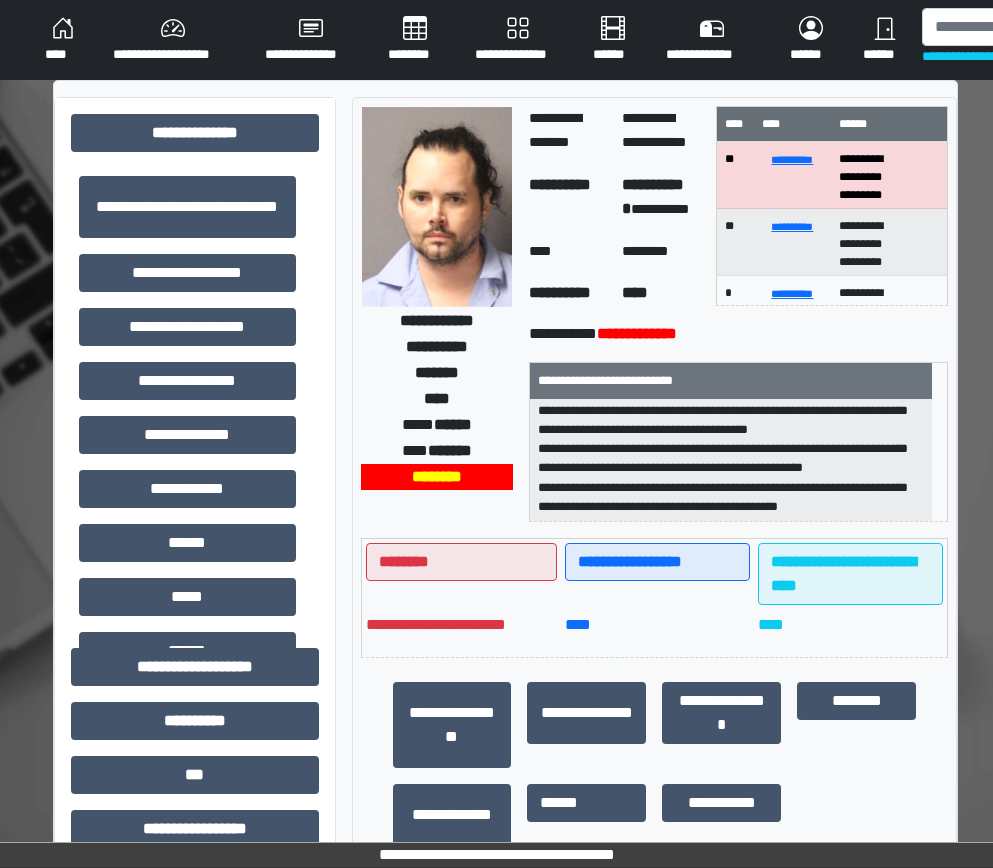 click on "**********" at bounding box center (496, 40) 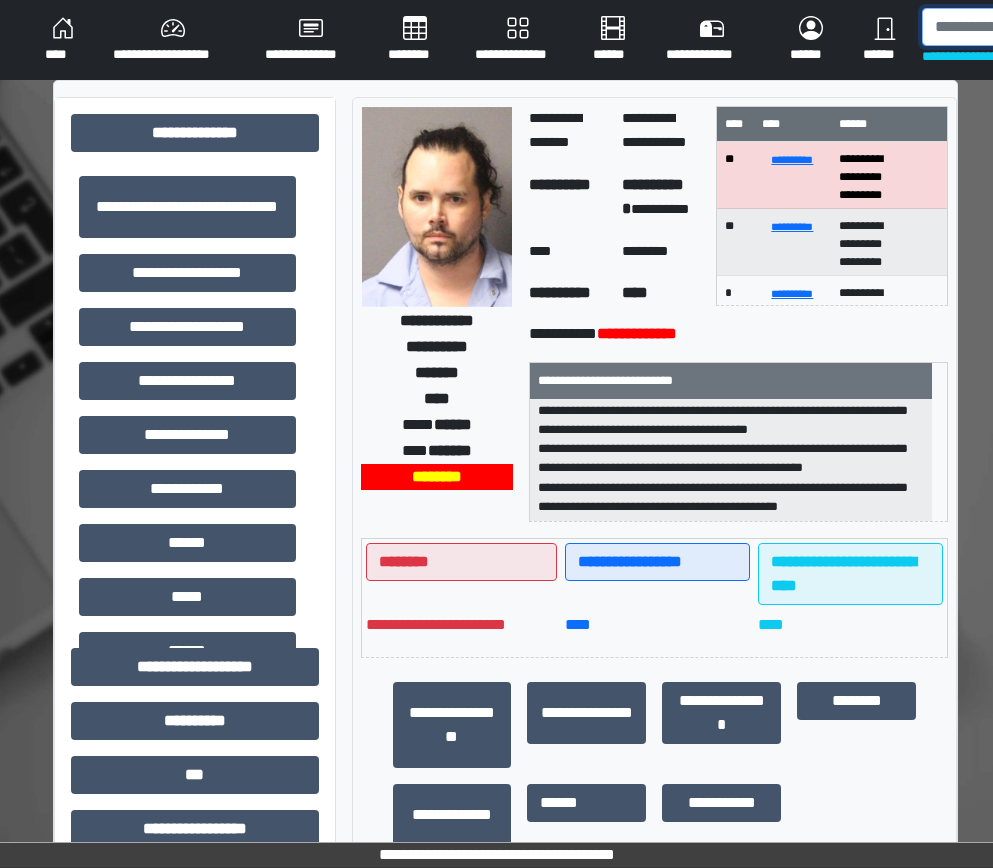 click at bounding box center [1025, 27] 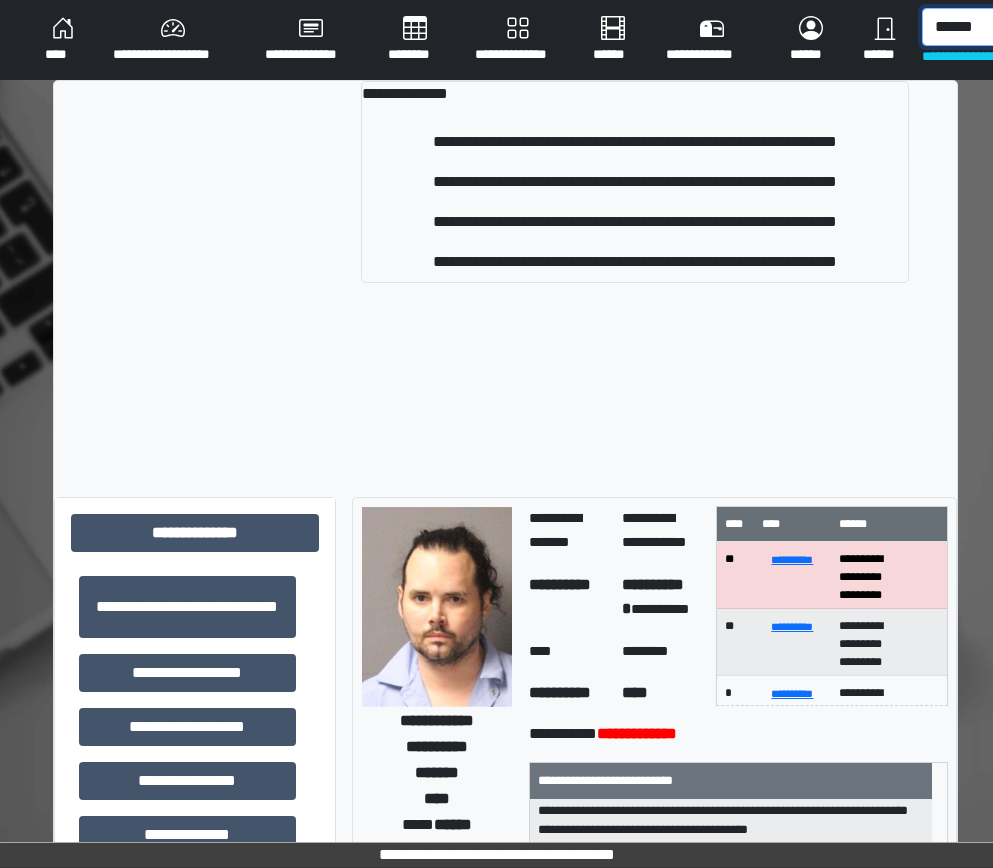 type on "******" 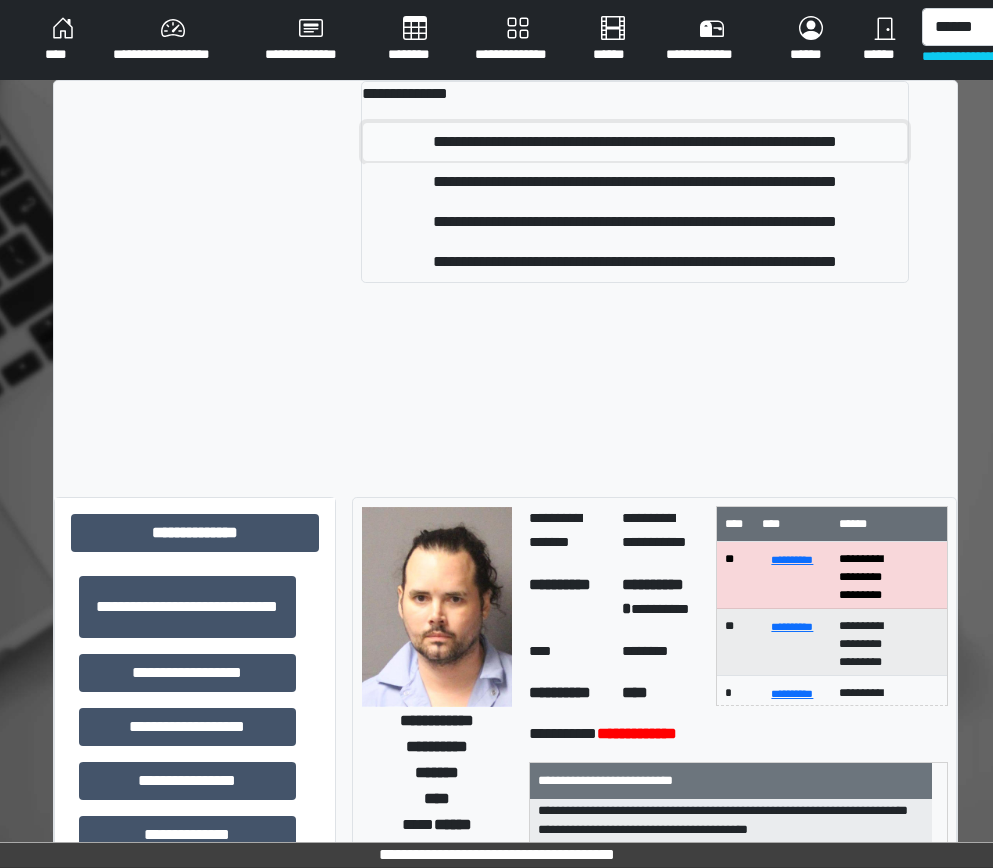 click on "**********" at bounding box center [635, 142] 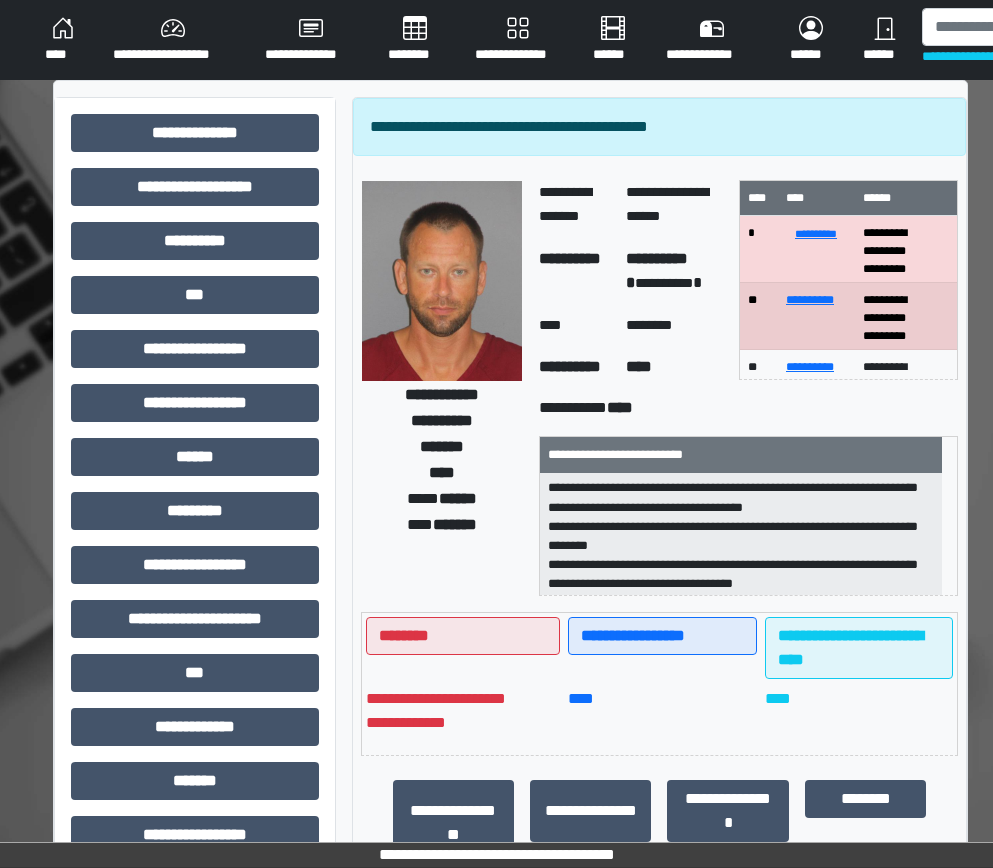 scroll, scrollTop: 294, scrollLeft: 0, axis: vertical 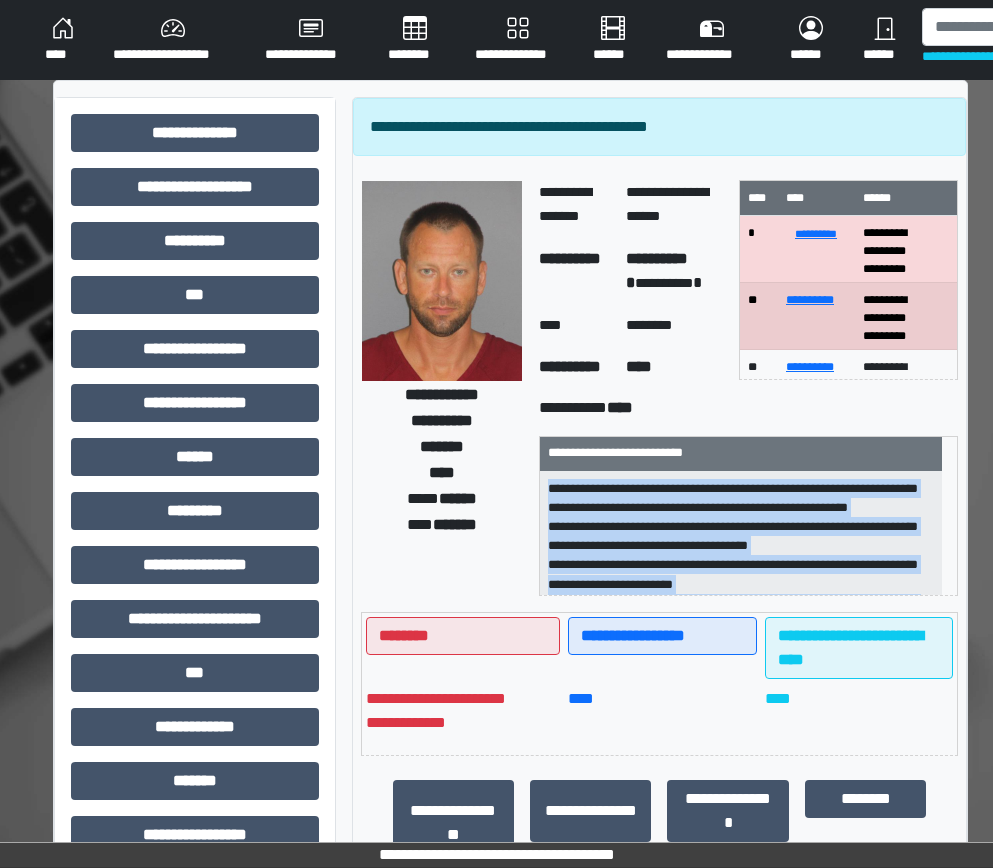 drag, startPoint x: 881, startPoint y: 582, endPoint x: 541, endPoint y: 493, distance: 351.45554 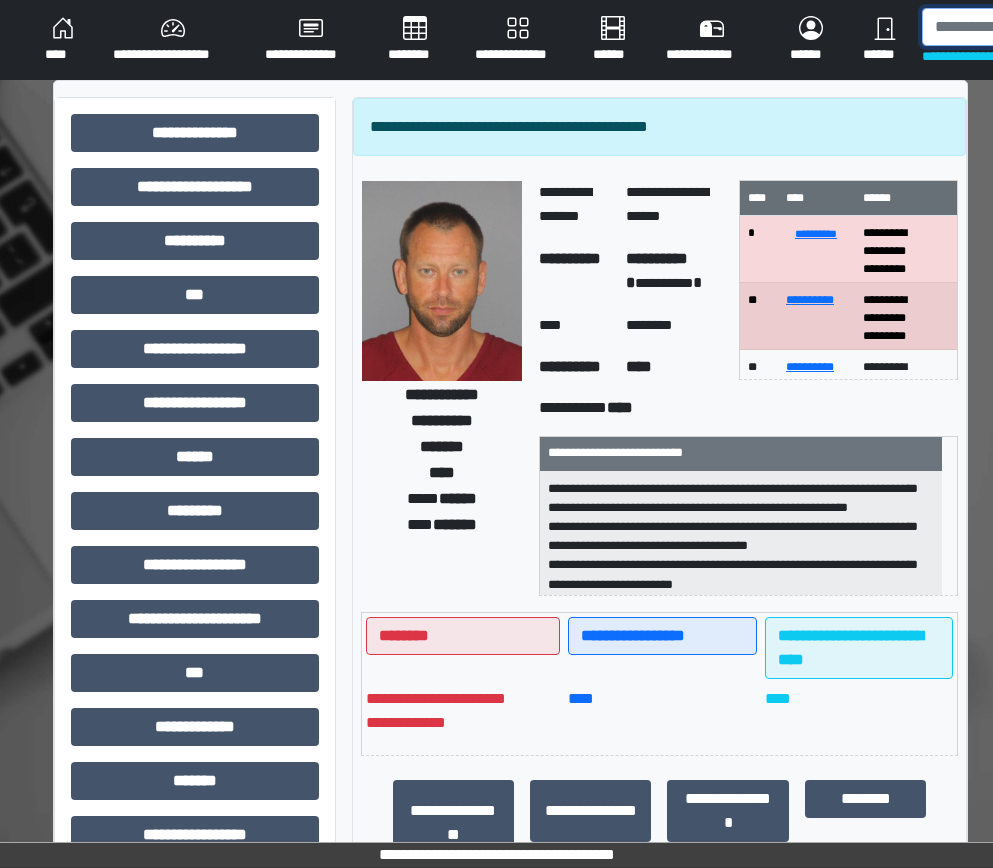 click at bounding box center [1025, 27] 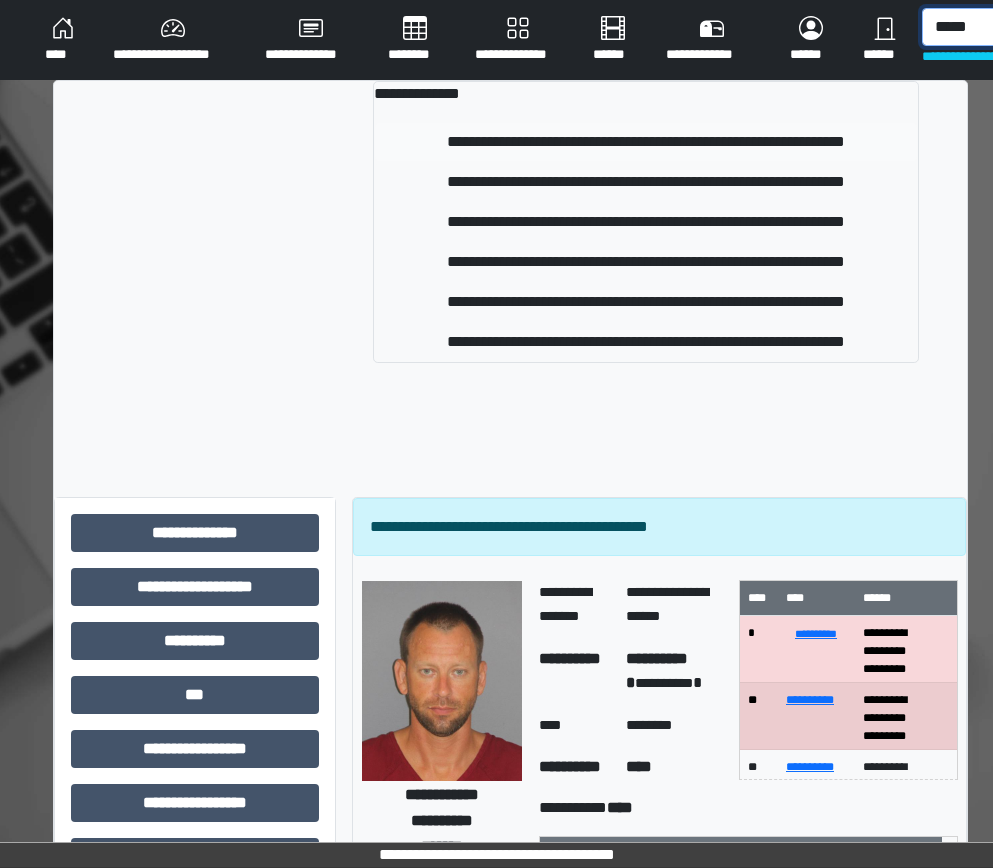 type on "*****" 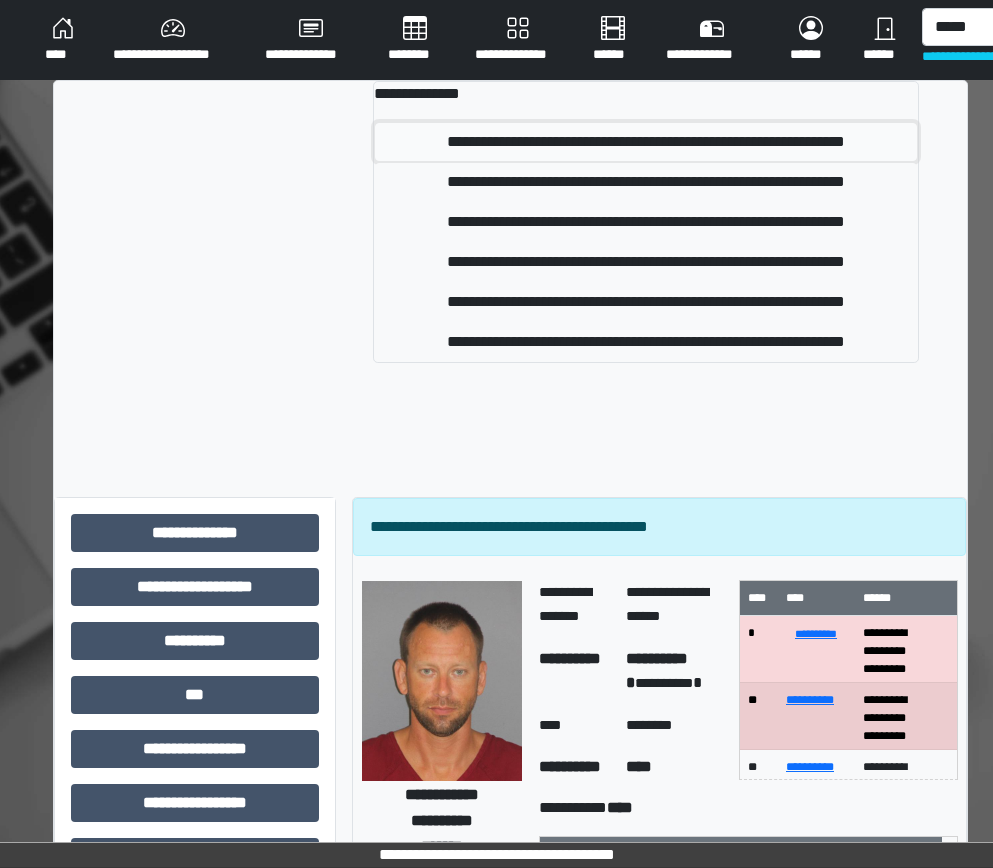 click on "**********" at bounding box center [646, 142] 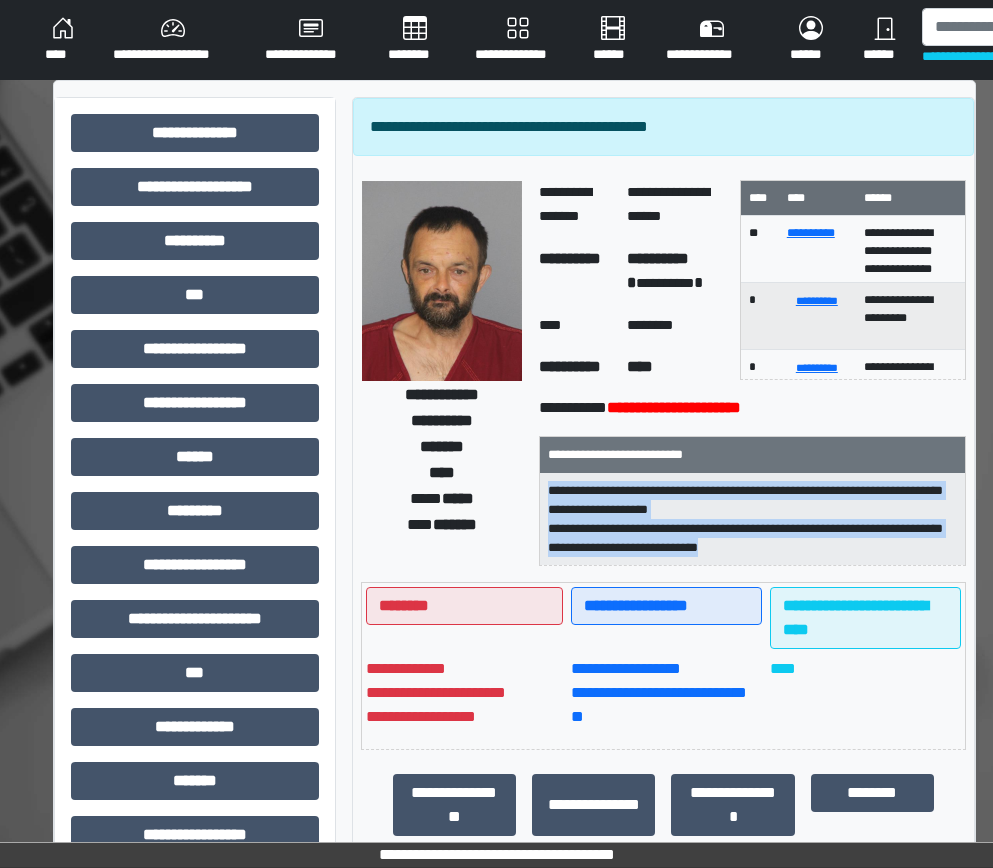 drag, startPoint x: 862, startPoint y: 553, endPoint x: 541, endPoint y: 488, distance: 327.5149 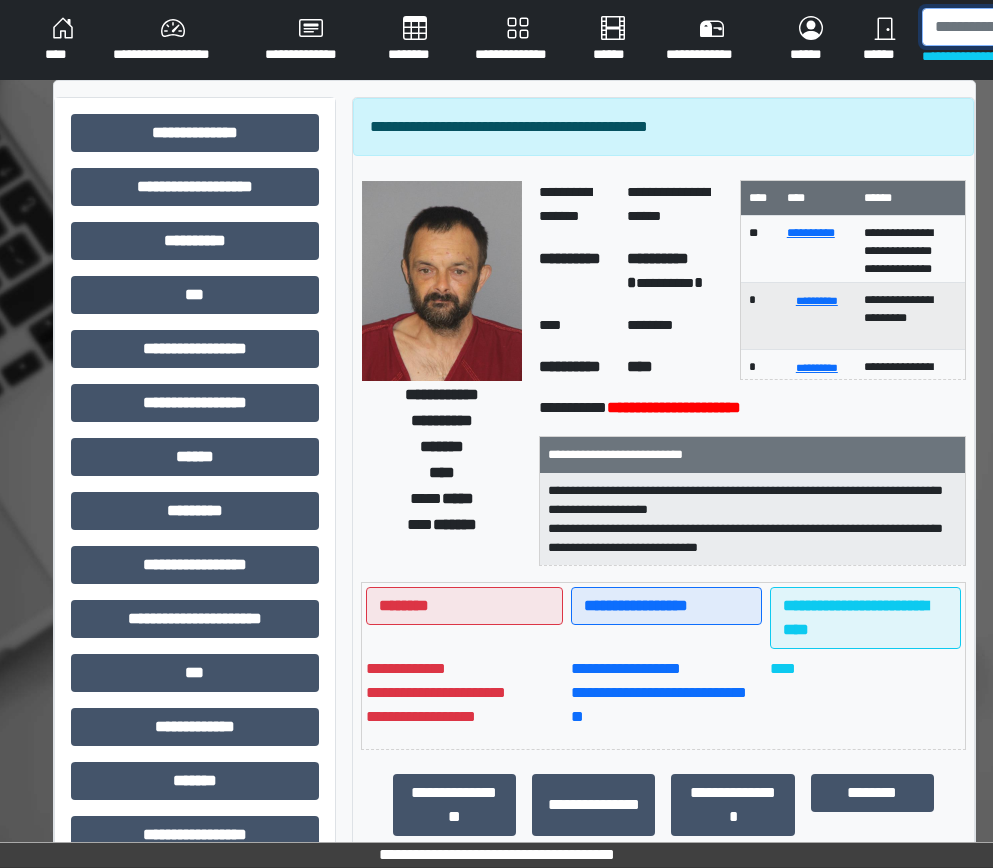 click at bounding box center (1025, 27) 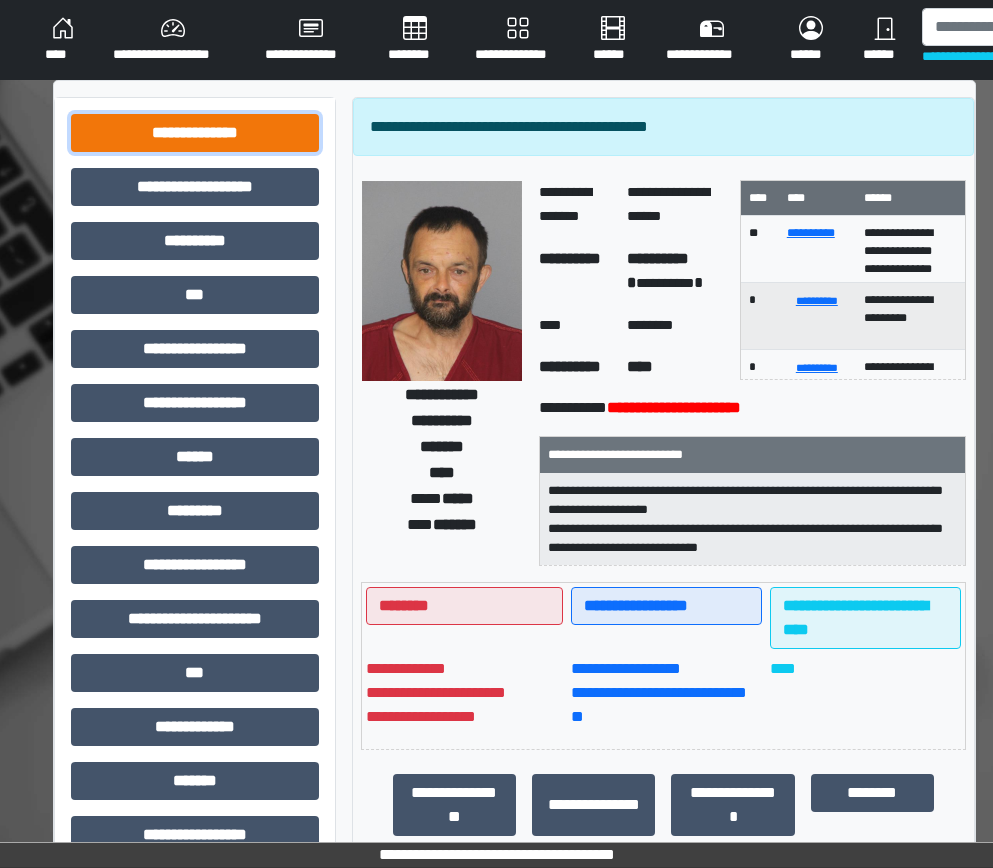 click on "**********" at bounding box center [195, 133] 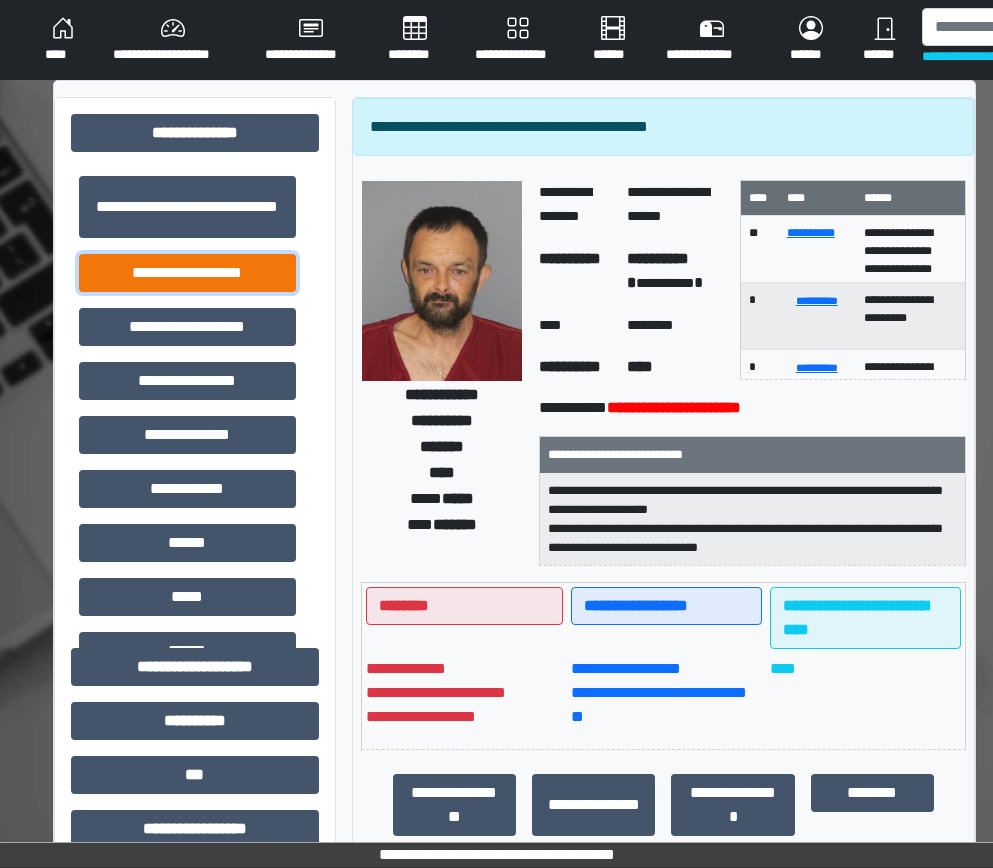 click on "**********" at bounding box center (187, 273) 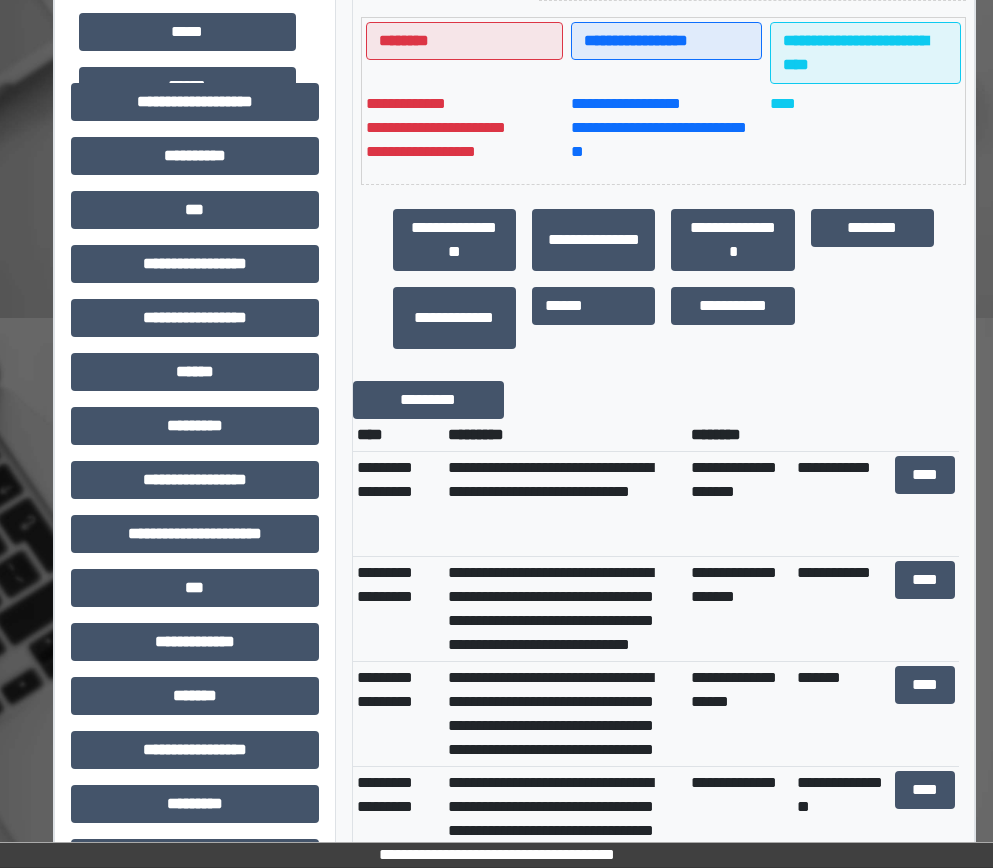 scroll, scrollTop: 600, scrollLeft: 0, axis: vertical 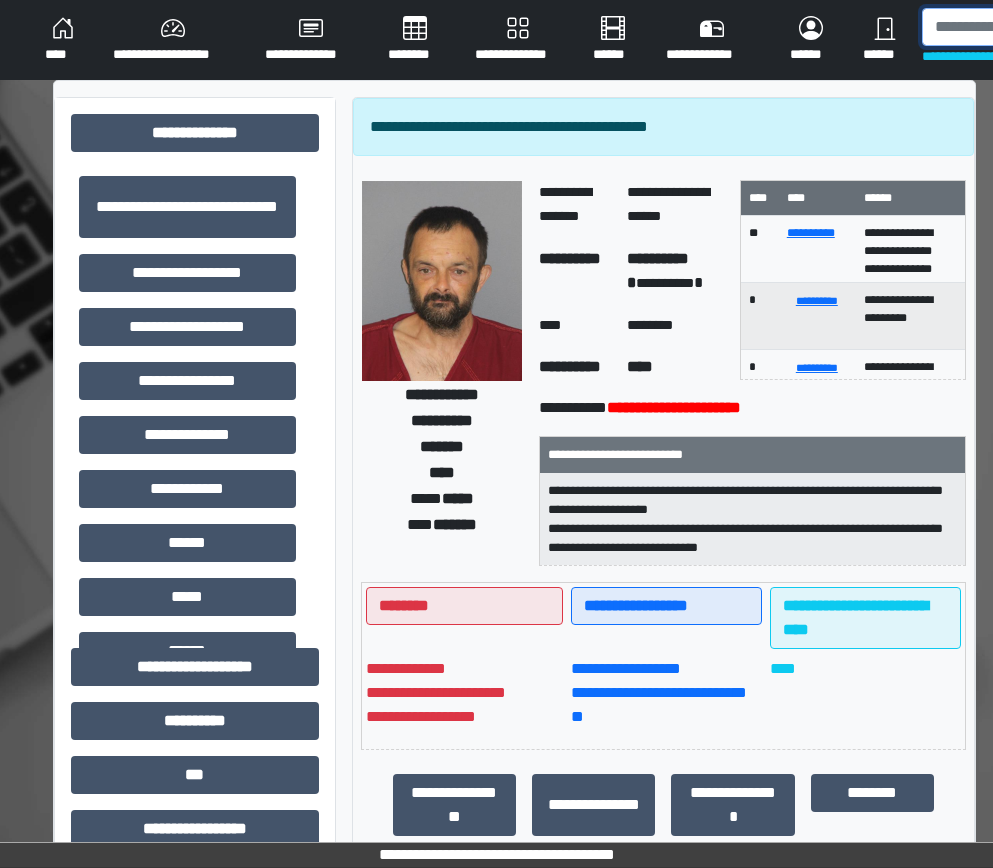 click at bounding box center [1025, 27] 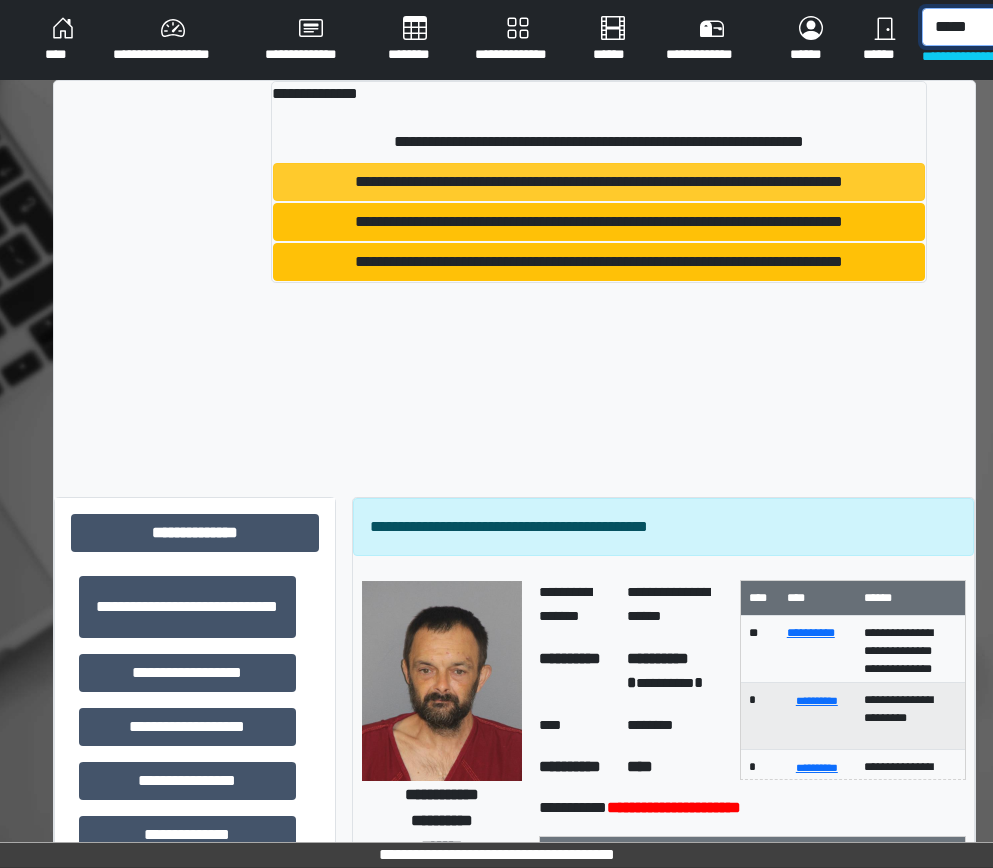 type on "*****" 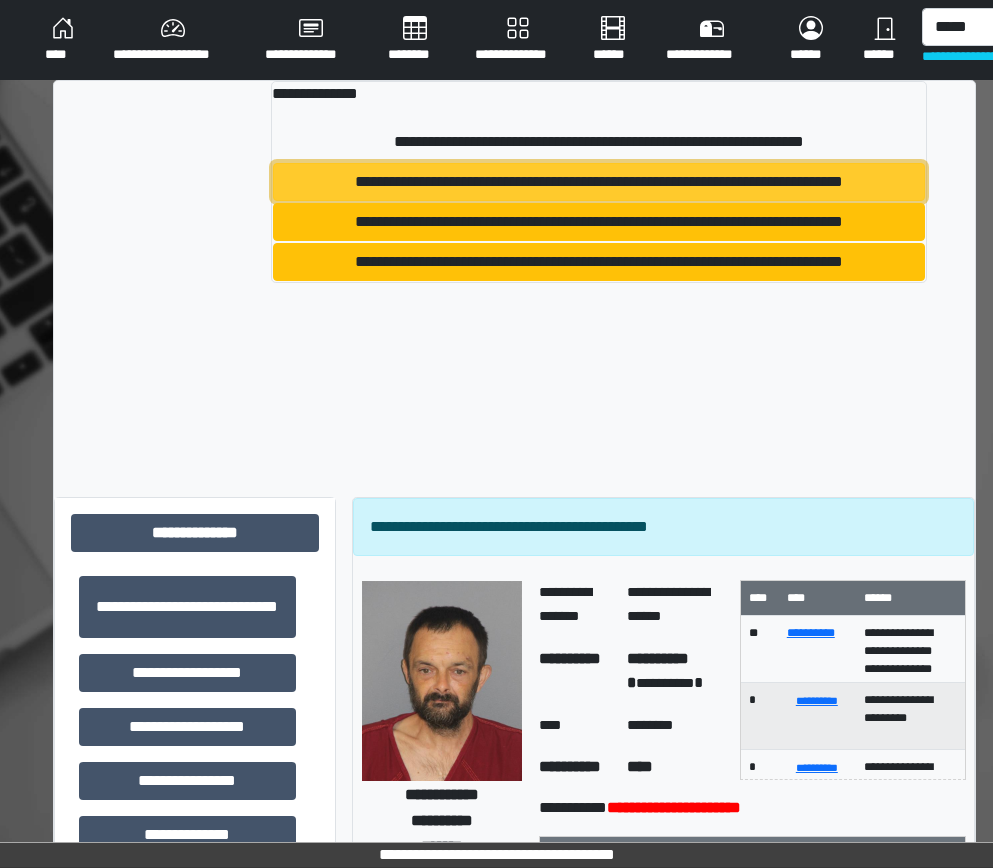 click on "**********" at bounding box center [599, 182] 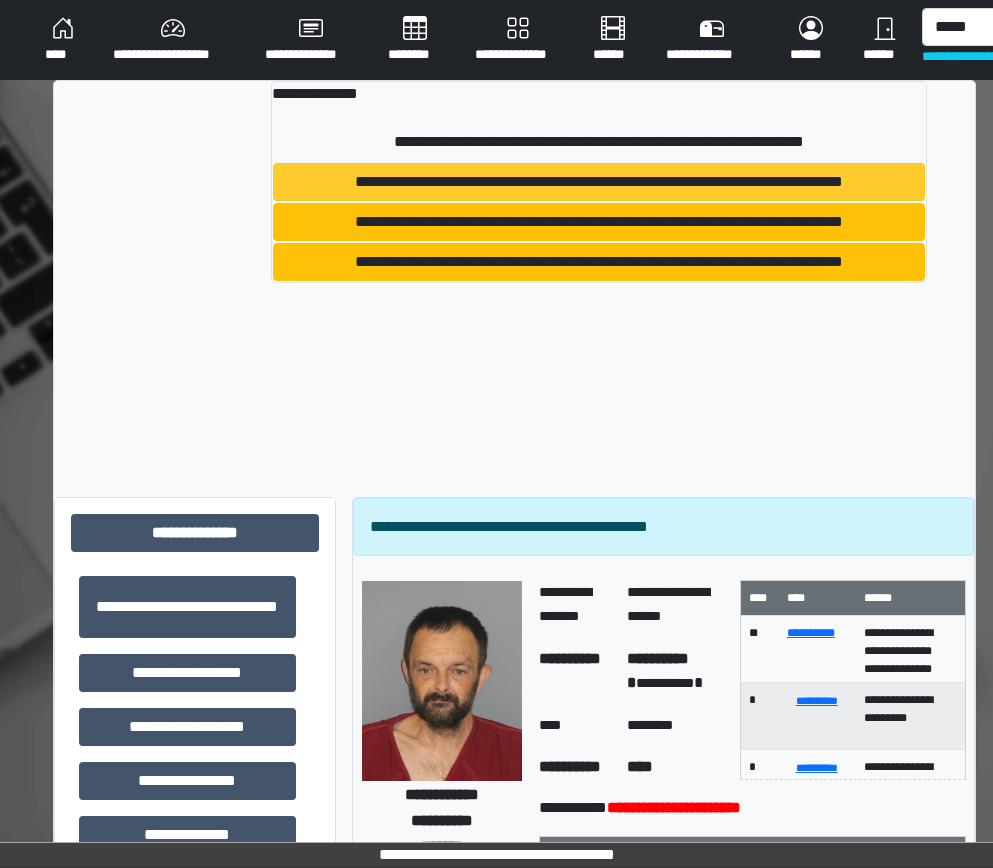 type 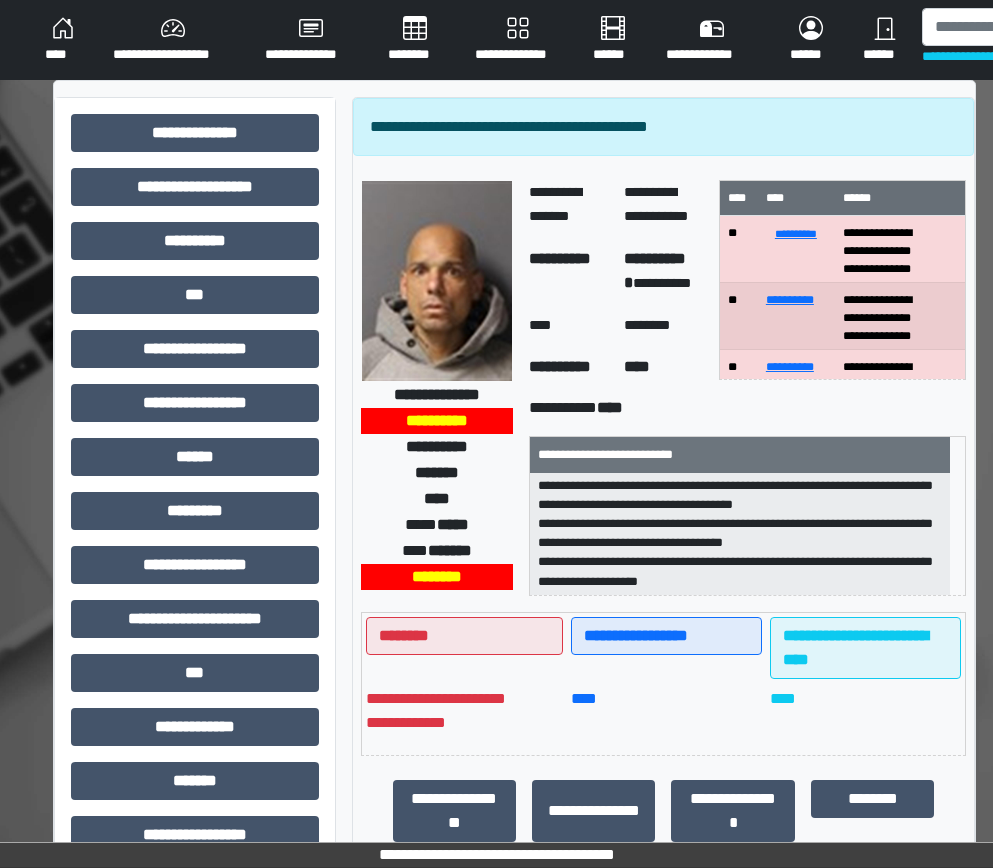 scroll, scrollTop: 121, scrollLeft: 0, axis: vertical 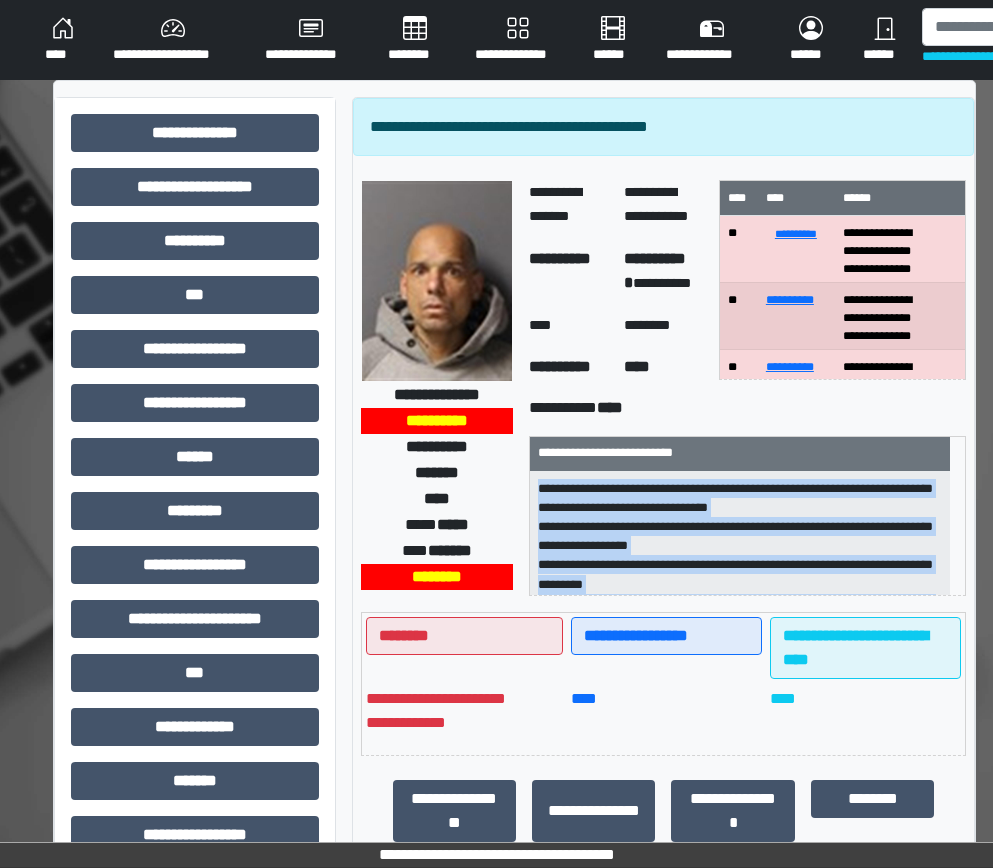 drag, startPoint x: 768, startPoint y: 587, endPoint x: 529, endPoint y: 487, distance: 259.0772 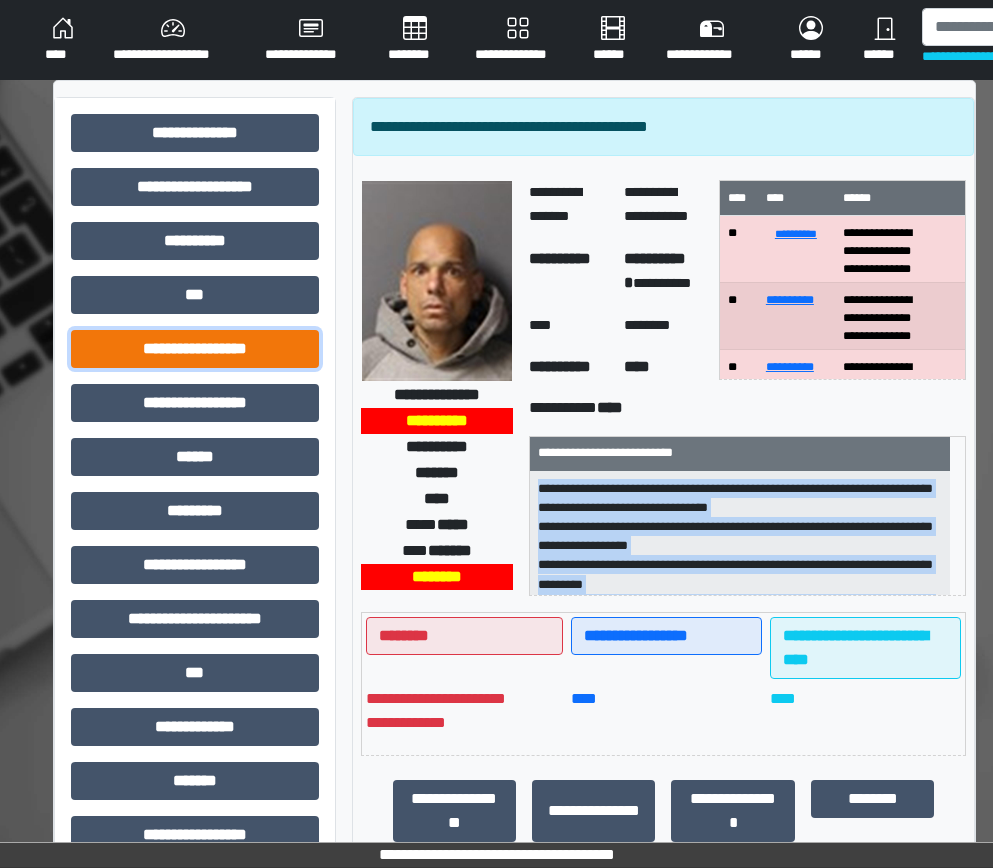 click on "**********" at bounding box center [195, 349] 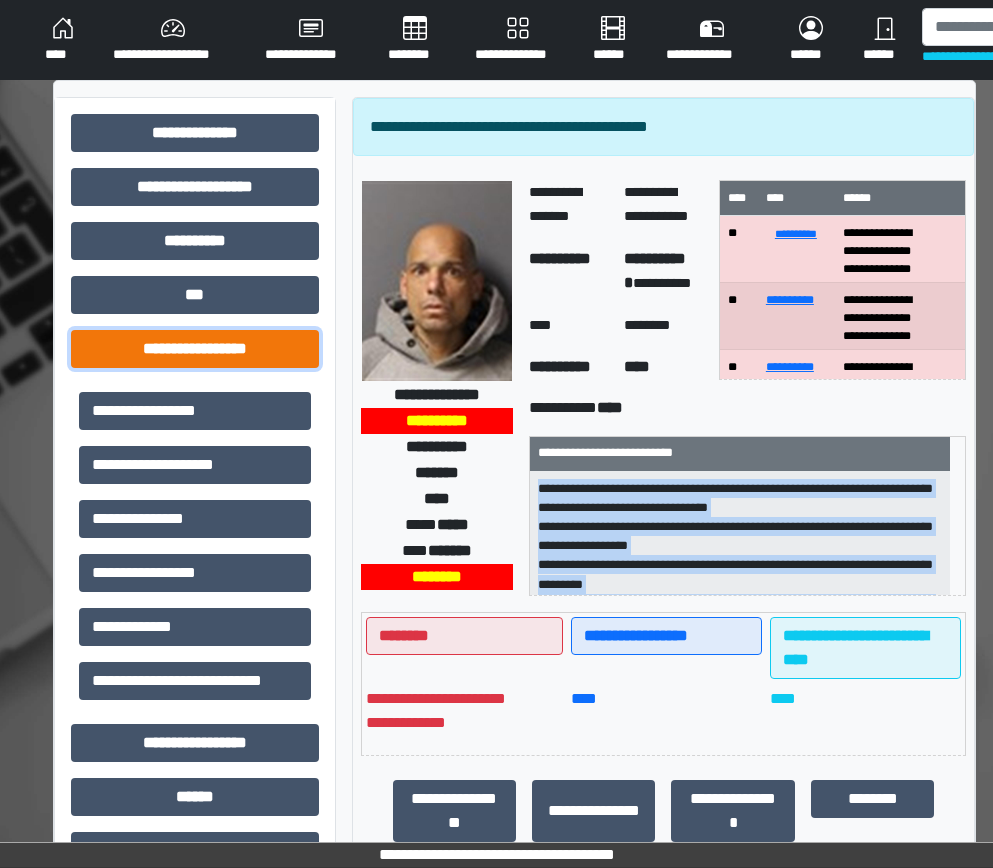 click on "**********" at bounding box center (195, 349) 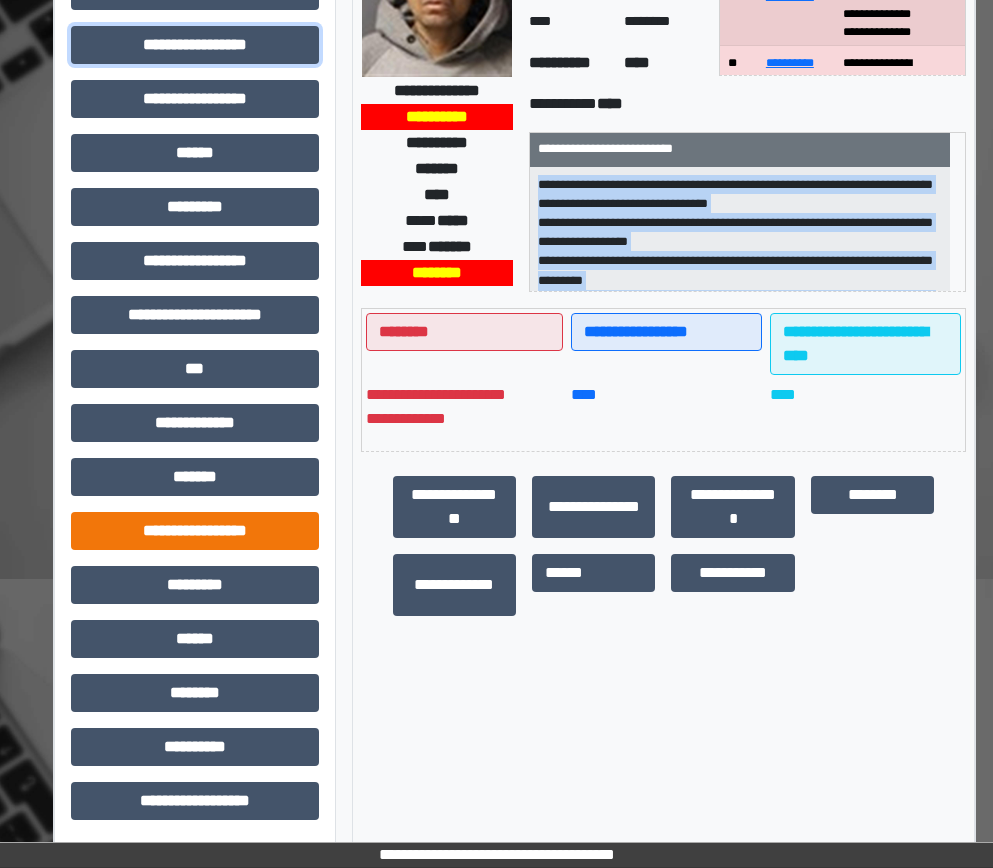 scroll, scrollTop: 306, scrollLeft: 0, axis: vertical 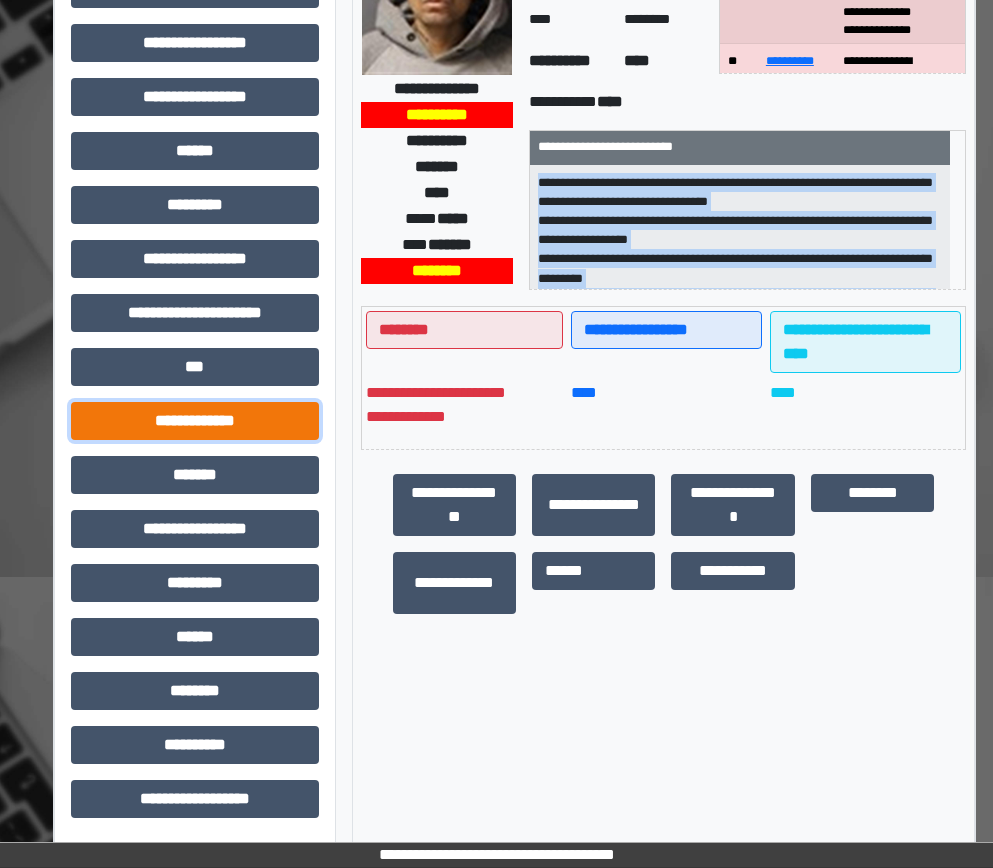 click on "**********" at bounding box center (195, 421) 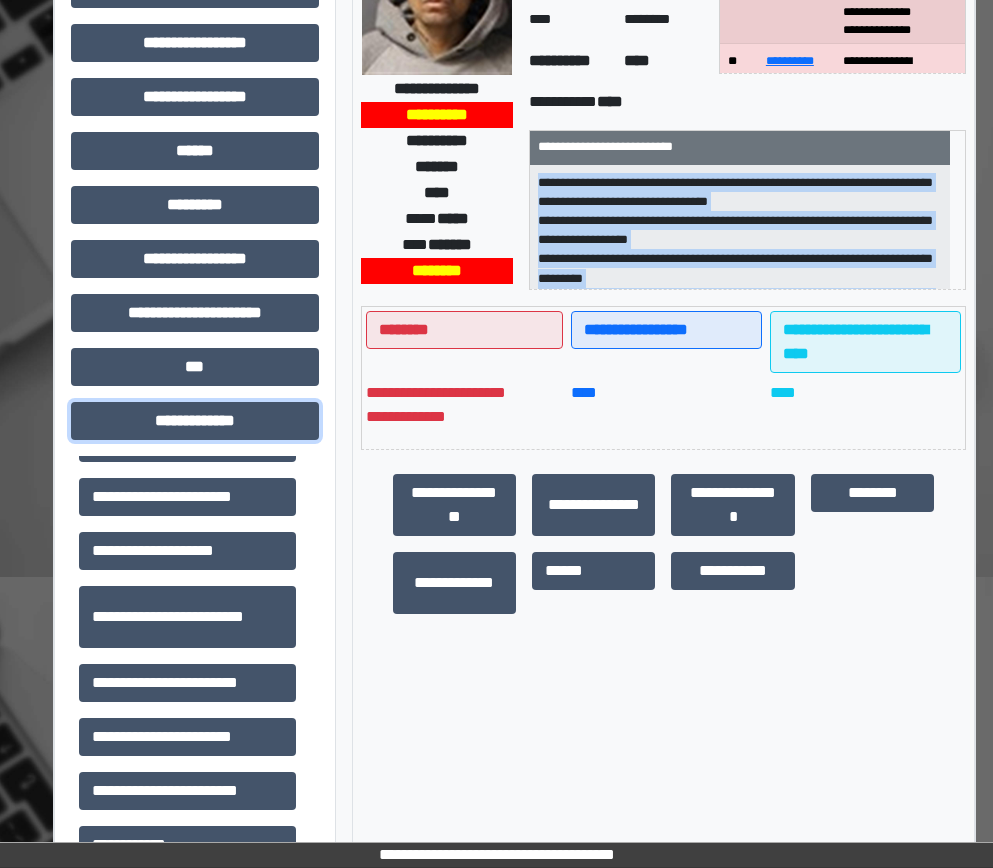 scroll, scrollTop: 400, scrollLeft: 0, axis: vertical 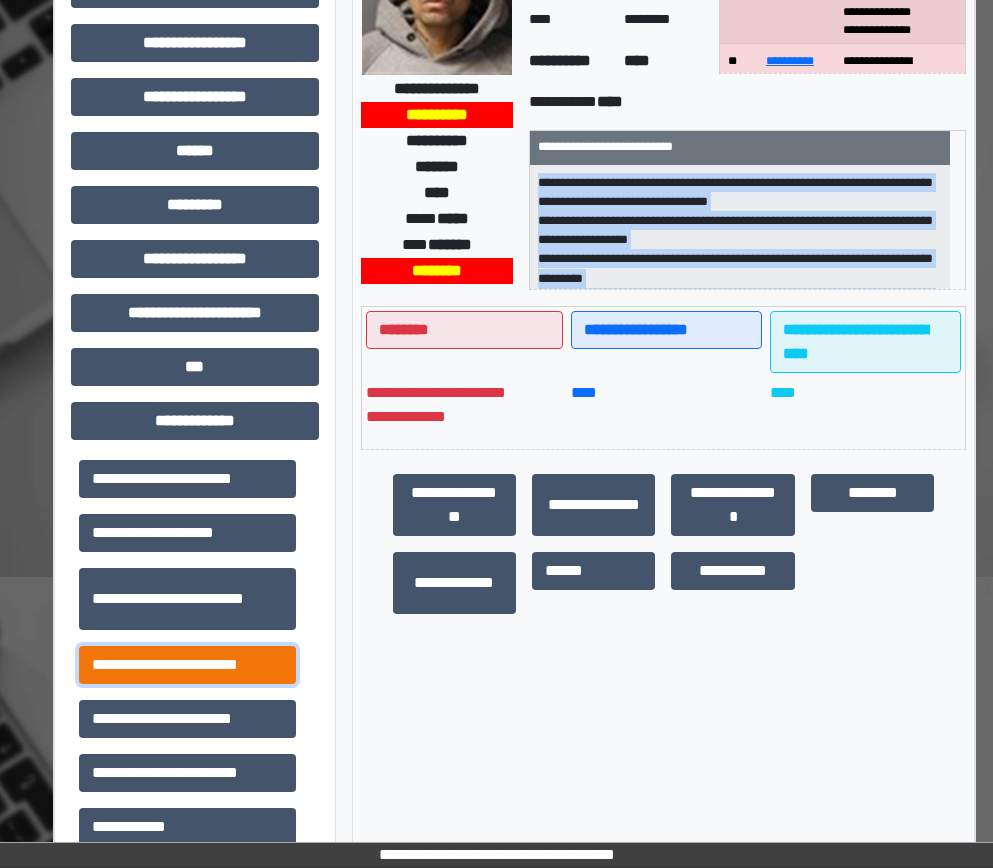 click on "**********" at bounding box center (187, 665) 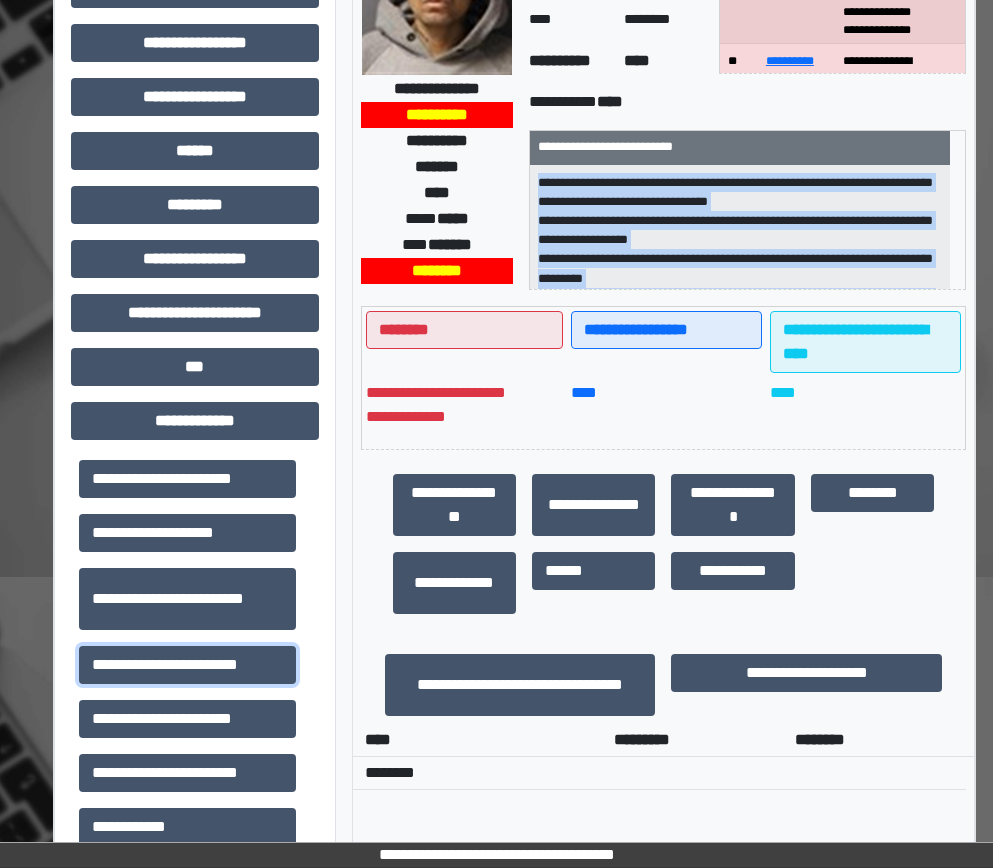 scroll, scrollTop: 6, scrollLeft: 0, axis: vertical 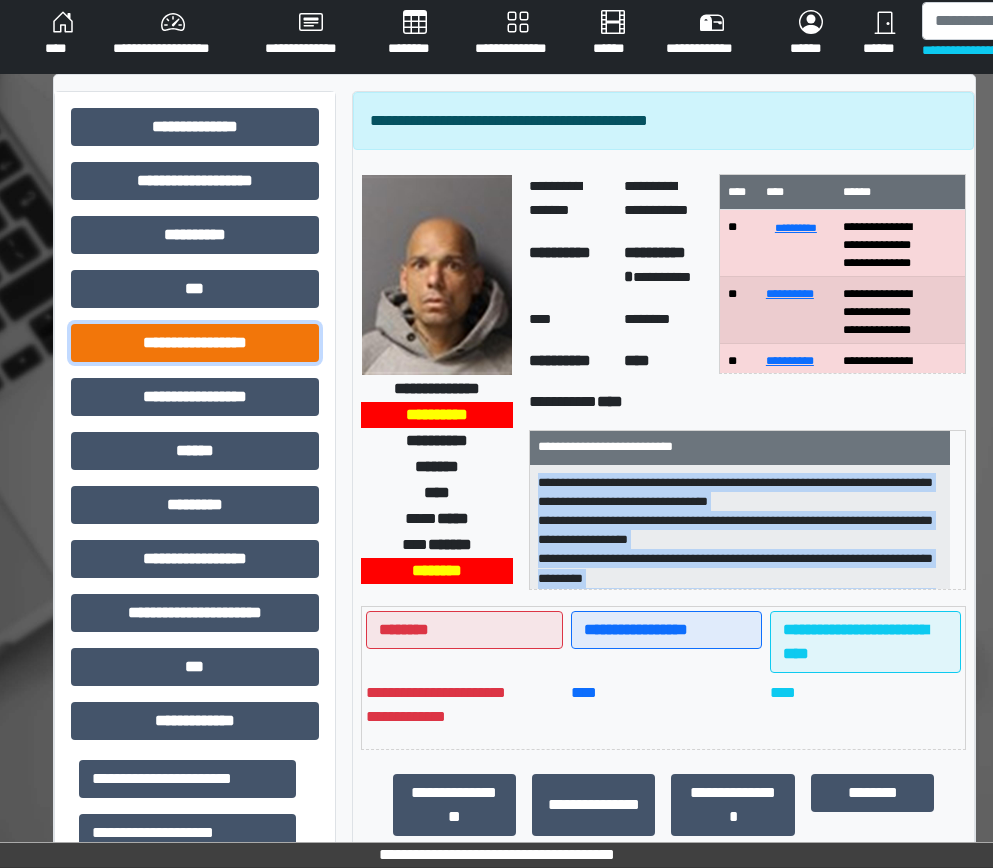 click on "**********" at bounding box center [195, 343] 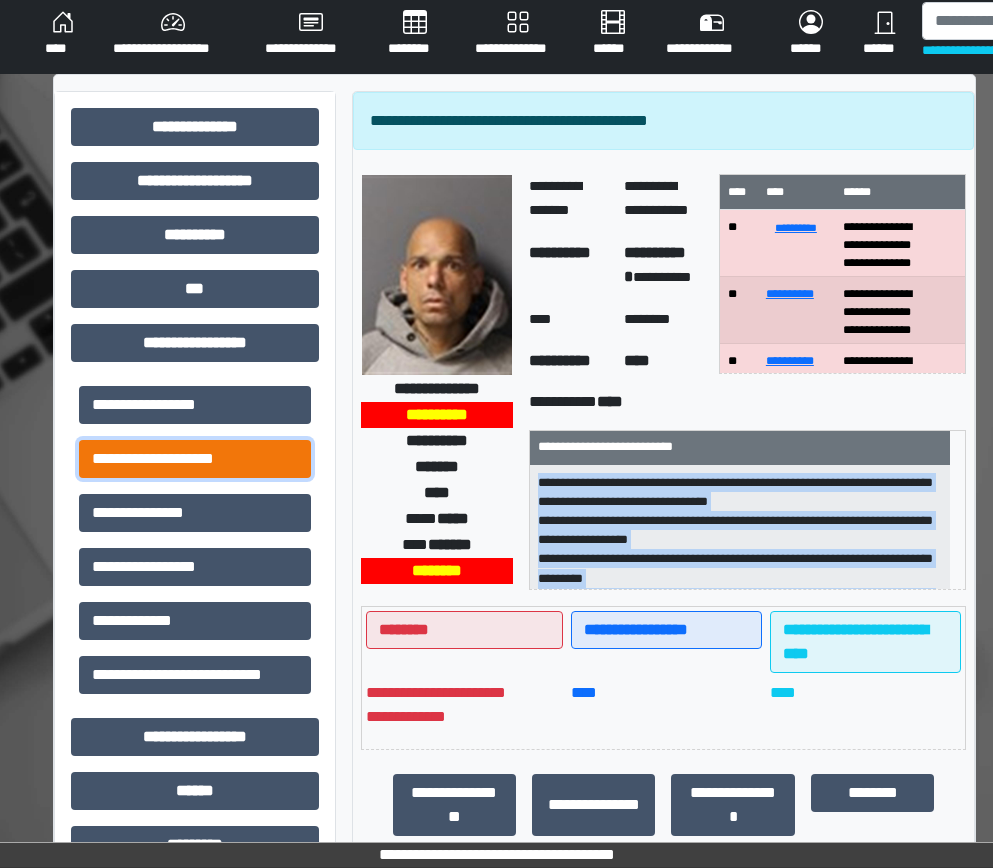 click on "**********" at bounding box center (195, 459) 